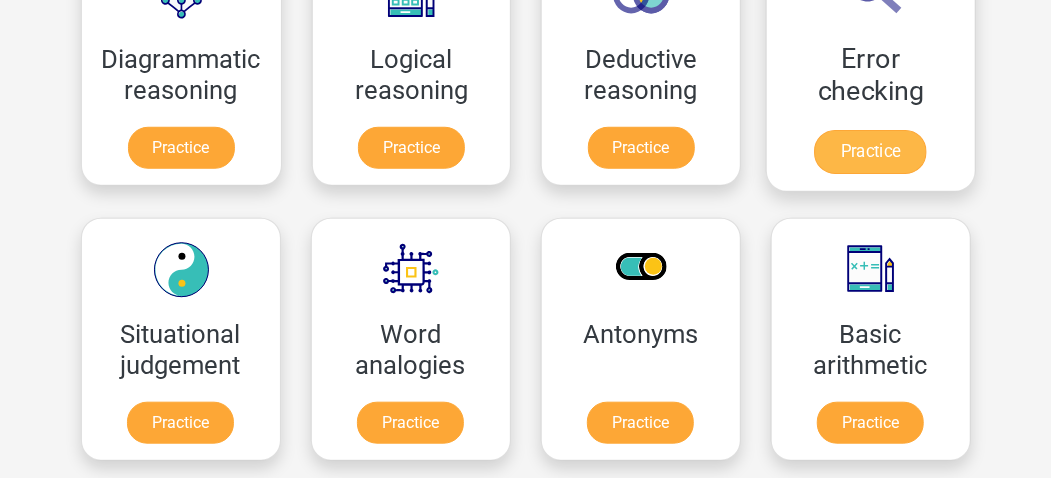 scroll, scrollTop: 800, scrollLeft: 0, axis: vertical 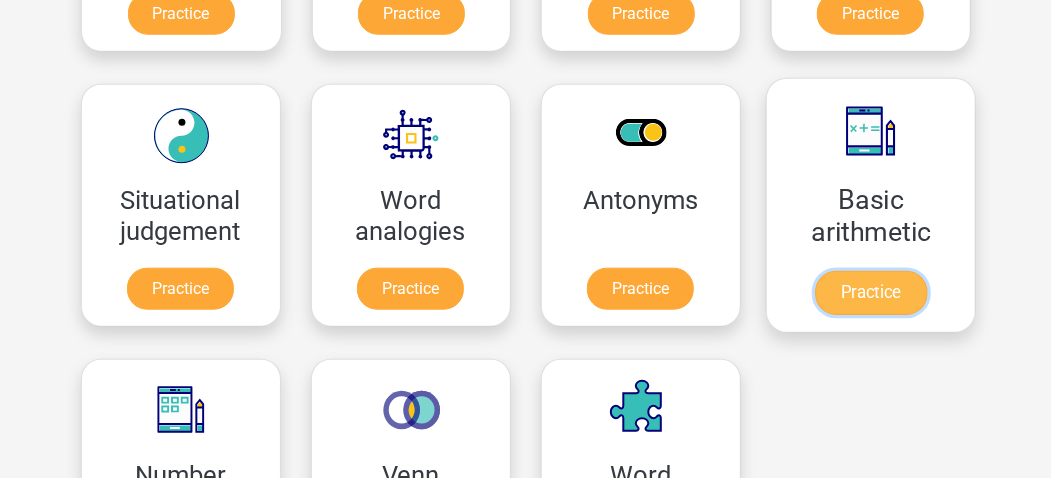 click on "Practice" at bounding box center (870, 293) 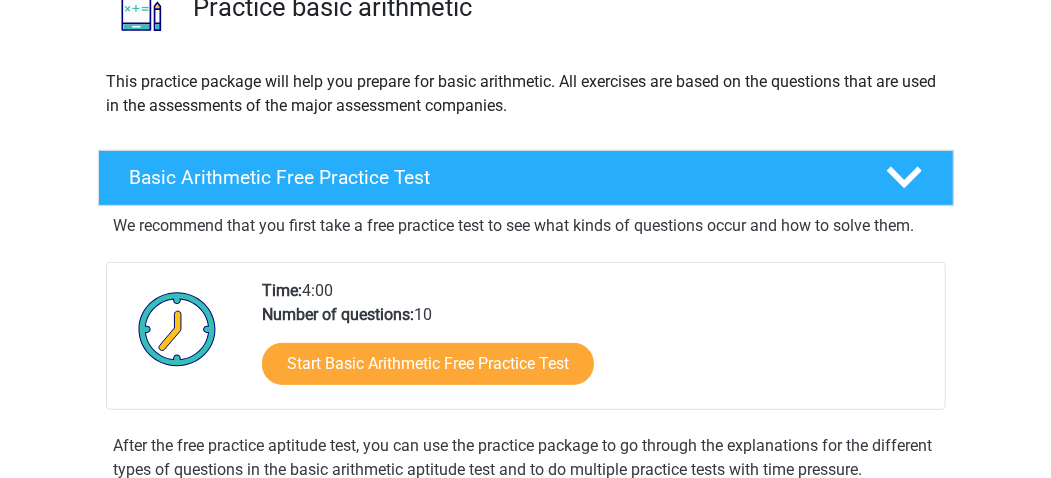 scroll, scrollTop: 266, scrollLeft: 0, axis: vertical 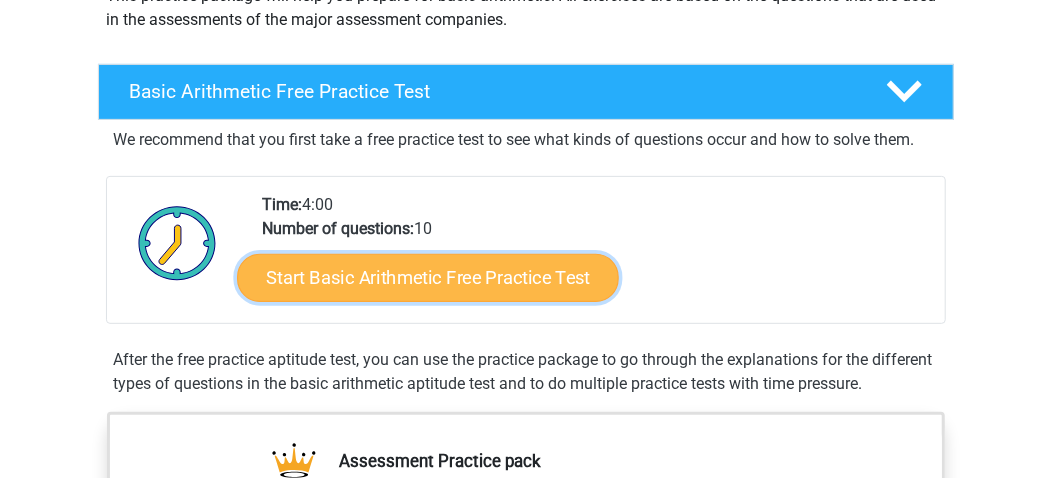 click on "Start Basic Arithmetic
Free Practice Test" at bounding box center [428, 277] 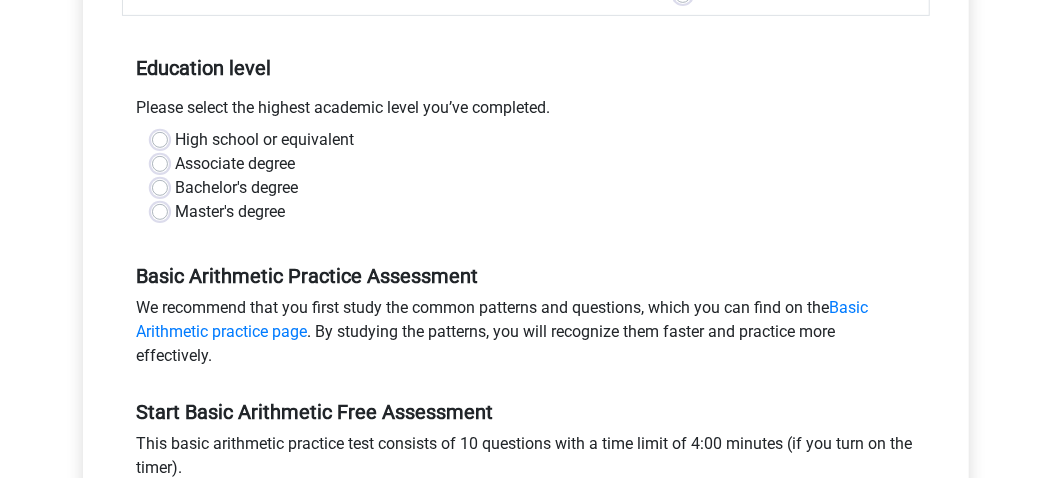scroll, scrollTop: 400, scrollLeft: 0, axis: vertical 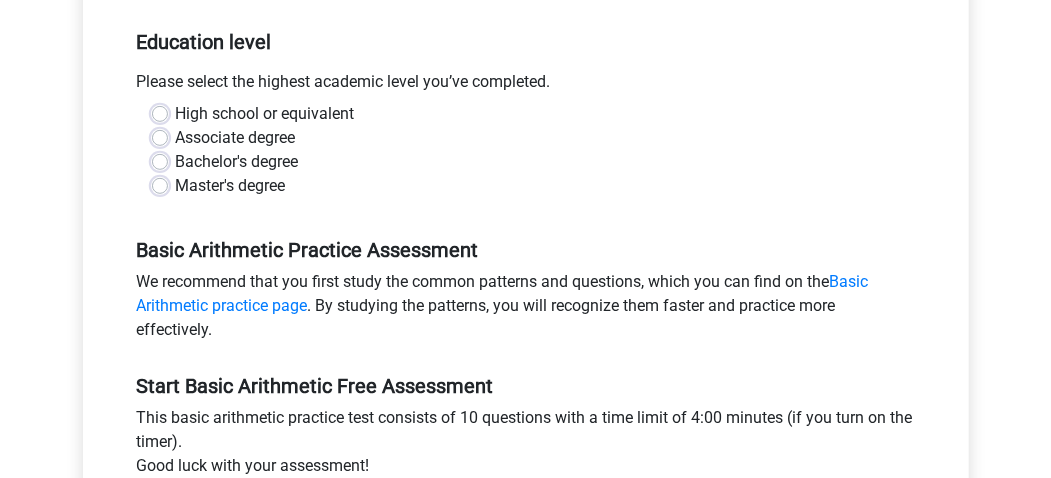 click on "Bachelor's degree" at bounding box center [237, 162] 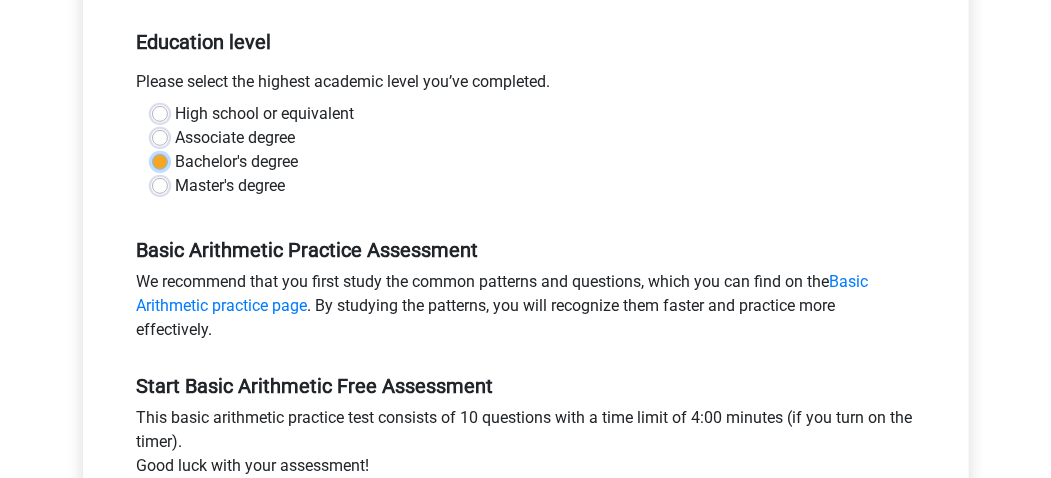 click on "Bachelor's degree" at bounding box center [160, 160] 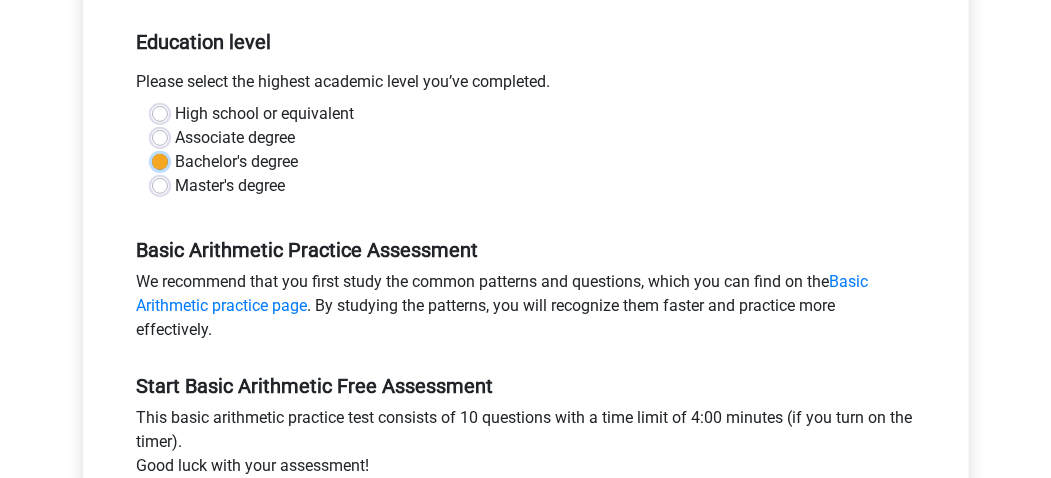 scroll, scrollTop: 533, scrollLeft: 0, axis: vertical 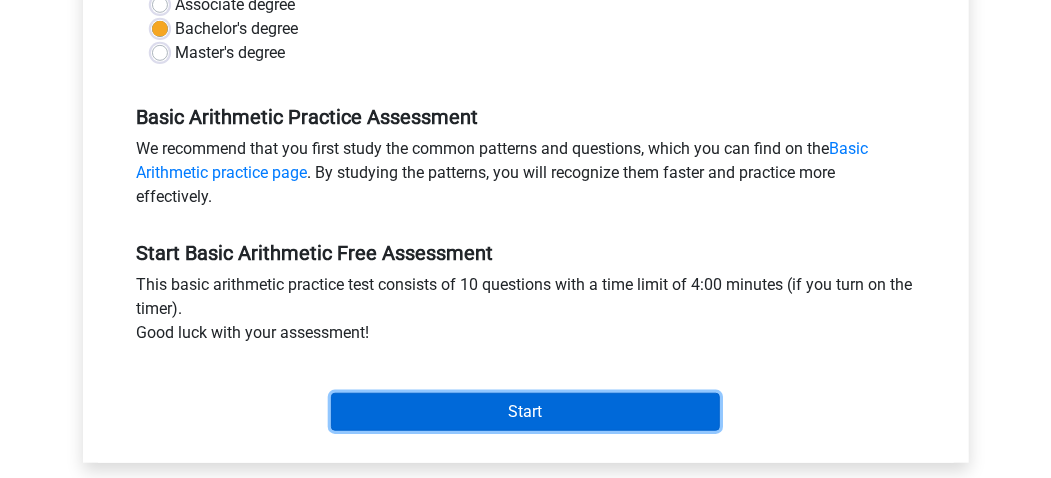 click on "Start" at bounding box center [525, 412] 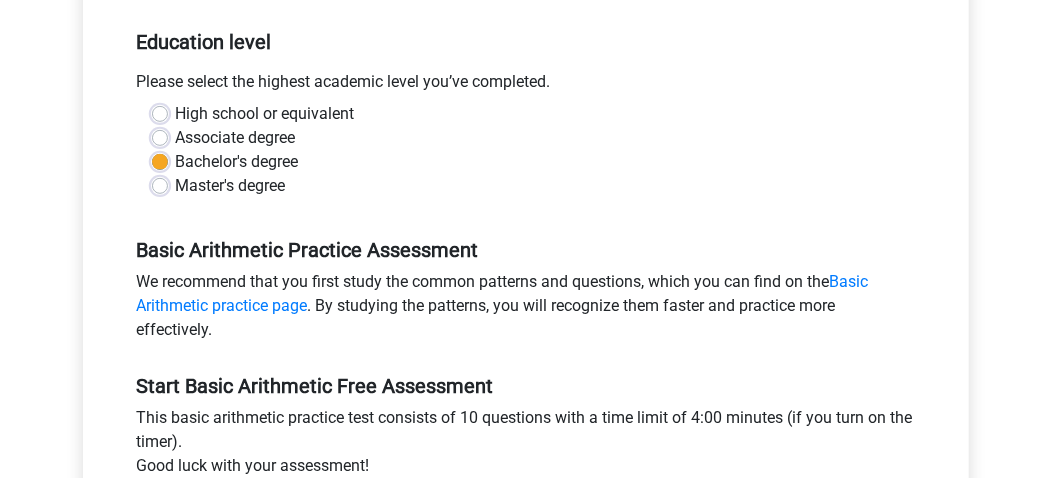 scroll, scrollTop: 666, scrollLeft: 0, axis: vertical 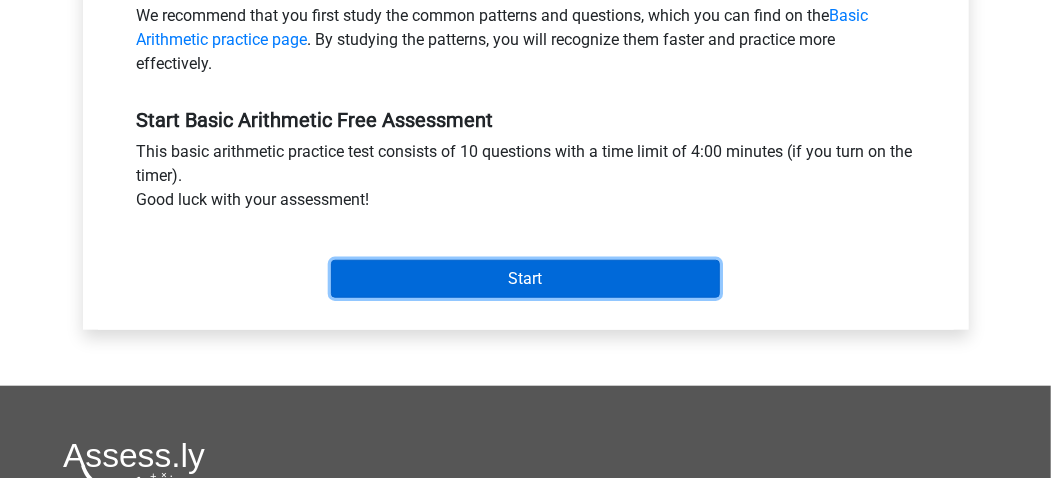 click on "Start" at bounding box center [525, 279] 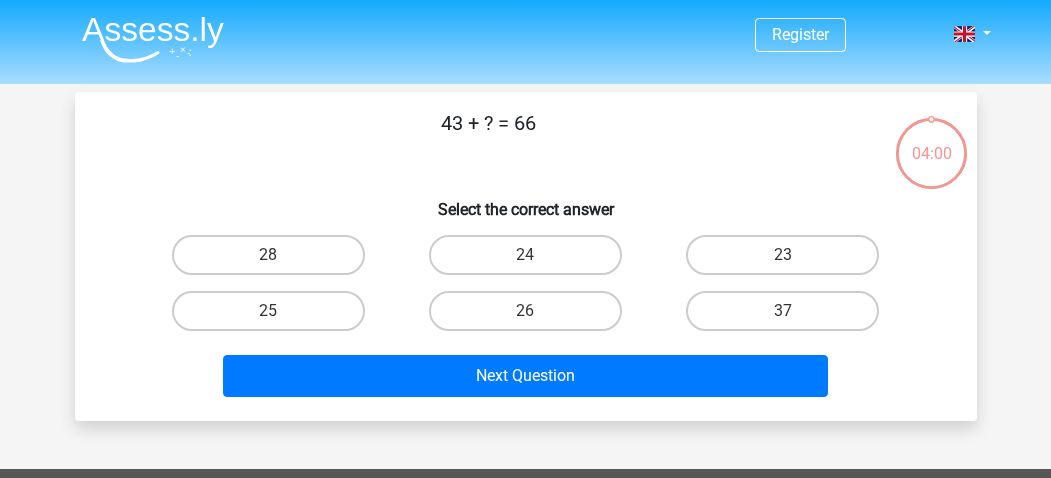 scroll, scrollTop: 0, scrollLeft: 0, axis: both 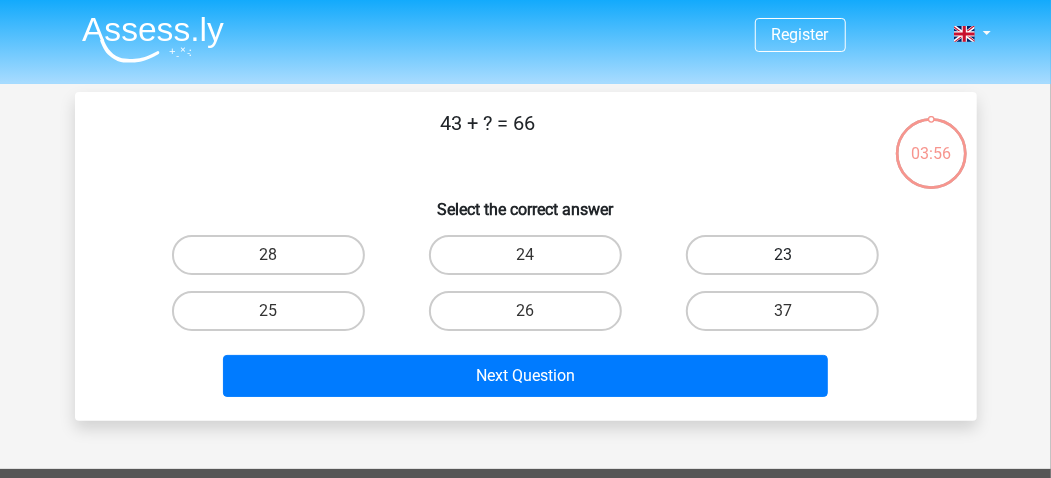 click on "23" at bounding box center [782, 255] 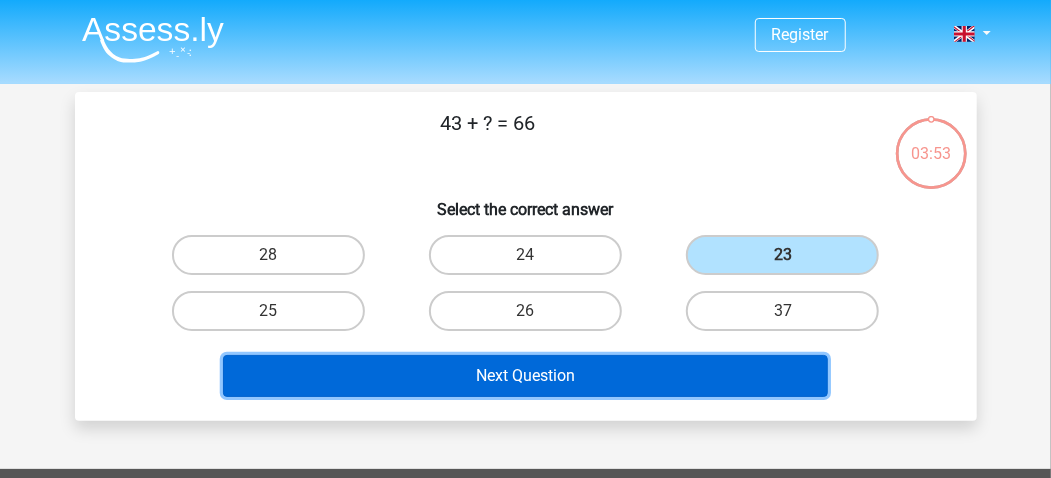 click on "Next Question" at bounding box center (525, 376) 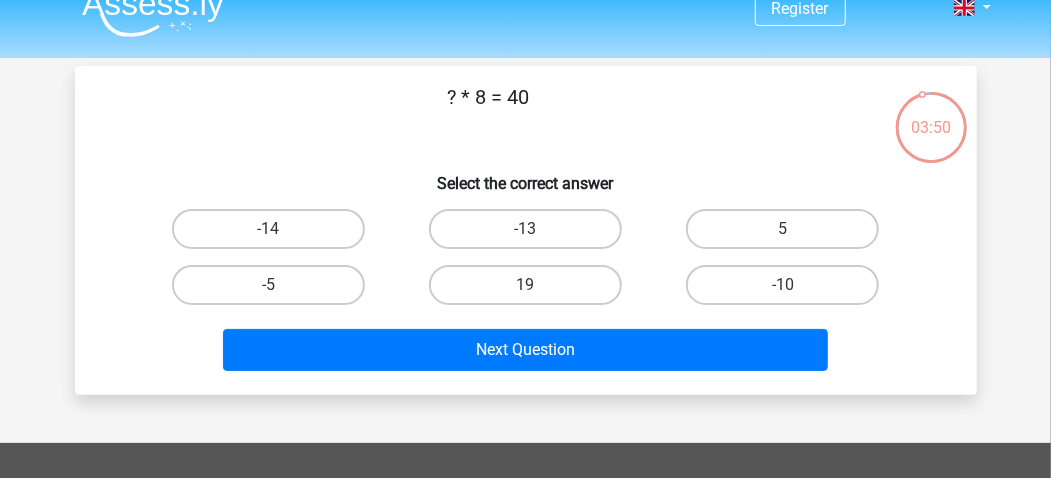 scroll, scrollTop: 0, scrollLeft: 0, axis: both 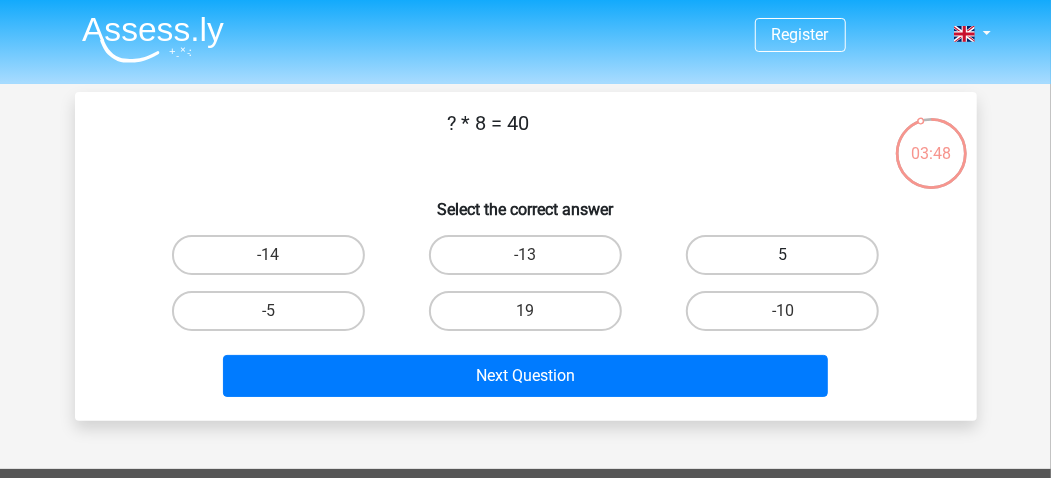 click on "5" at bounding box center (782, 255) 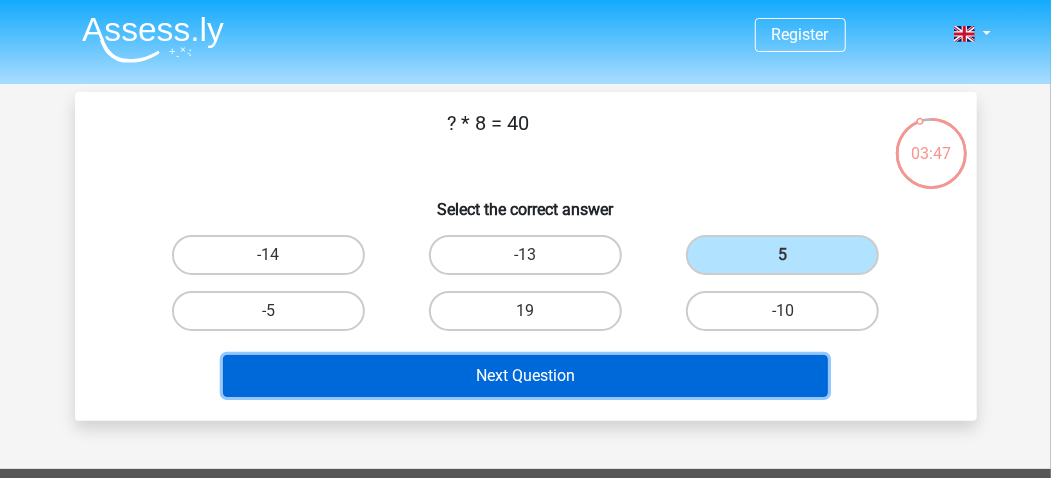 click on "Next Question" at bounding box center [525, 376] 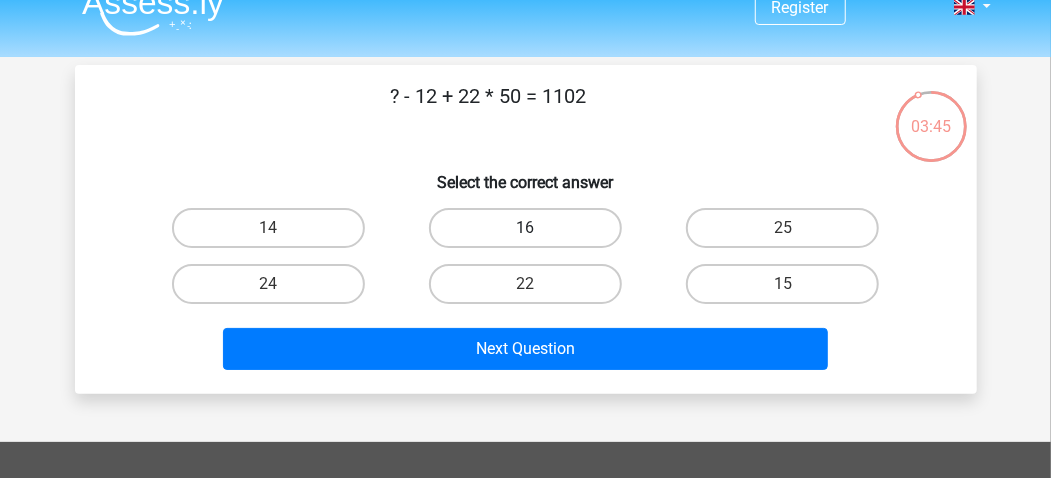 scroll, scrollTop: 0, scrollLeft: 0, axis: both 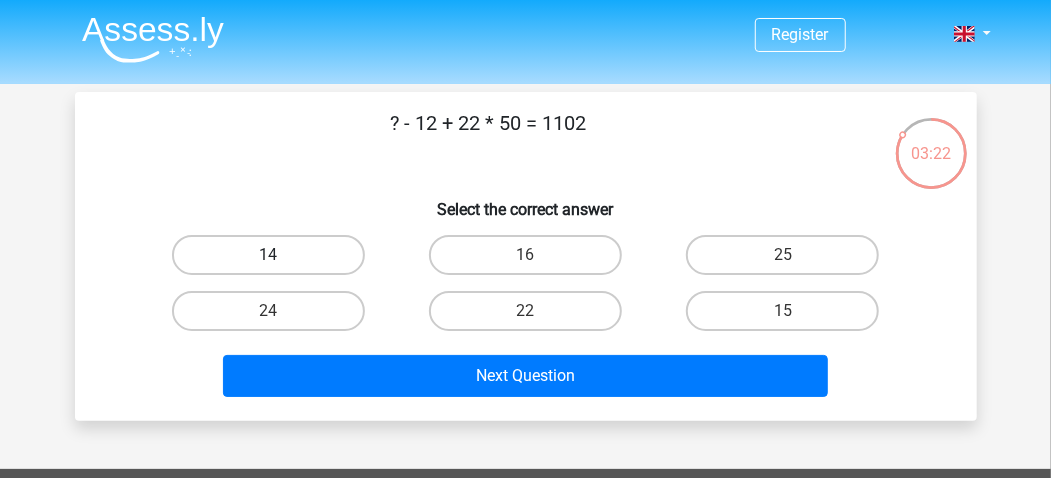 click on "14" at bounding box center [268, 255] 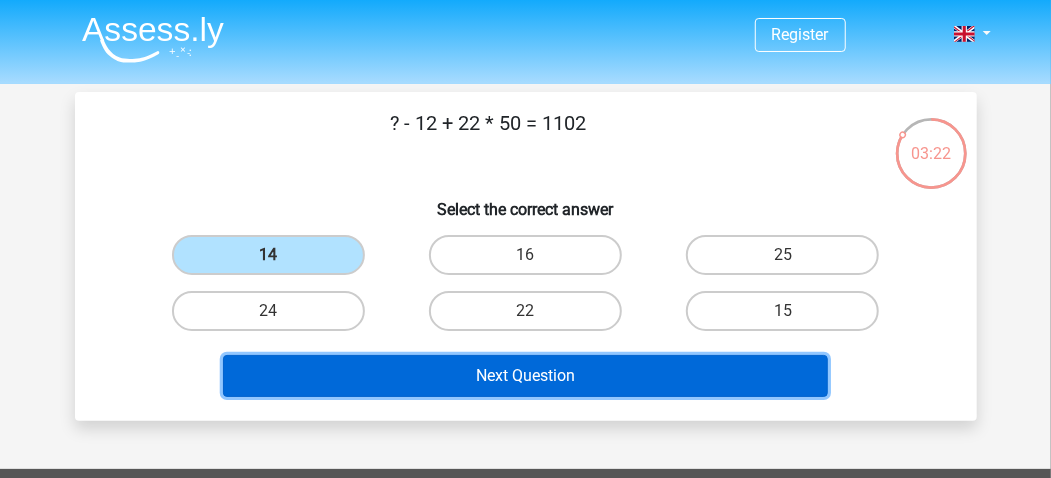 click on "Next Question" at bounding box center (525, 376) 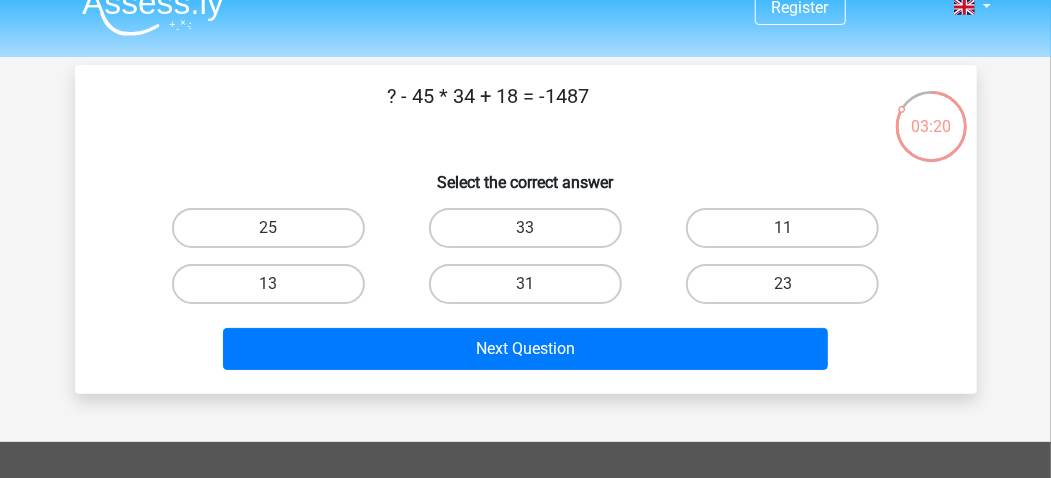 scroll, scrollTop: 0, scrollLeft: 0, axis: both 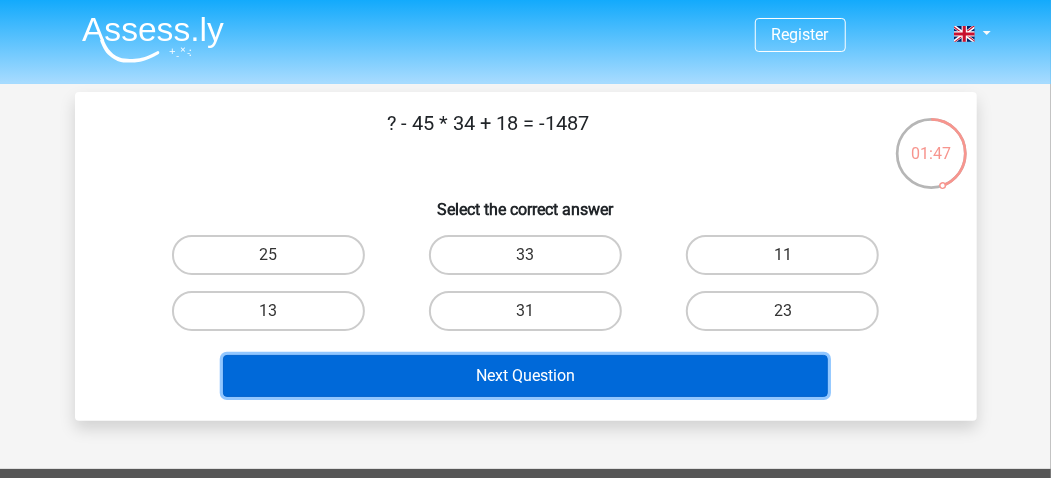 click on "Next Question" at bounding box center [525, 376] 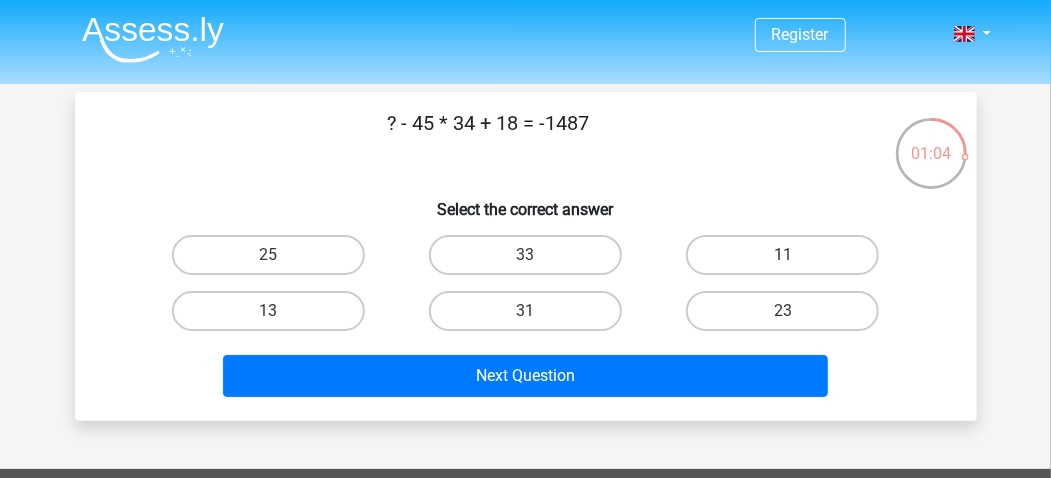 click on "Select the correct answer" at bounding box center [526, 201] 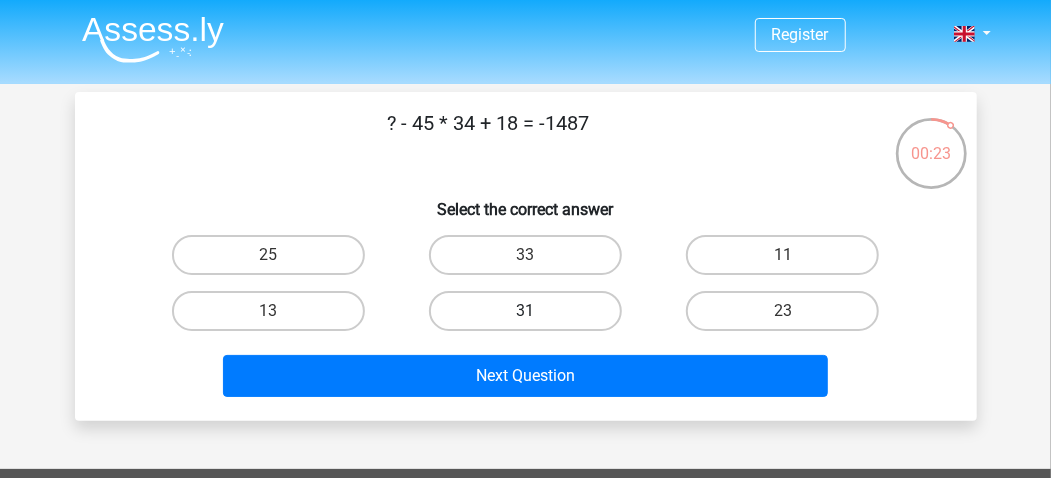click on "31" at bounding box center [525, 311] 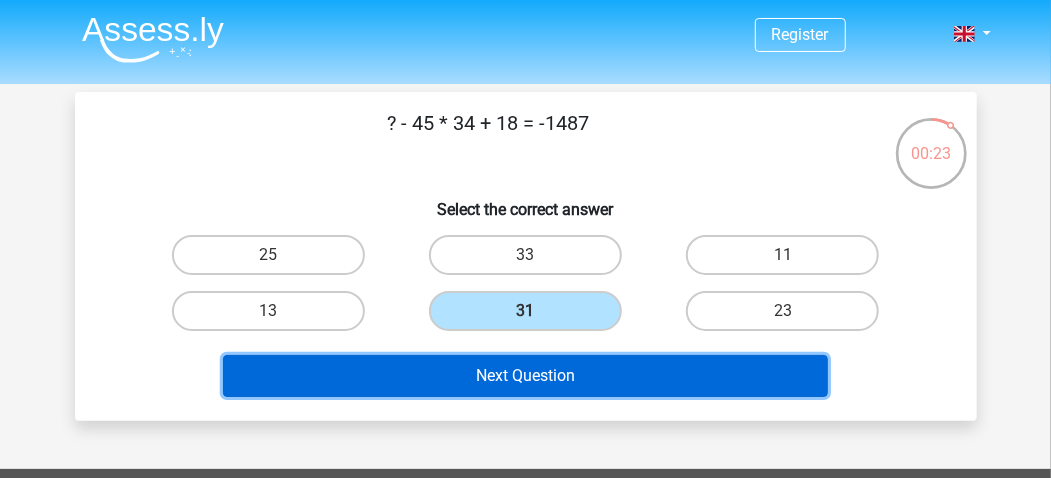 click on "Next Question" at bounding box center [525, 376] 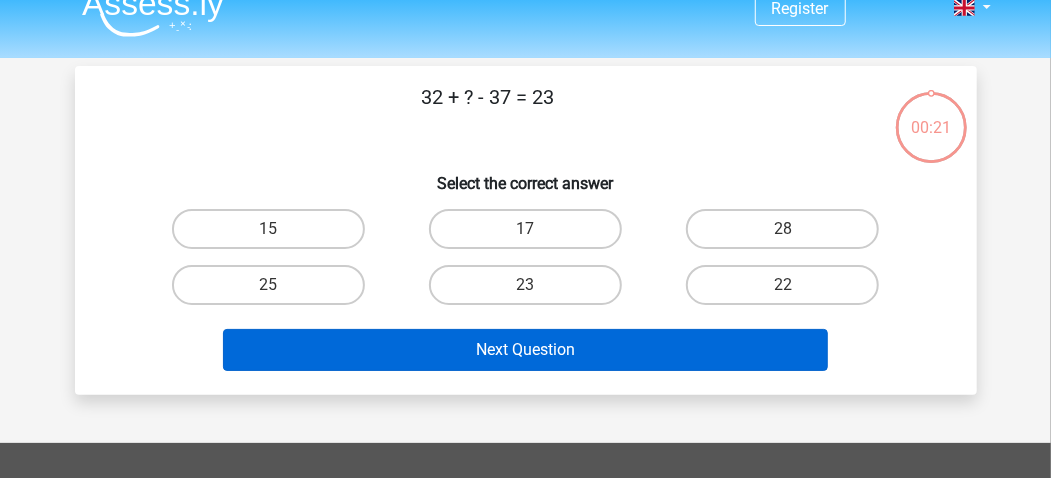 scroll, scrollTop: 0, scrollLeft: 0, axis: both 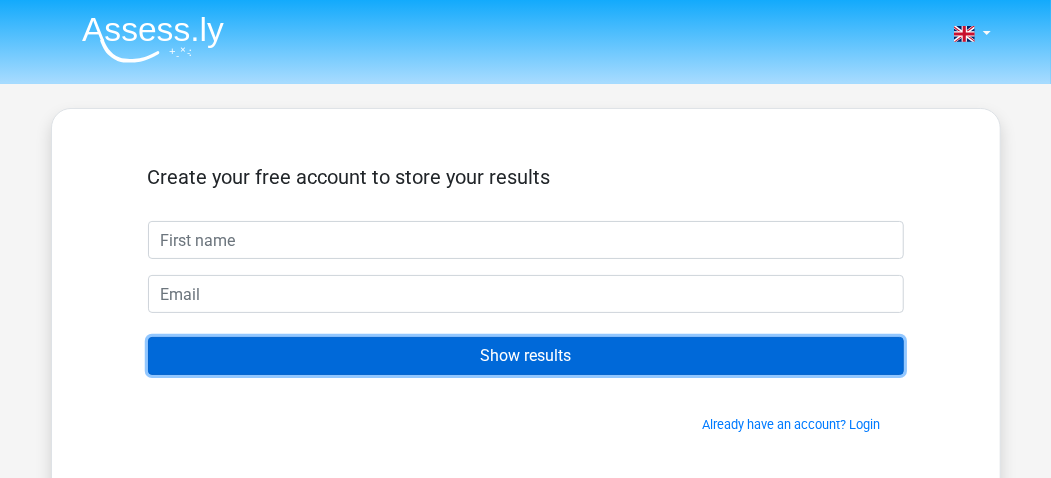 click on "Show results" at bounding box center (526, 356) 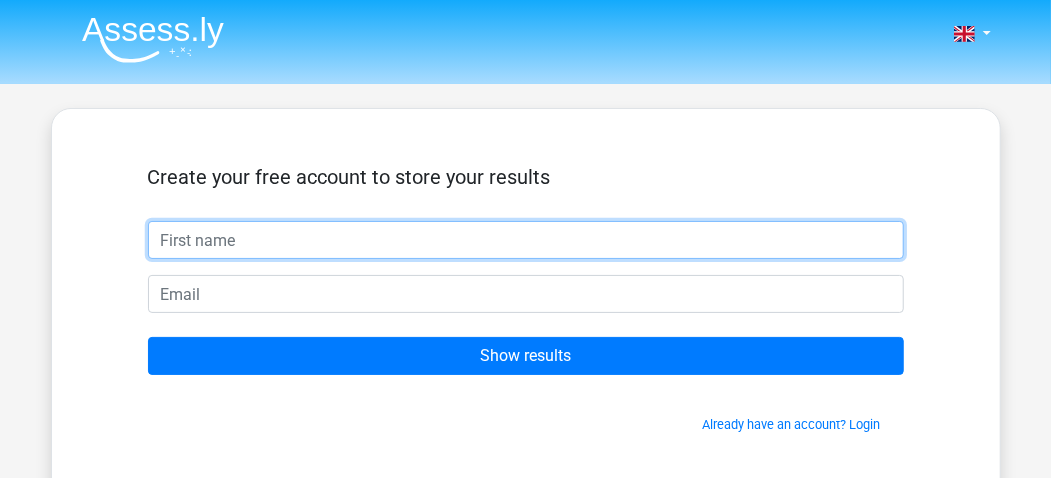 click at bounding box center [526, 240] 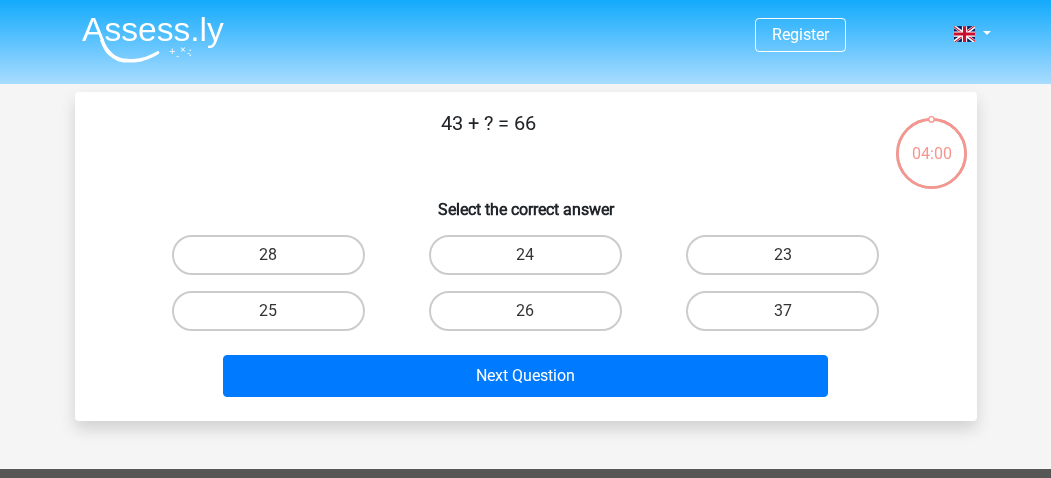 scroll, scrollTop: 0, scrollLeft: 0, axis: both 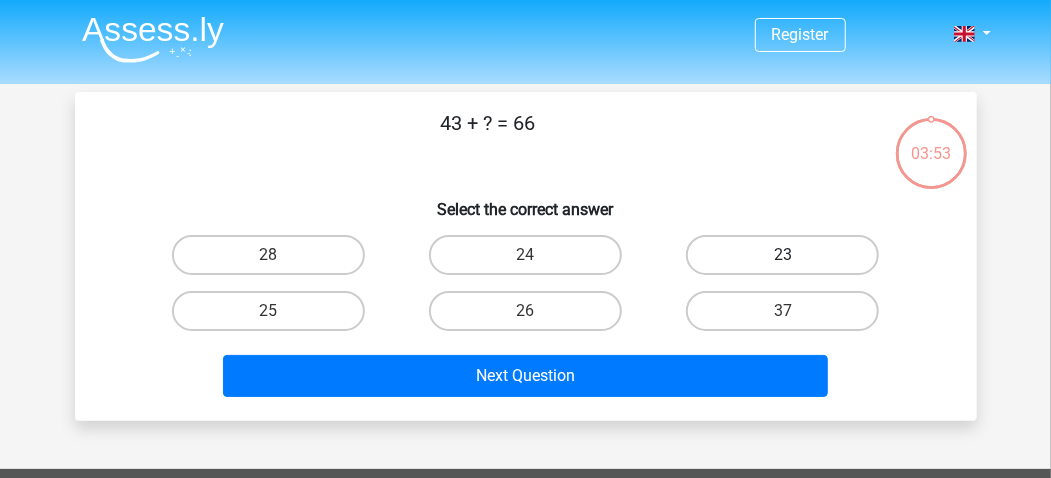 click on "23" at bounding box center [782, 255] 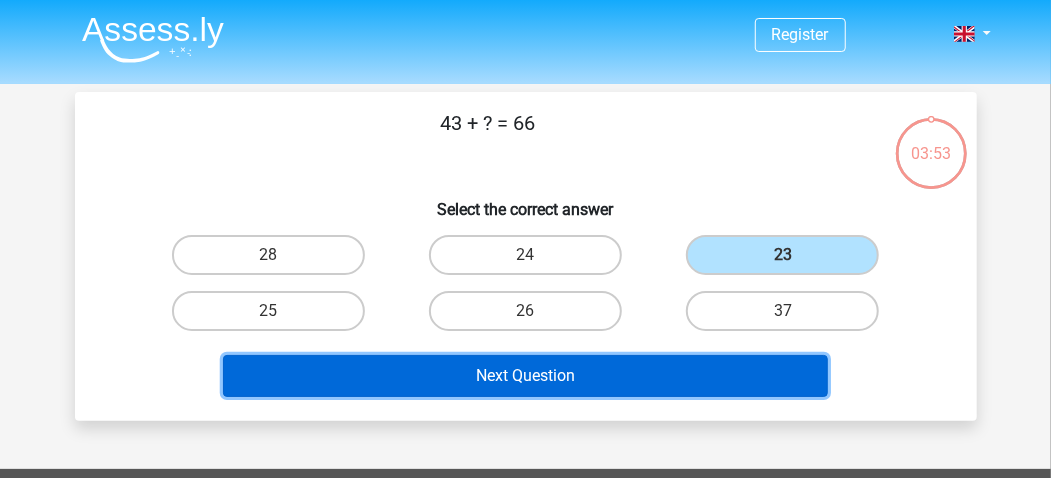 click on "Next Question" at bounding box center (525, 376) 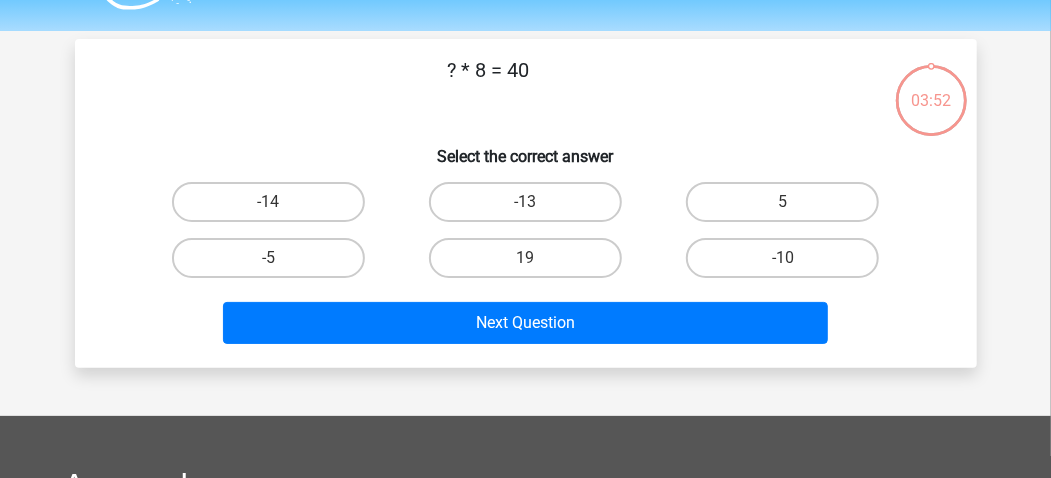 scroll, scrollTop: 92, scrollLeft: 0, axis: vertical 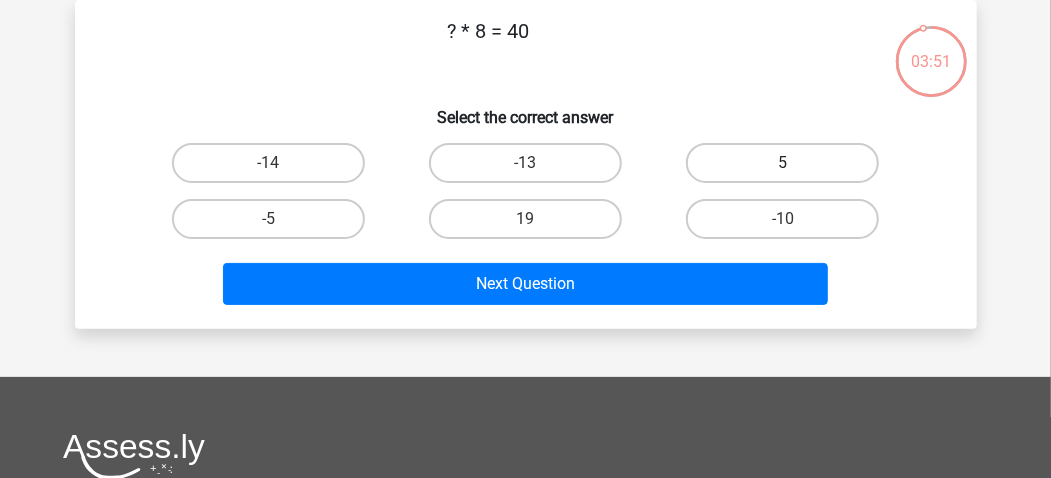 click on "5" at bounding box center (782, 163) 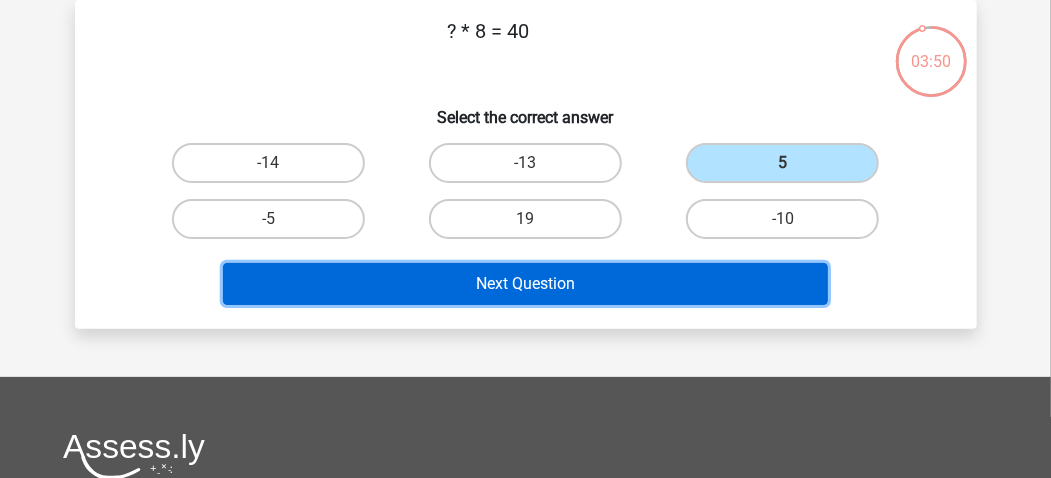 click on "Next Question" at bounding box center (525, 284) 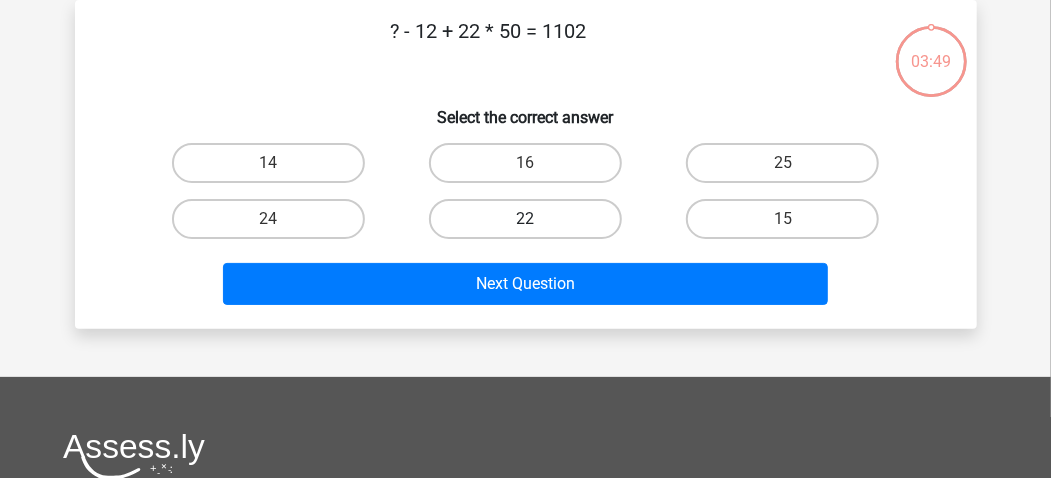 scroll, scrollTop: 0, scrollLeft: 0, axis: both 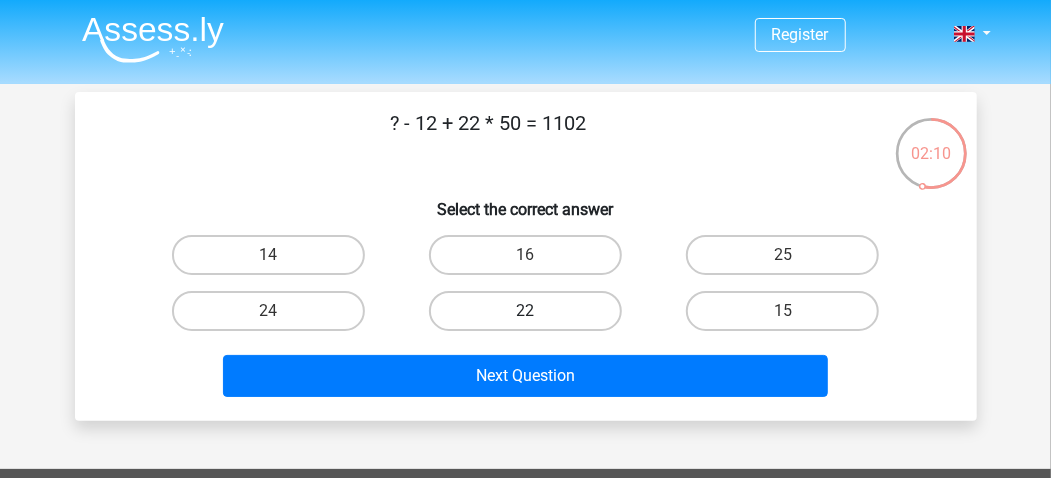 click on "22" at bounding box center [525, 311] 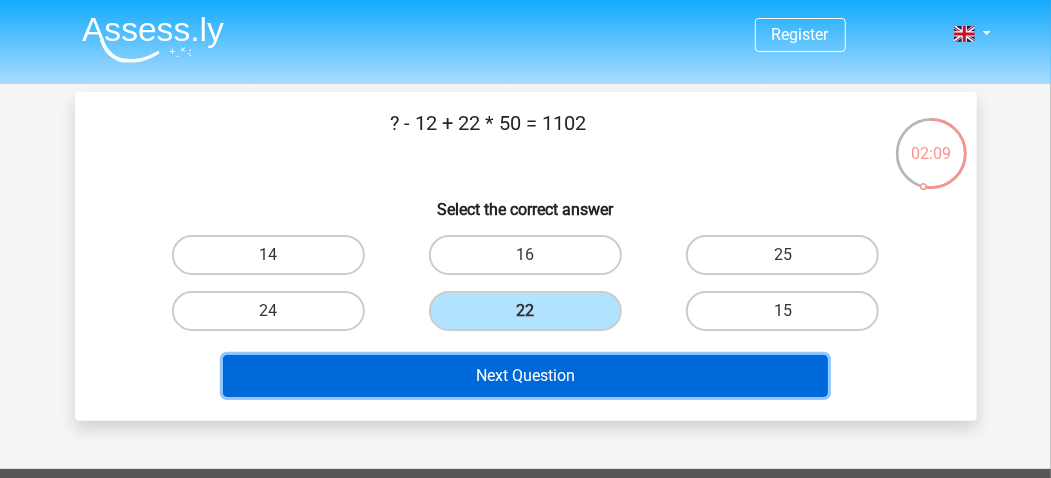 click on "Next Question" at bounding box center (525, 376) 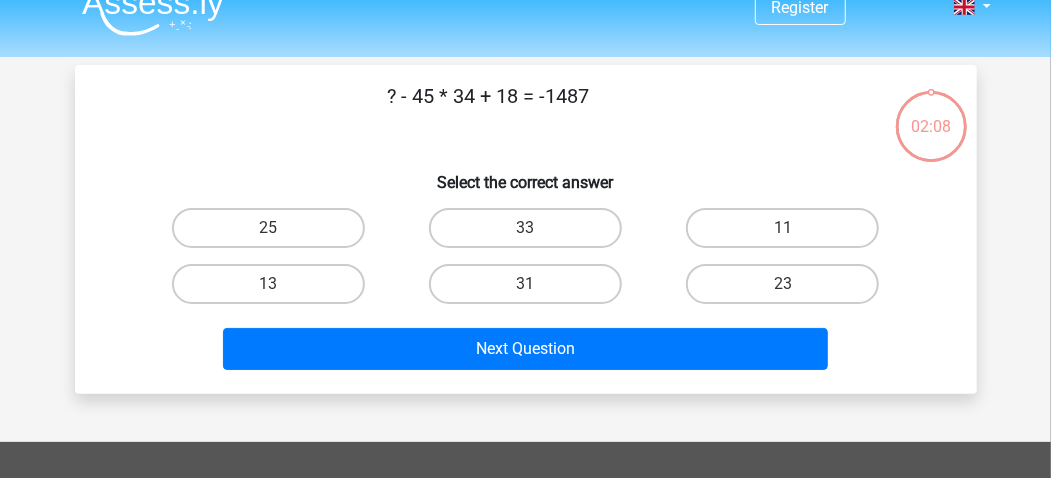 scroll, scrollTop: 0, scrollLeft: 0, axis: both 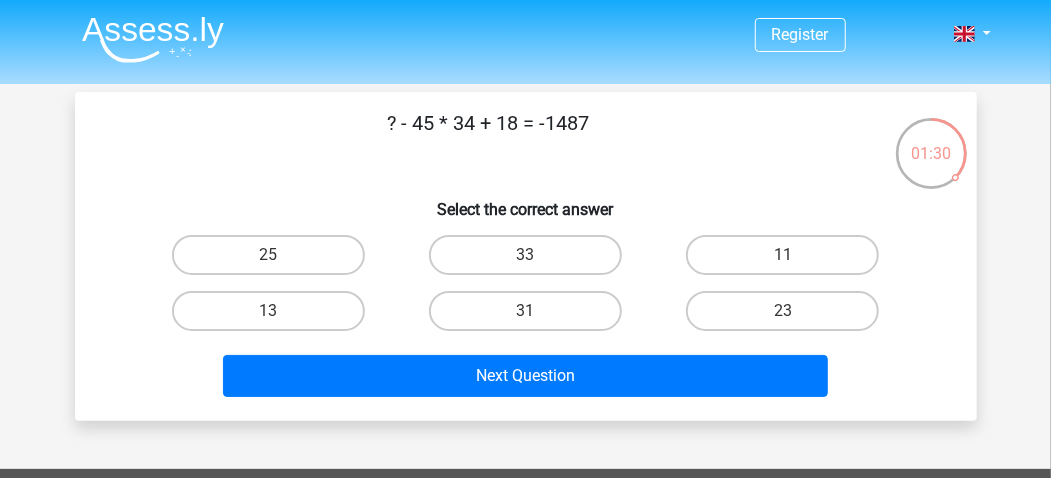 click on "31" at bounding box center [531, 317] 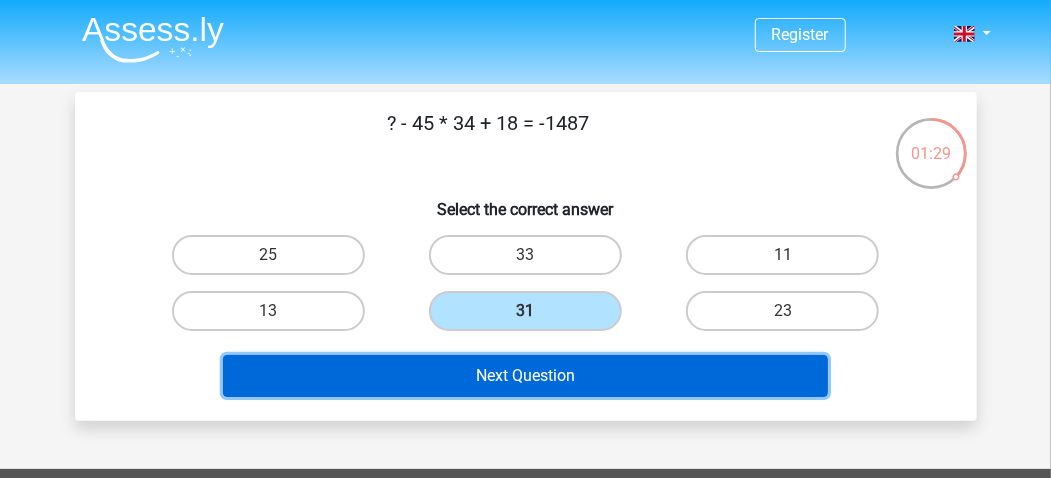 click on "Next Question" at bounding box center [525, 376] 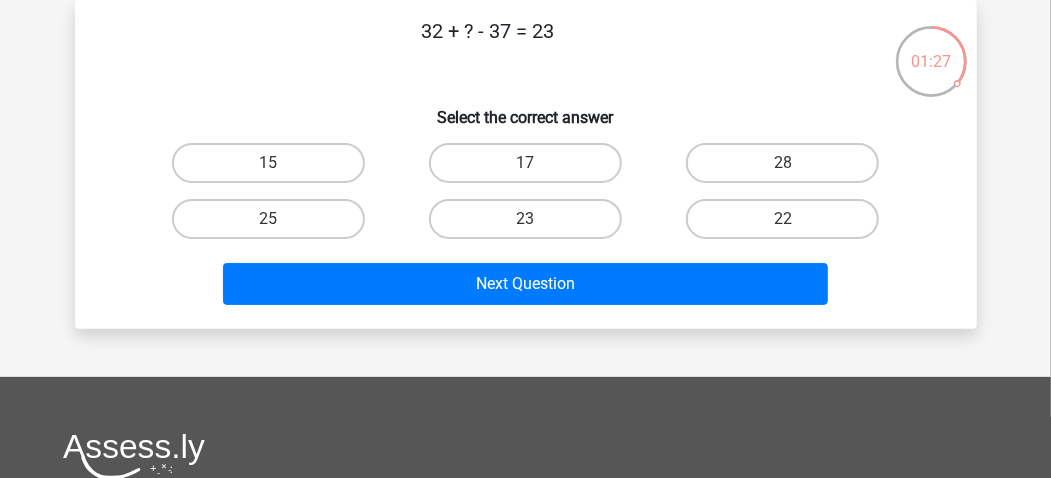 scroll, scrollTop: 0, scrollLeft: 0, axis: both 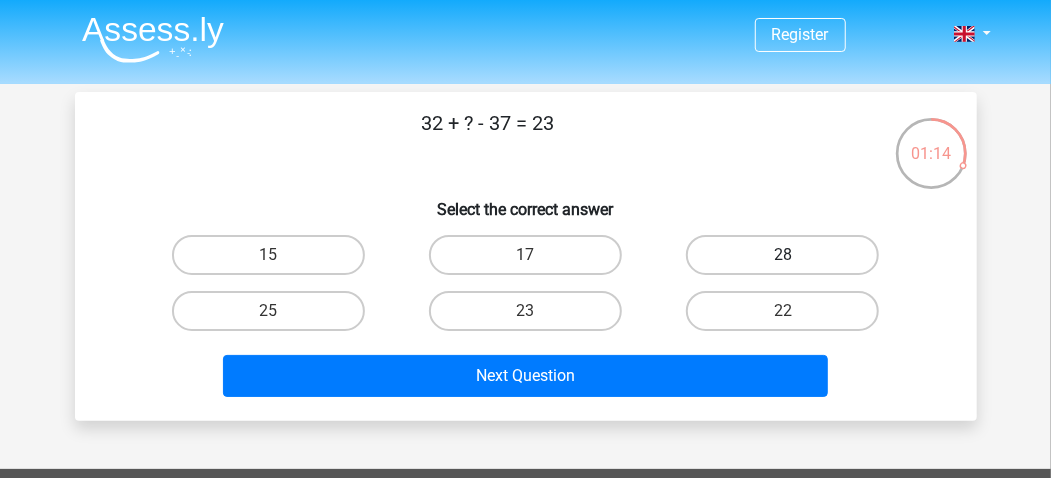 click on "28" at bounding box center (782, 255) 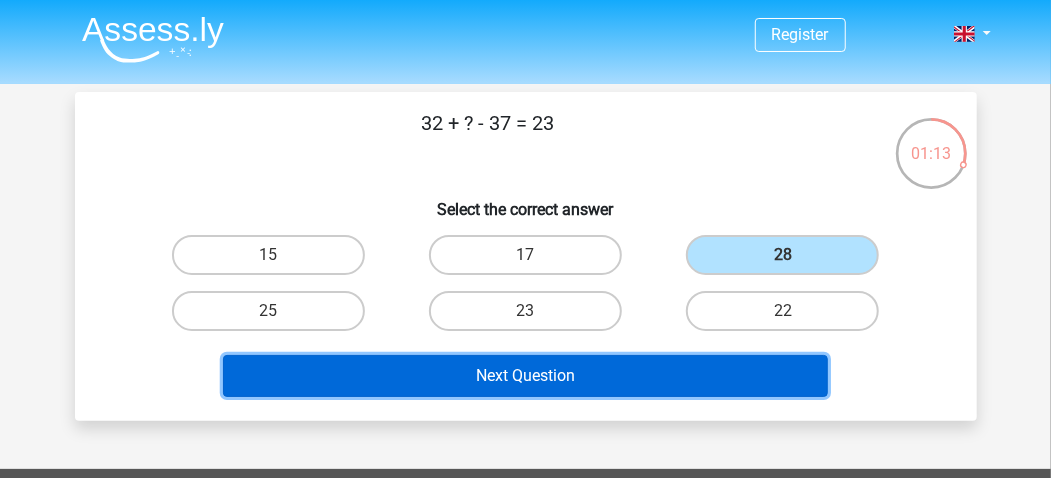 click on "Next Question" at bounding box center [525, 376] 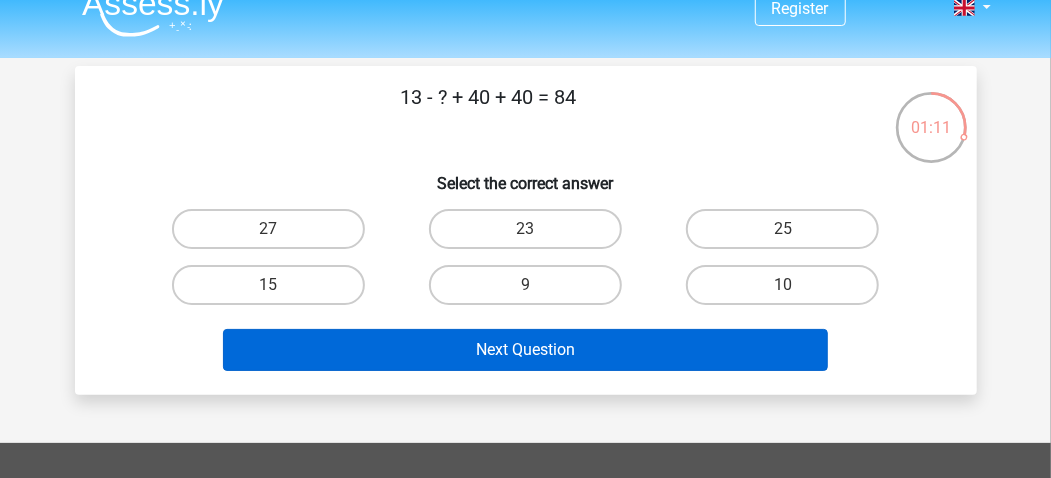 scroll, scrollTop: 0, scrollLeft: 0, axis: both 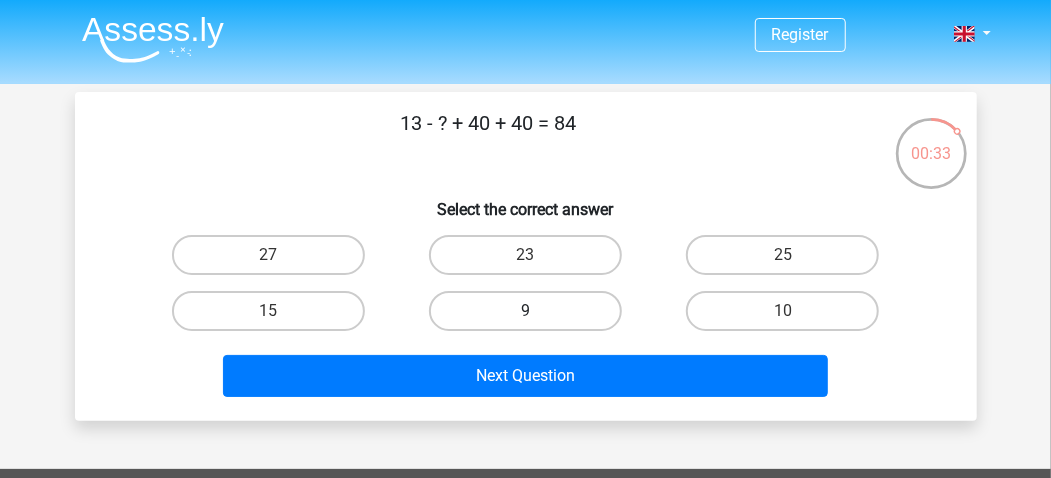 click on "9" at bounding box center (525, 311) 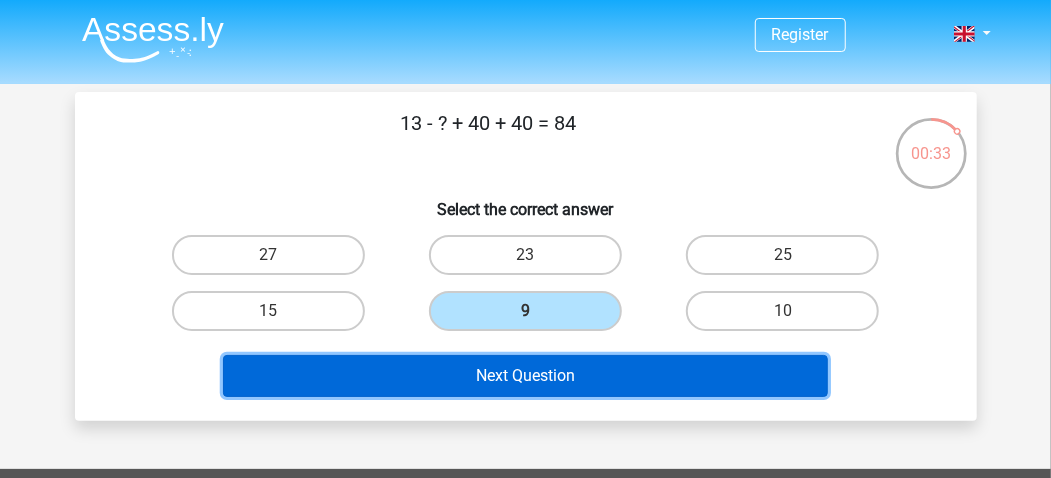 click on "Next Question" at bounding box center [525, 376] 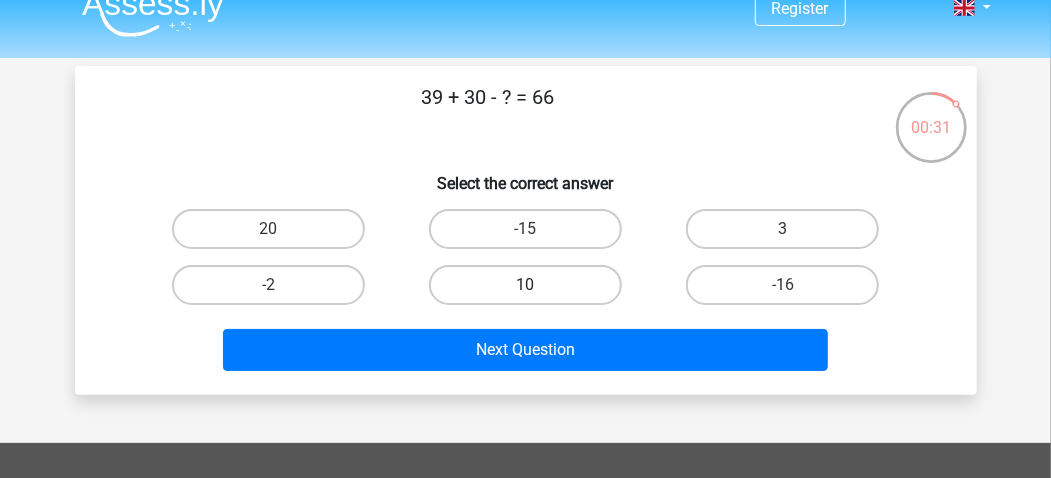 scroll, scrollTop: 0, scrollLeft: 0, axis: both 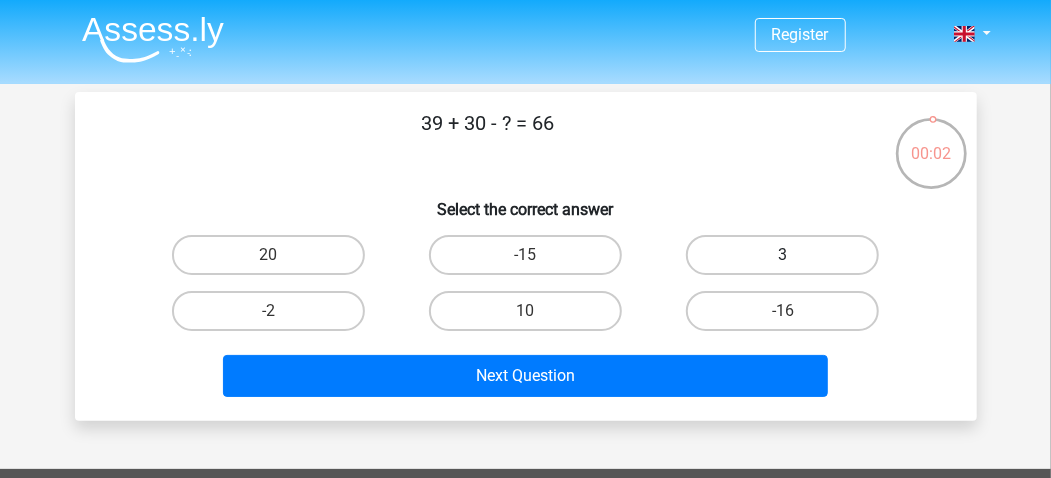 click on "3" at bounding box center [782, 255] 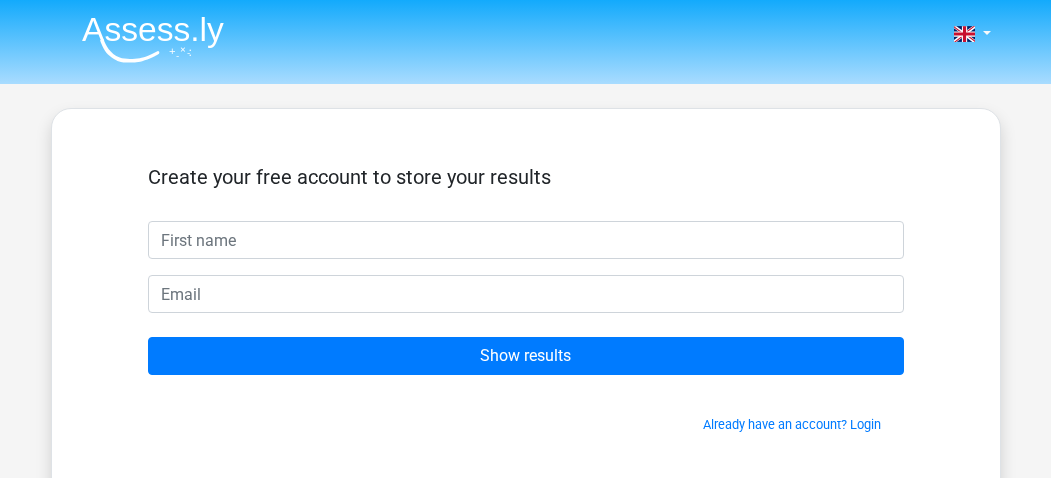 scroll, scrollTop: 0, scrollLeft: 0, axis: both 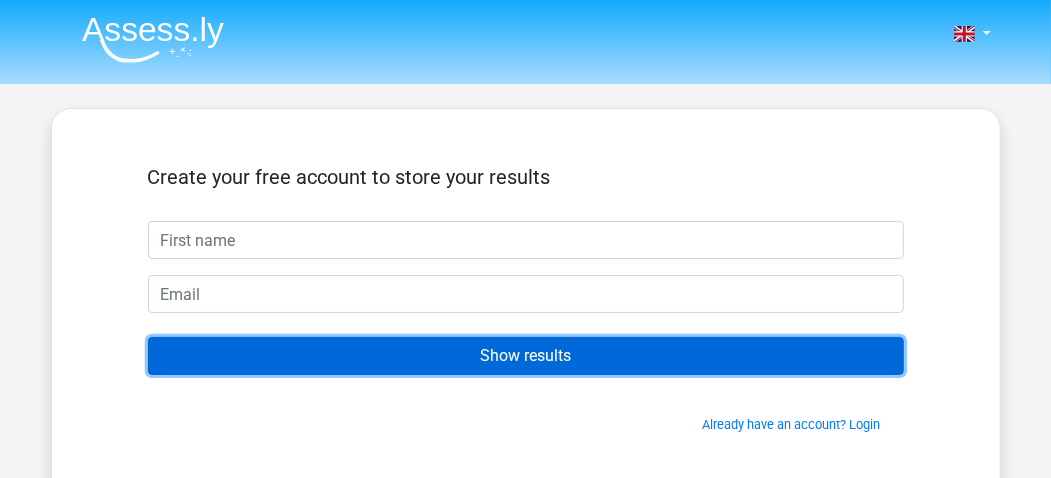 click on "Show results" at bounding box center [526, 356] 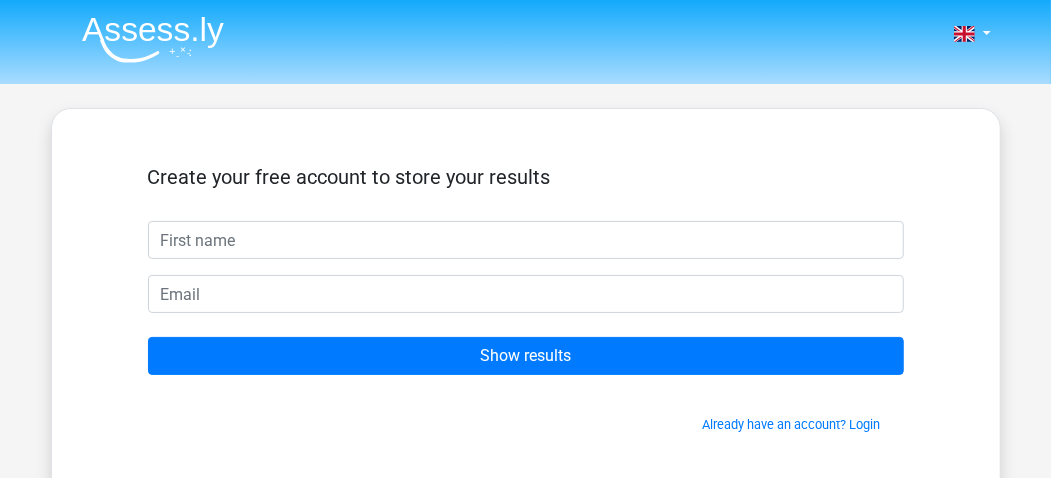 click at bounding box center [526, 240] 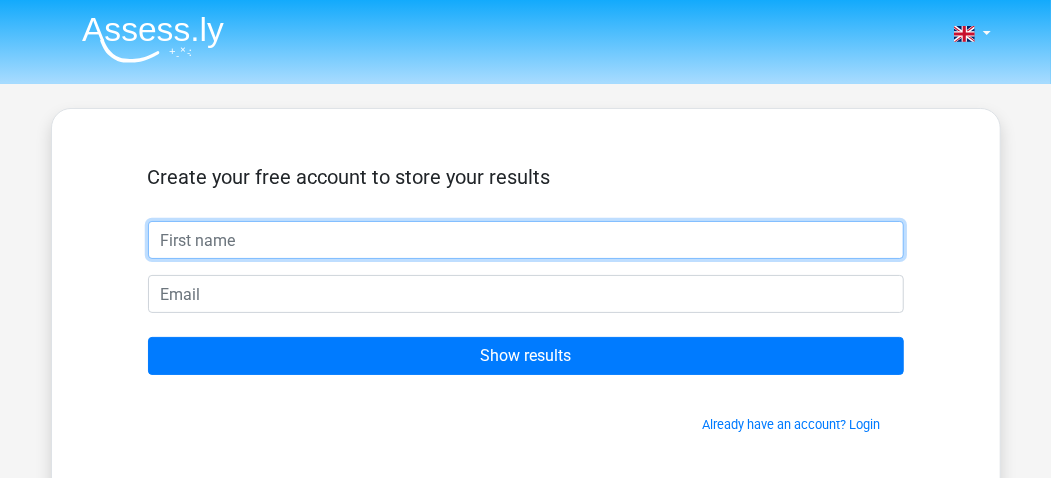 click at bounding box center [526, 240] 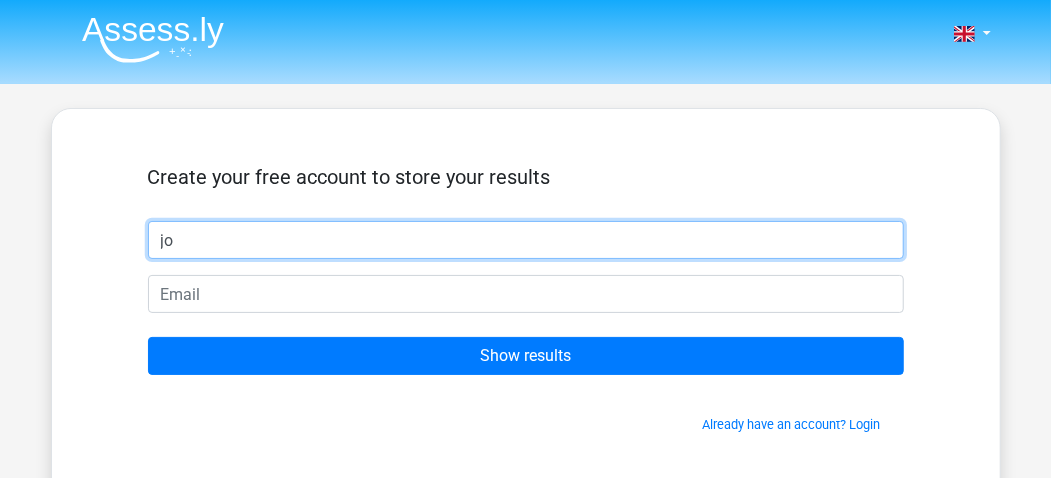 type on "jo" 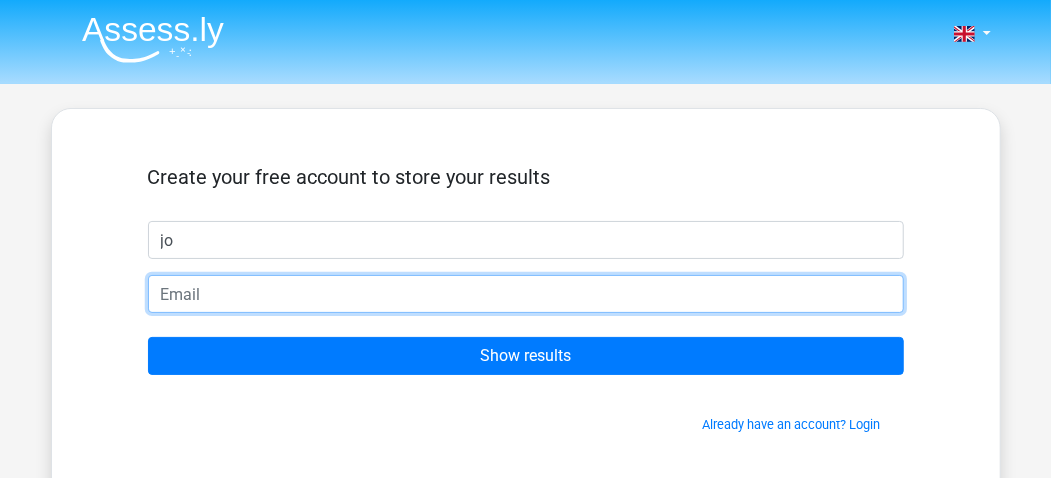 click at bounding box center [526, 294] 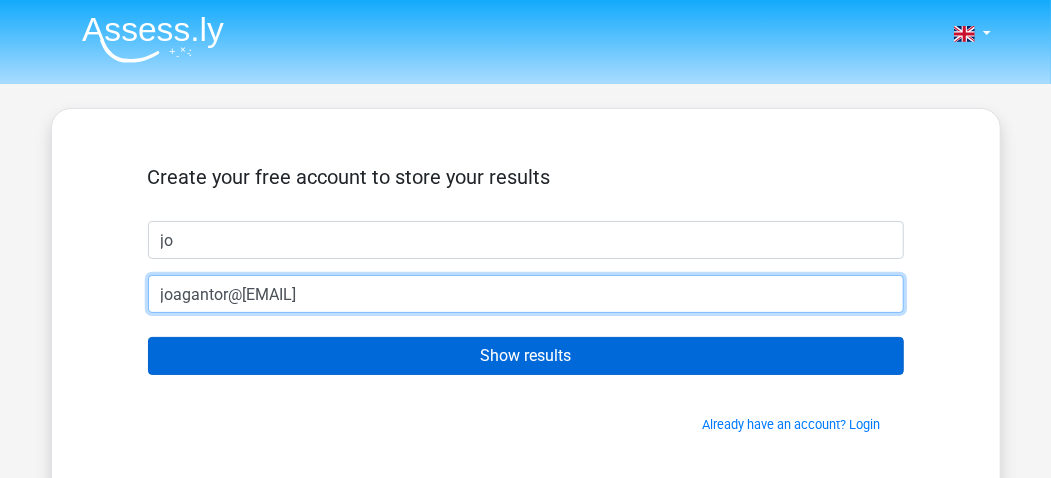 type on "[EMAIL]" 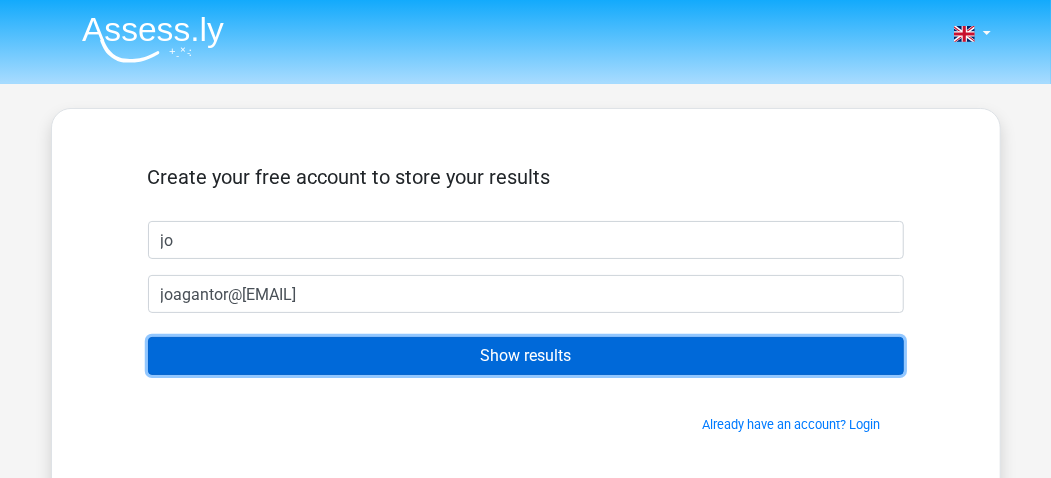 click on "Show results" at bounding box center [526, 356] 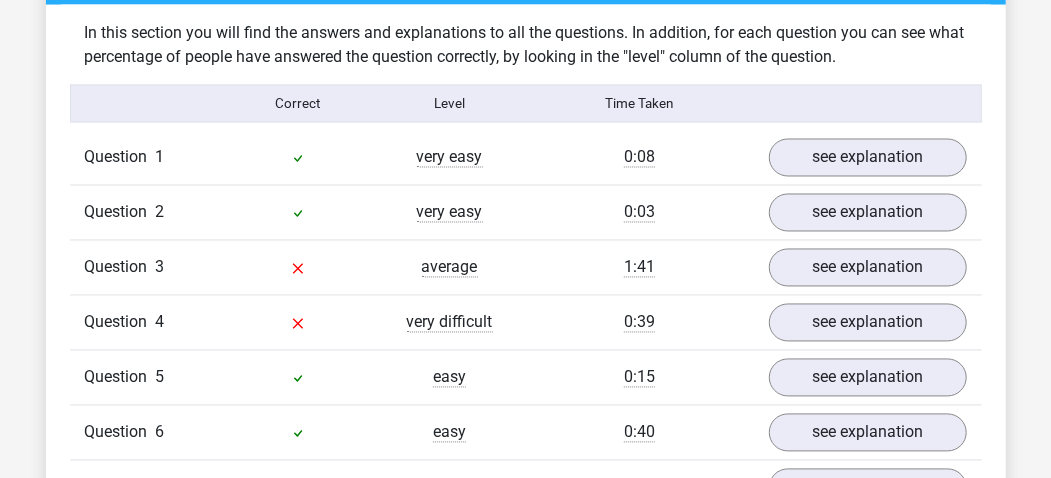 scroll, scrollTop: 1466, scrollLeft: 0, axis: vertical 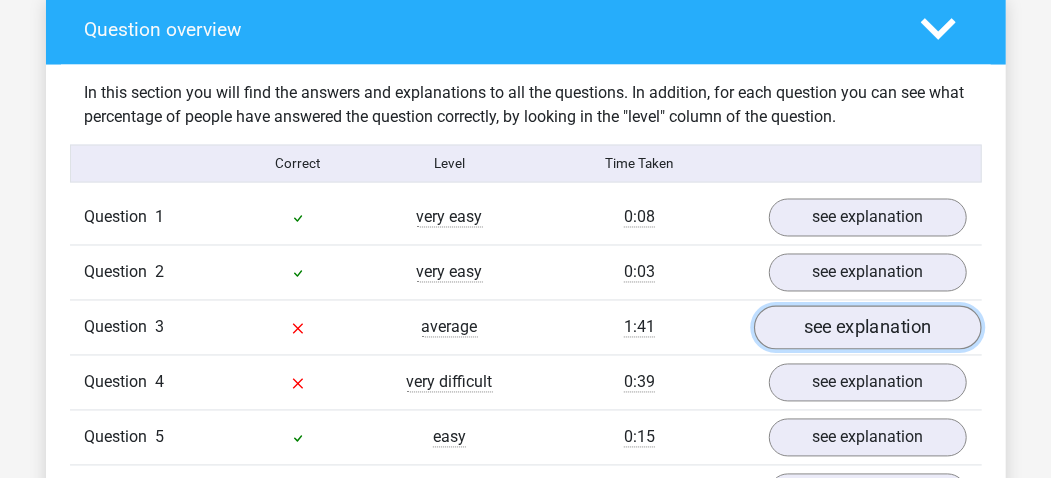 click on "see explanation" at bounding box center (868, 328) 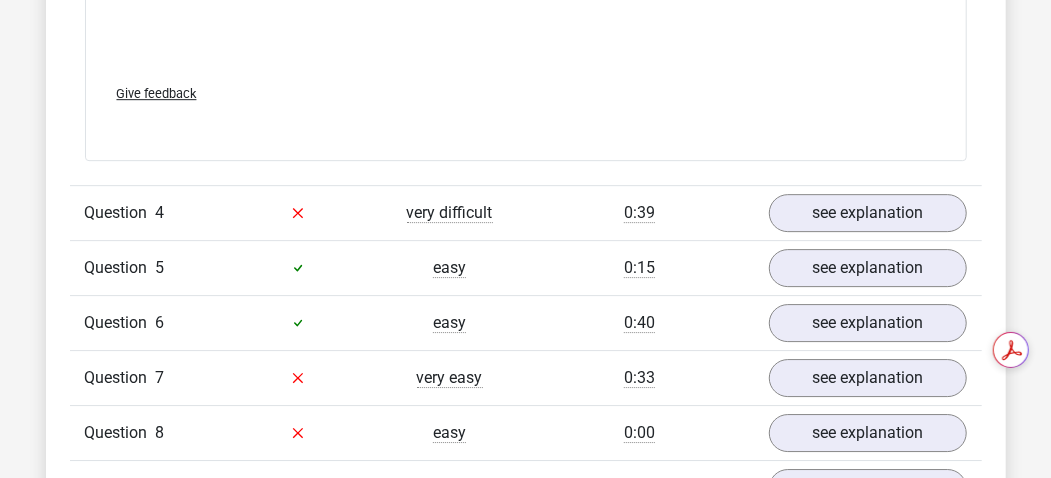 scroll, scrollTop: 2666, scrollLeft: 0, axis: vertical 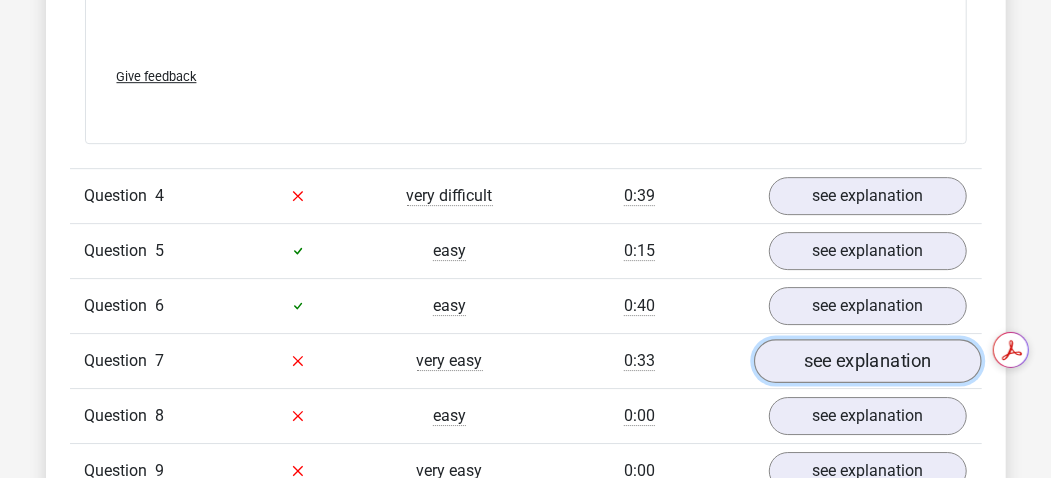 click on "see explanation" at bounding box center [868, 361] 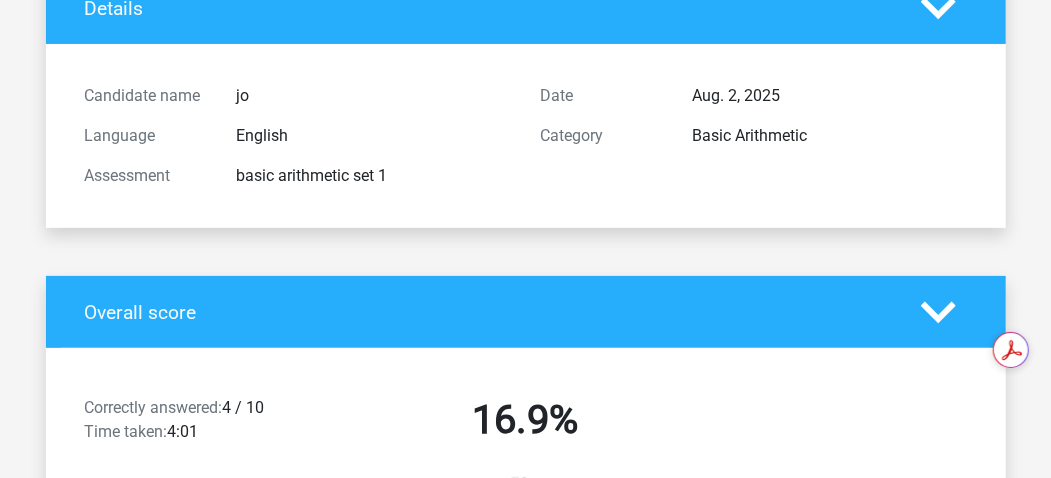 scroll, scrollTop: 0, scrollLeft: 0, axis: both 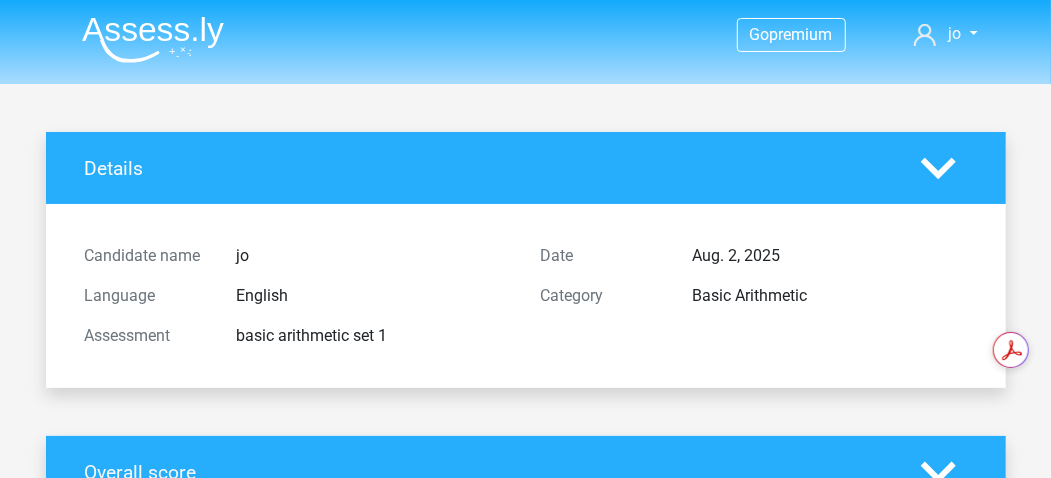 click 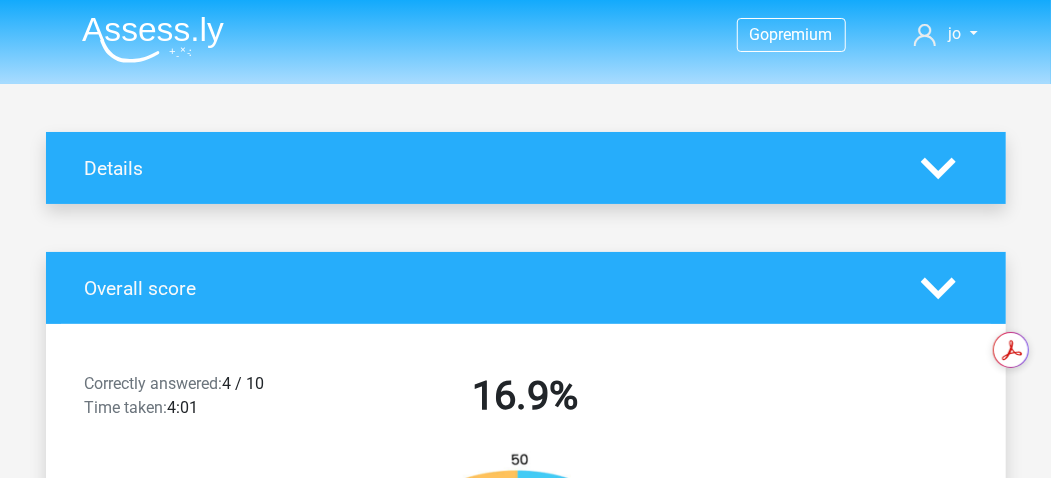 click 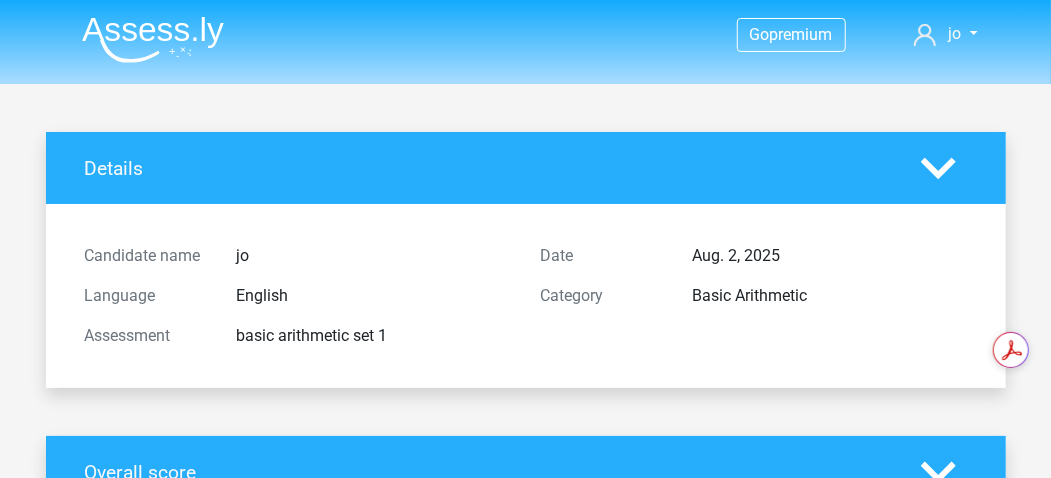click 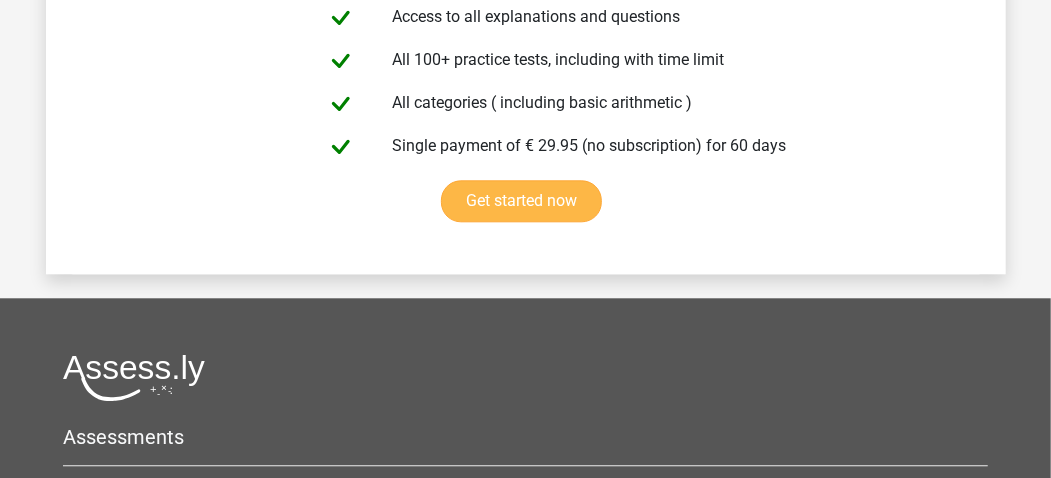 scroll, scrollTop: 5200, scrollLeft: 0, axis: vertical 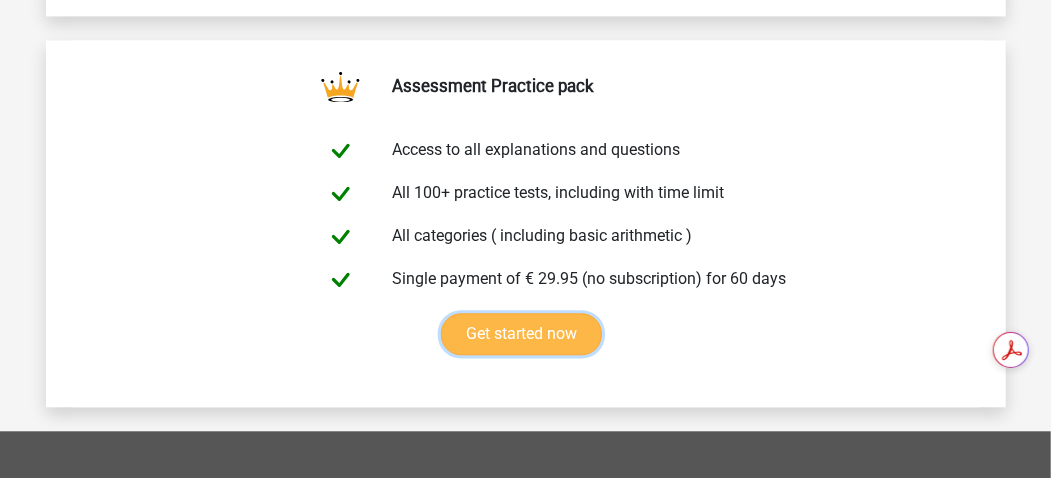 click on "Get started now" at bounding box center (521, -4022) 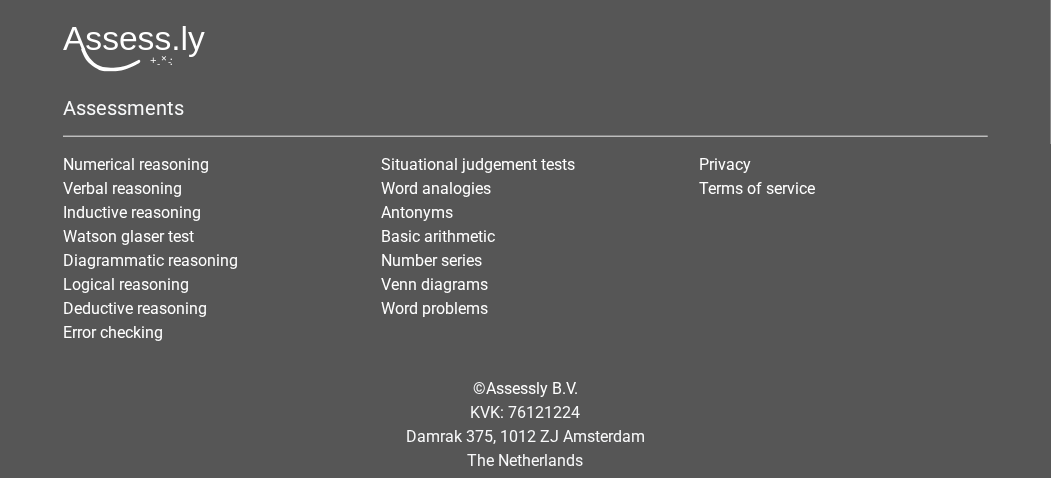 scroll, scrollTop: 889, scrollLeft: 0, axis: vertical 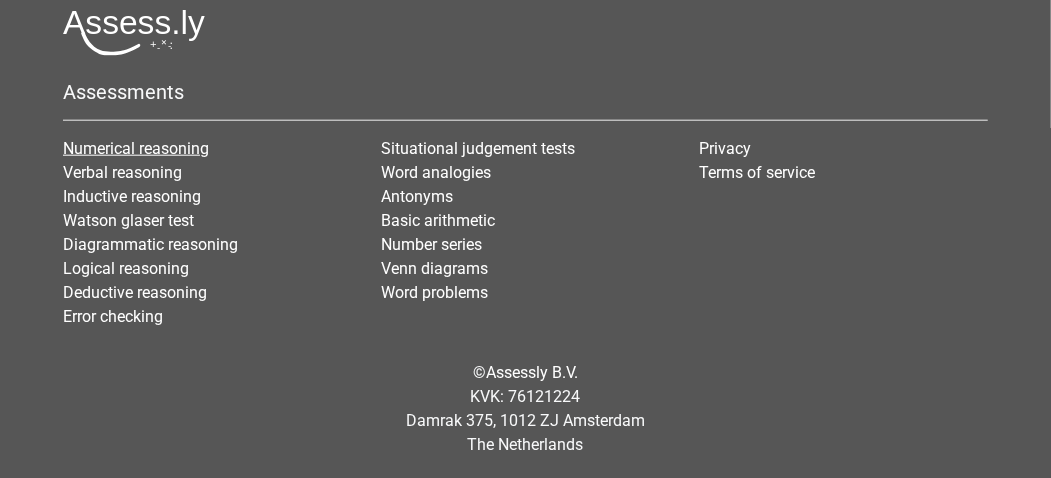 click on "Numerical reasoning" at bounding box center [136, 148] 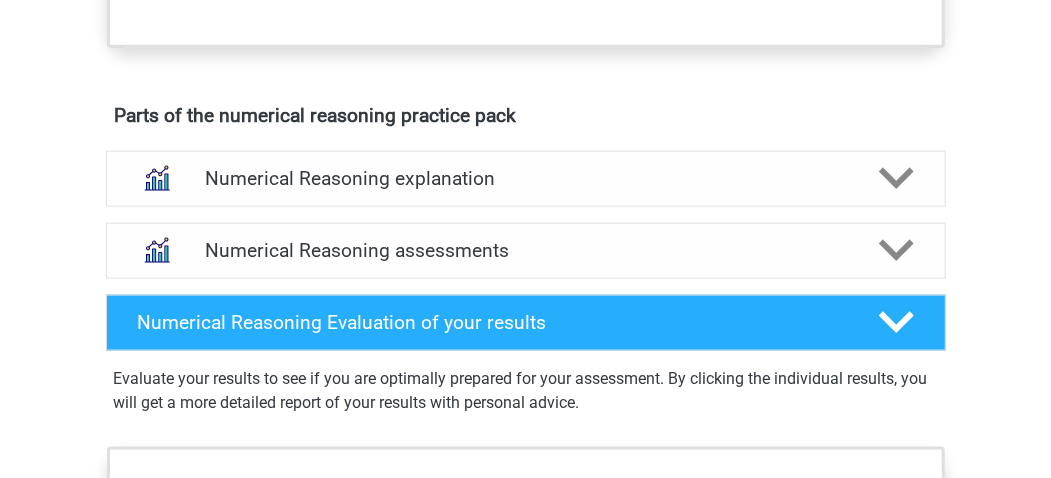 scroll, scrollTop: 1200, scrollLeft: 0, axis: vertical 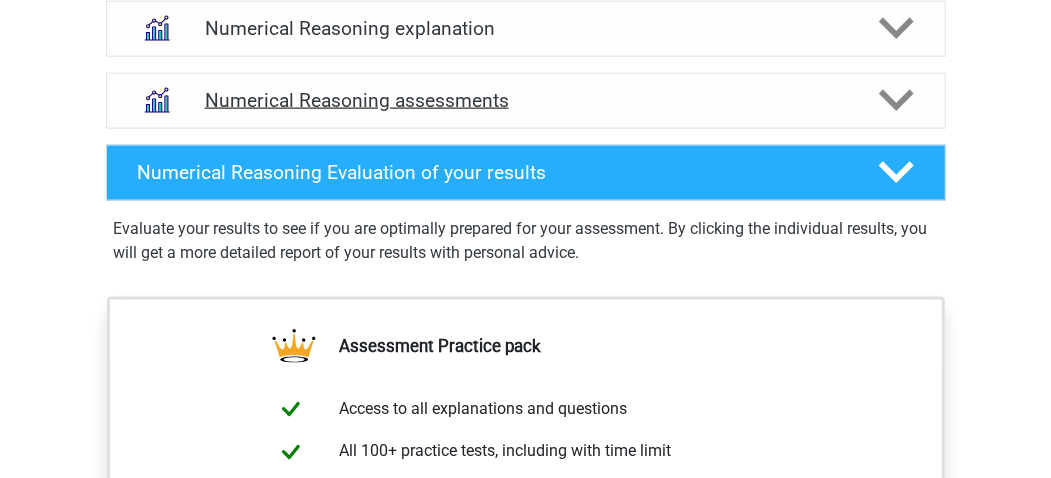 click 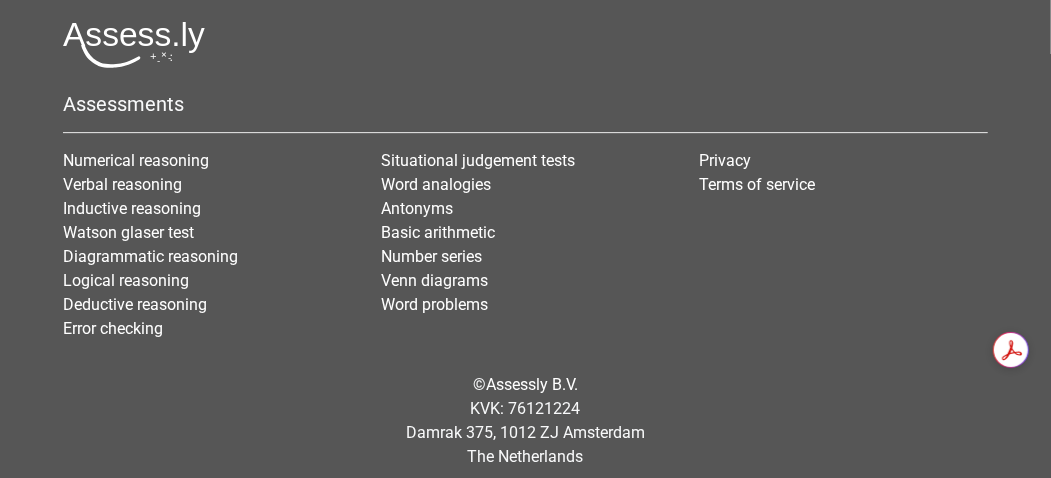 scroll, scrollTop: 2775, scrollLeft: 0, axis: vertical 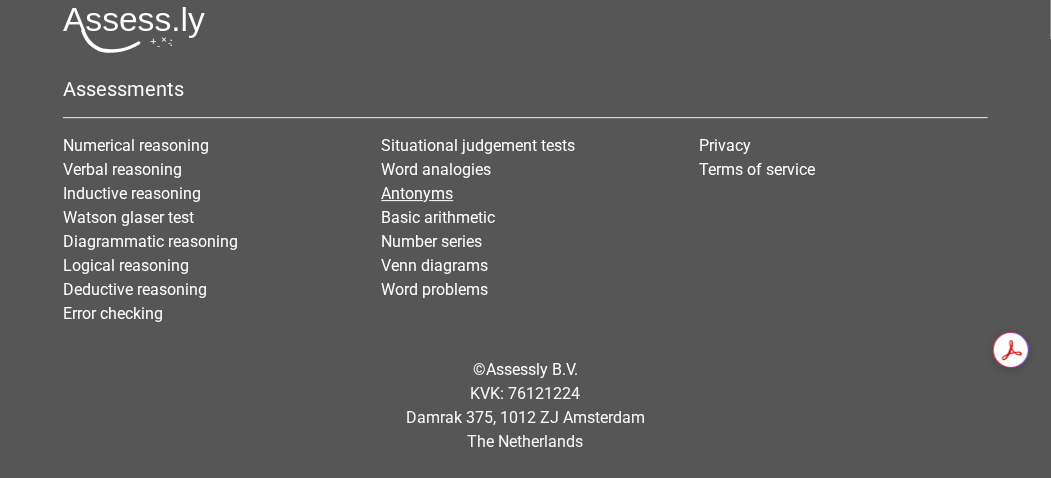 click on "Antonyms" at bounding box center [417, 193] 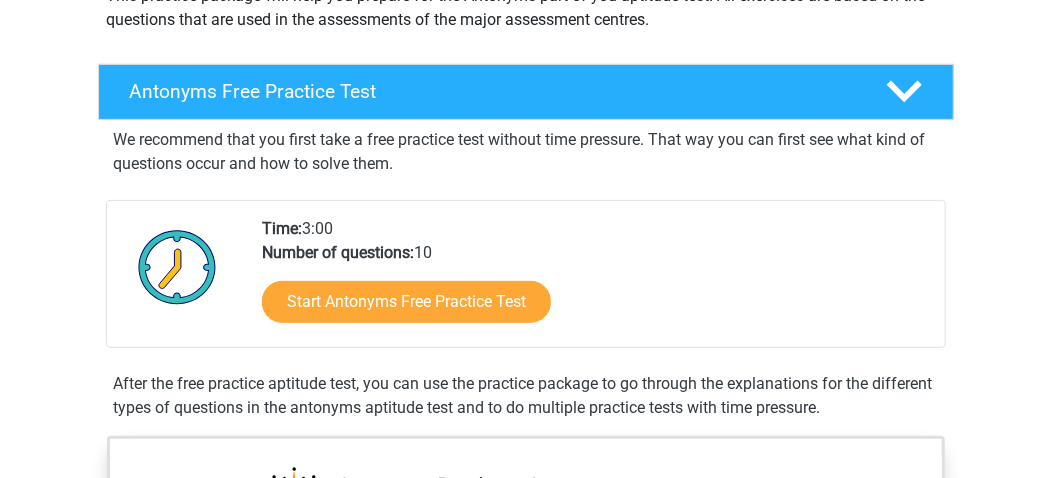 scroll, scrollTop: 400, scrollLeft: 0, axis: vertical 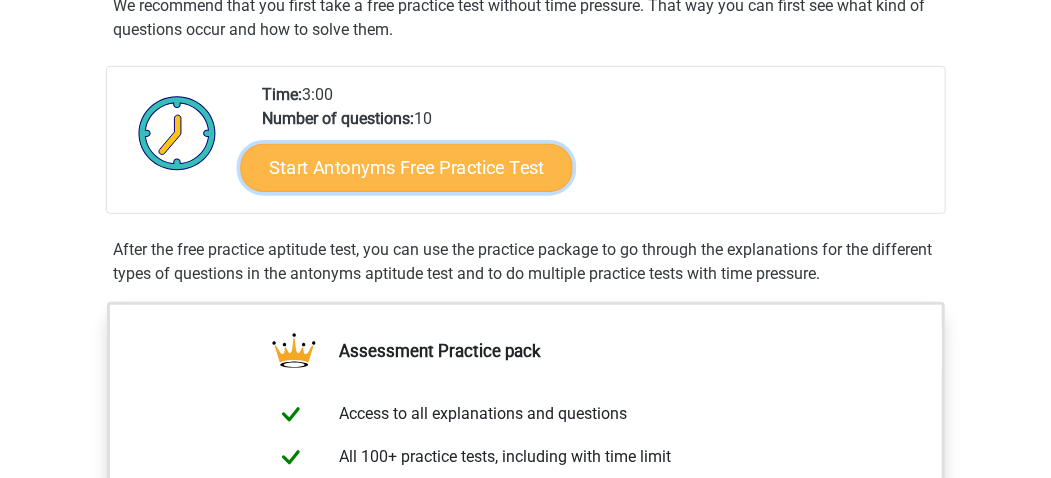 click on "Start Antonyms
Free Practice Test" at bounding box center [406, 167] 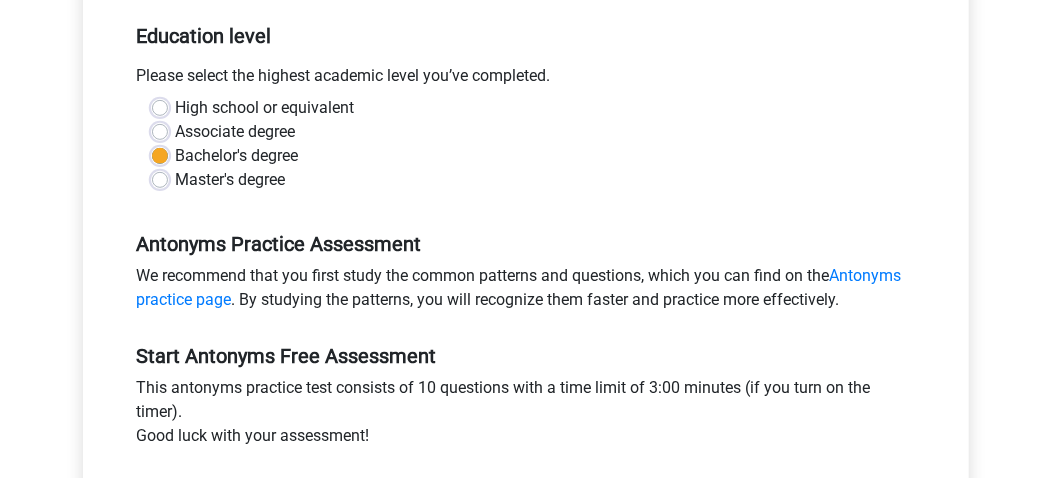 scroll, scrollTop: 533, scrollLeft: 0, axis: vertical 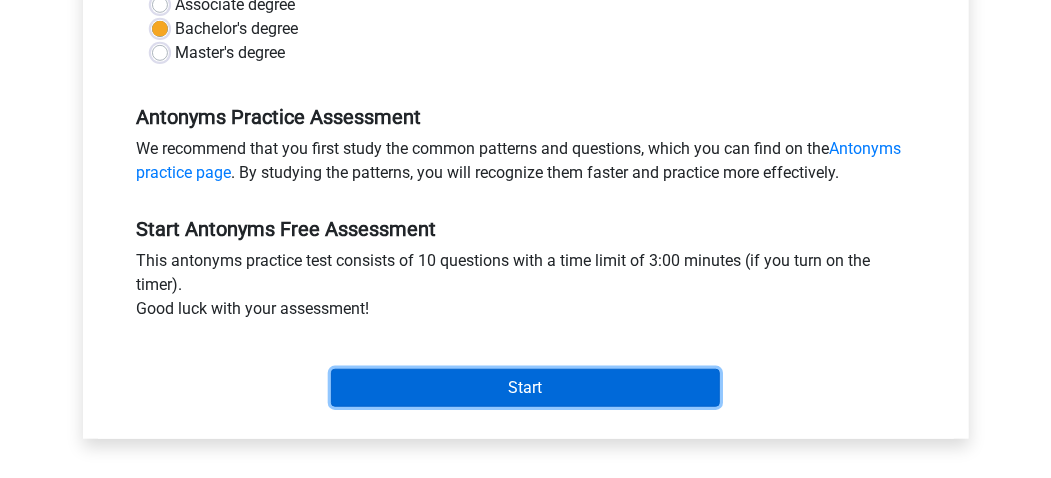click on "Start" at bounding box center [525, 388] 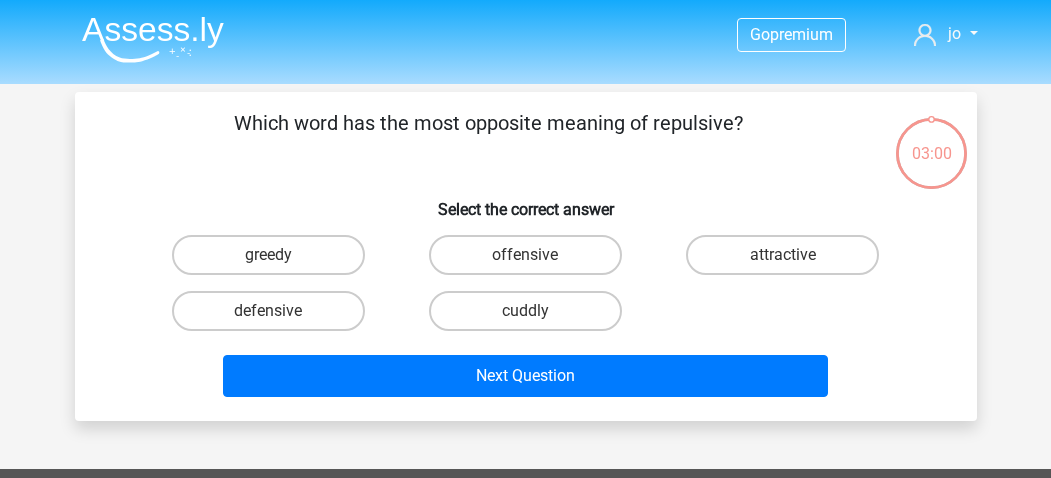 scroll, scrollTop: 0, scrollLeft: 0, axis: both 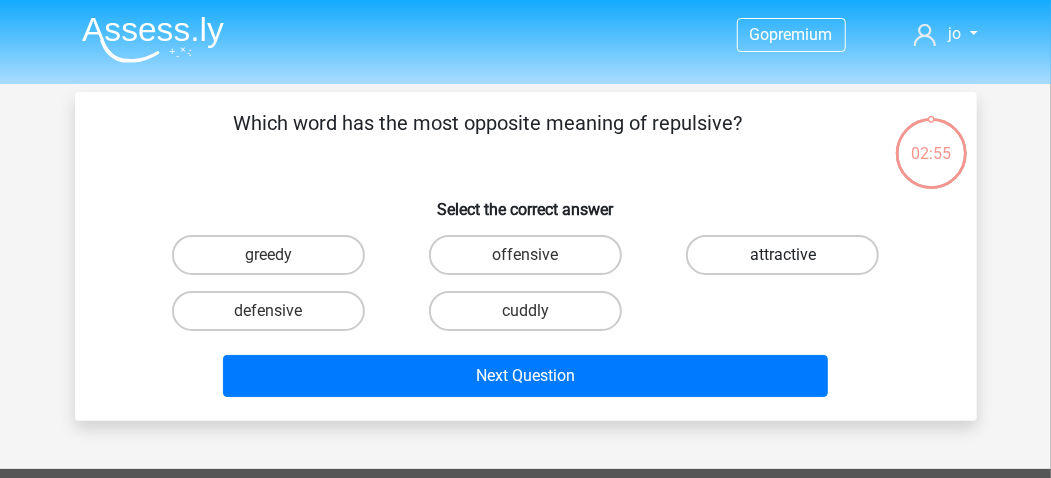 click on "attractive" at bounding box center (782, 255) 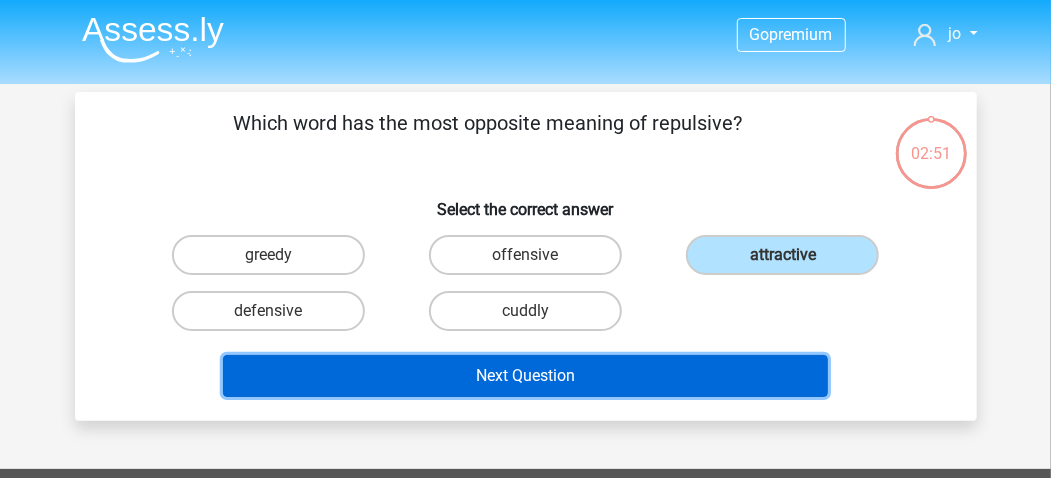 click on "Next Question" at bounding box center (525, 376) 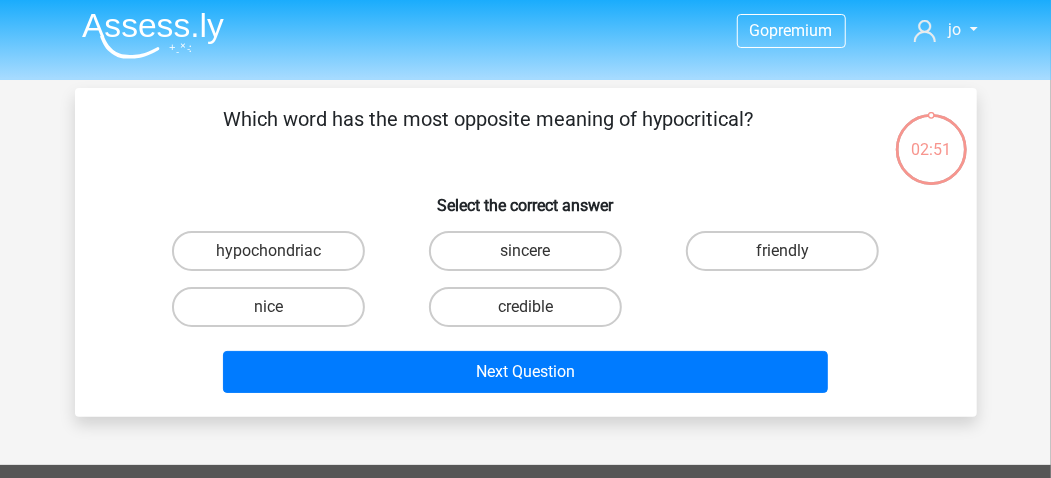 scroll, scrollTop: 92, scrollLeft: 0, axis: vertical 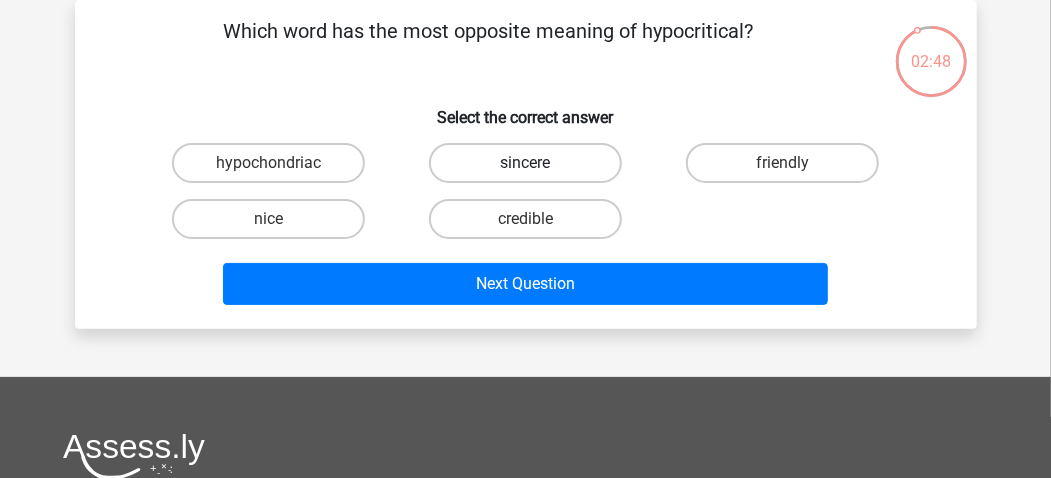 click on "sincere" at bounding box center (525, 163) 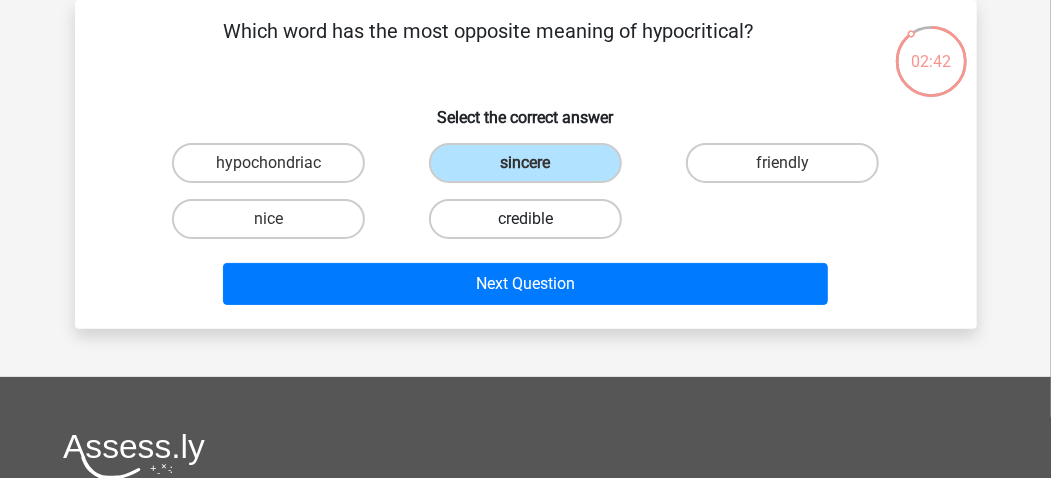 click on "credible" at bounding box center [525, 219] 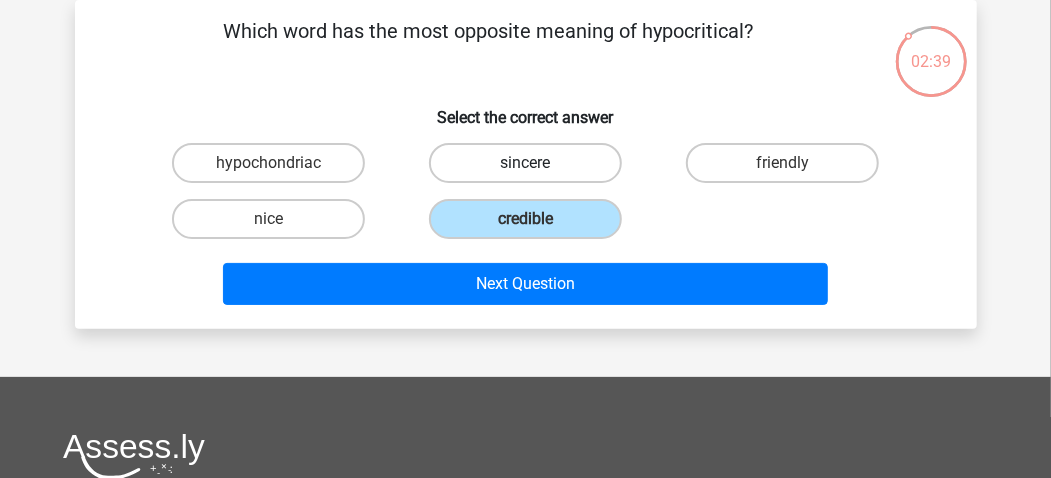 click on "sincere" at bounding box center [525, 163] 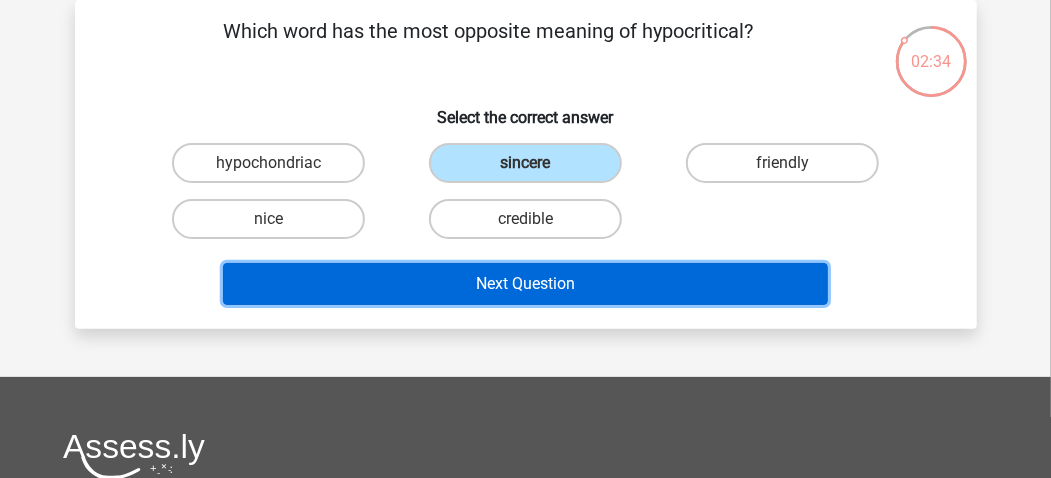 click on "Next Question" at bounding box center (525, 284) 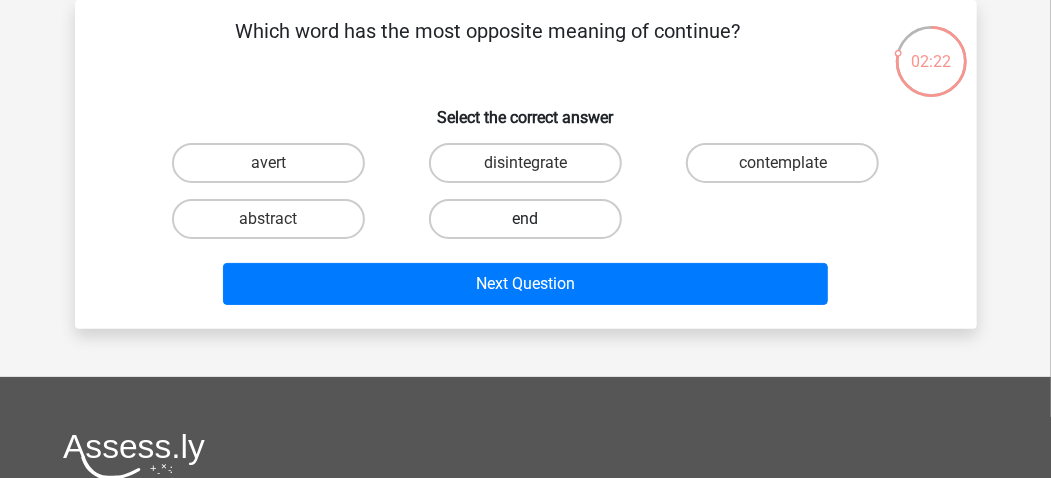 click on "end" at bounding box center [525, 219] 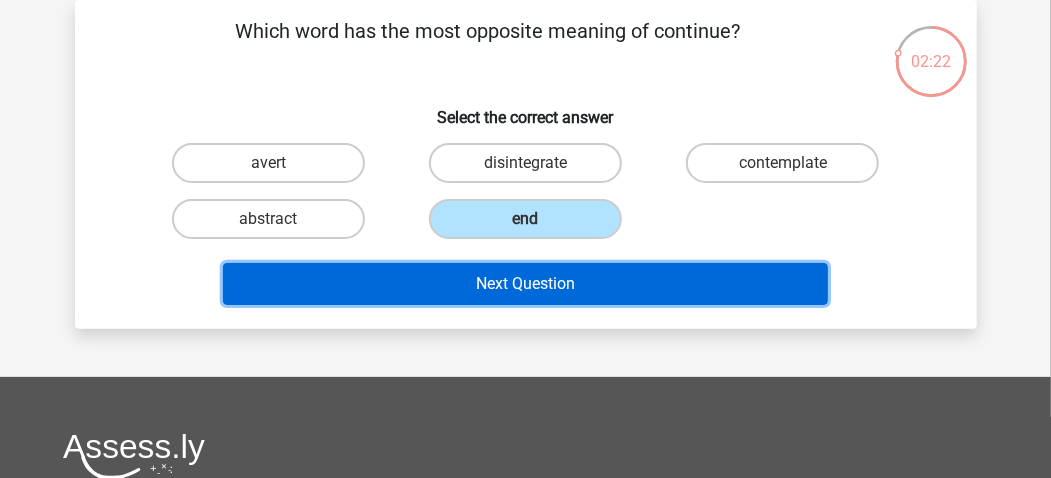 click on "Next Question" at bounding box center (525, 284) 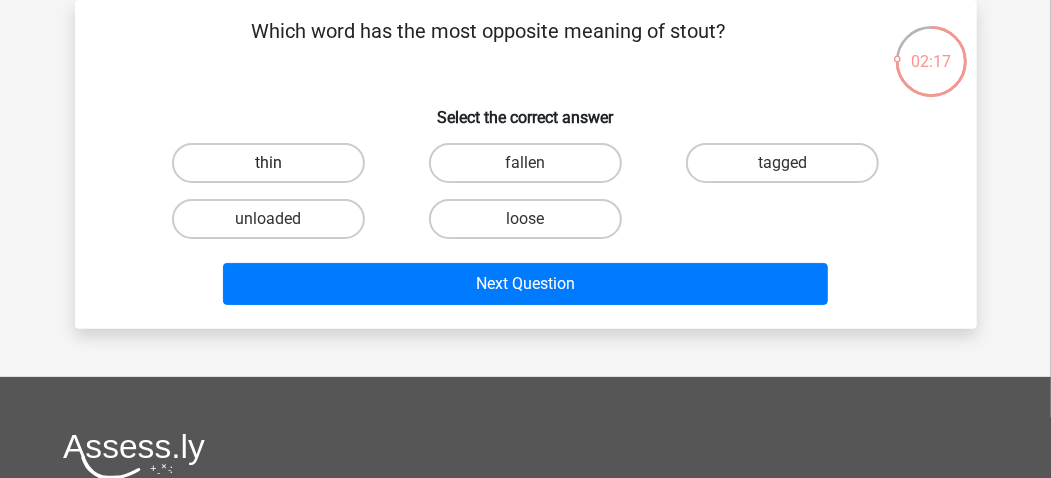 click on "thin" at bounding box center (268, 163) 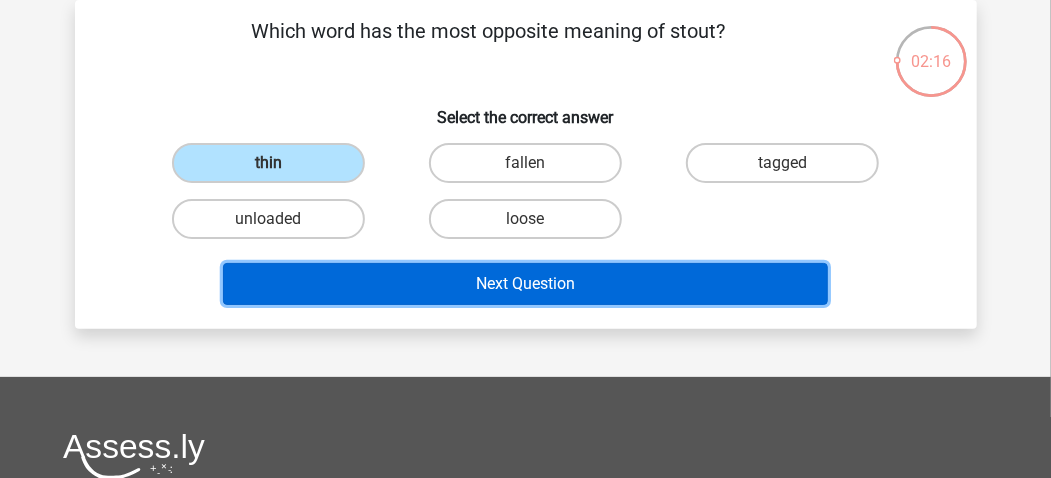 click on "Next Question" at bounding box center (525, 284) 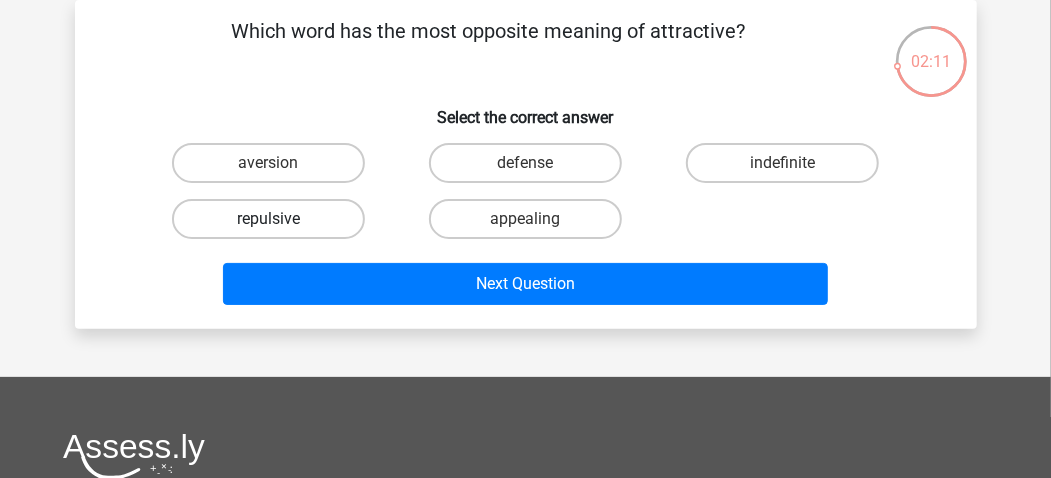 click on "repulsive" at bounding box center (268, 219) 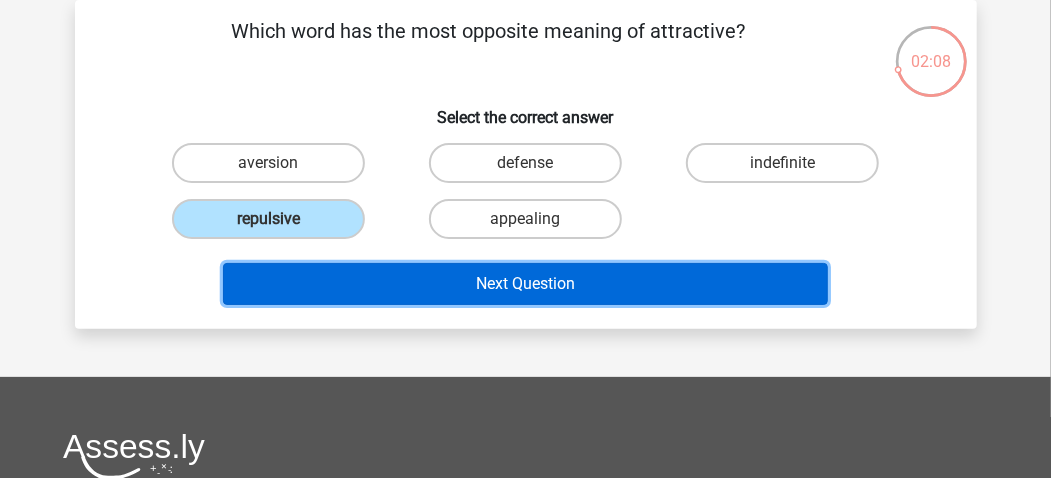 click on "Next Question" at bounding box center (525, 284) 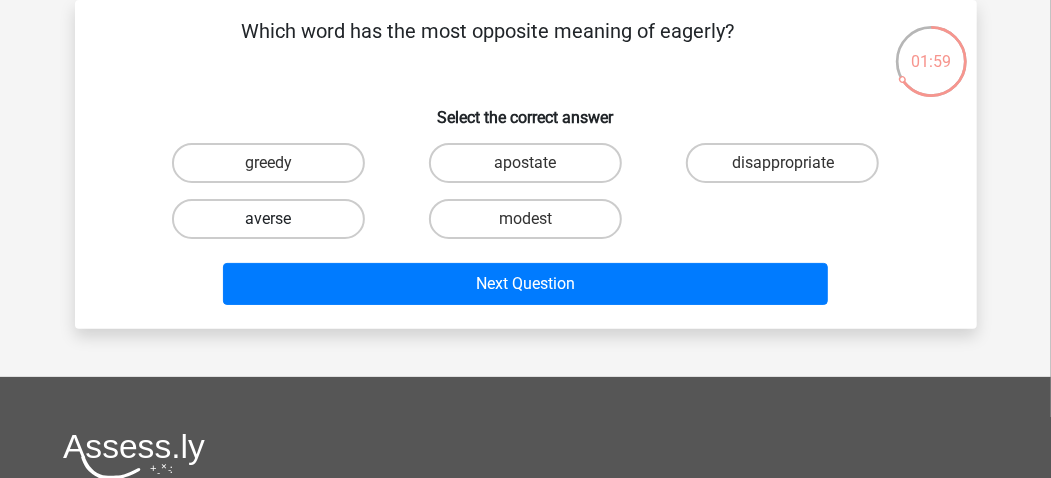 click on "averse" at bounding box center [268, 219] 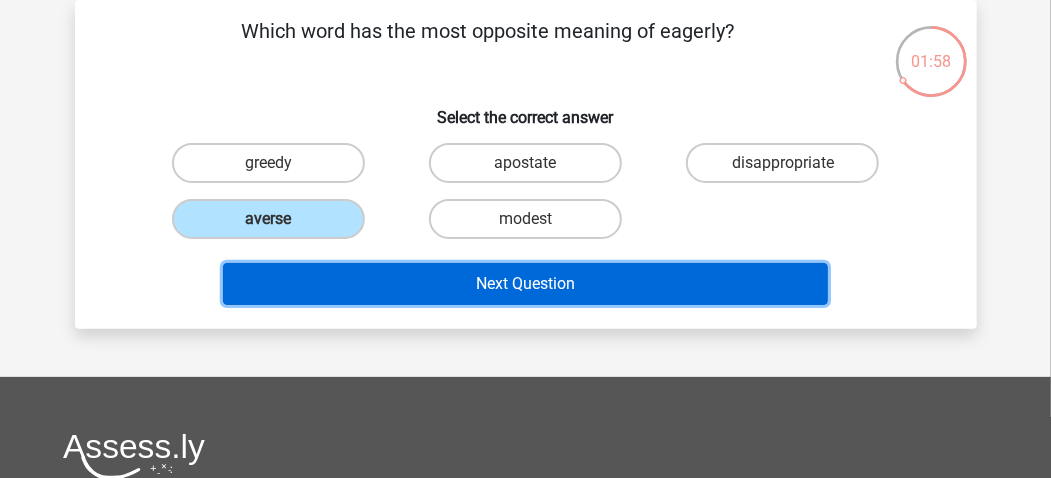 click on "Next Question" at bounding box center (525, 284) 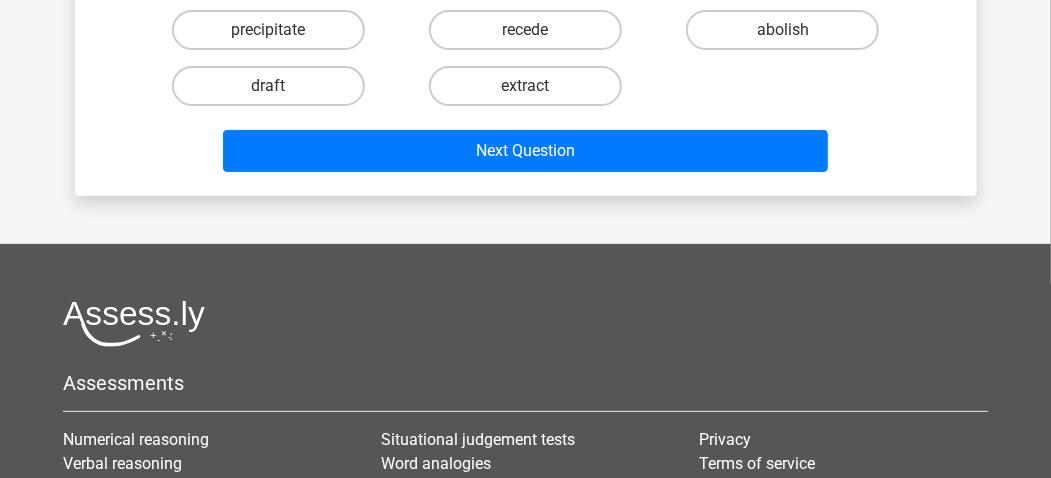 scroll, scrollTop: 92, scrollLeft: 0, axis: vertical 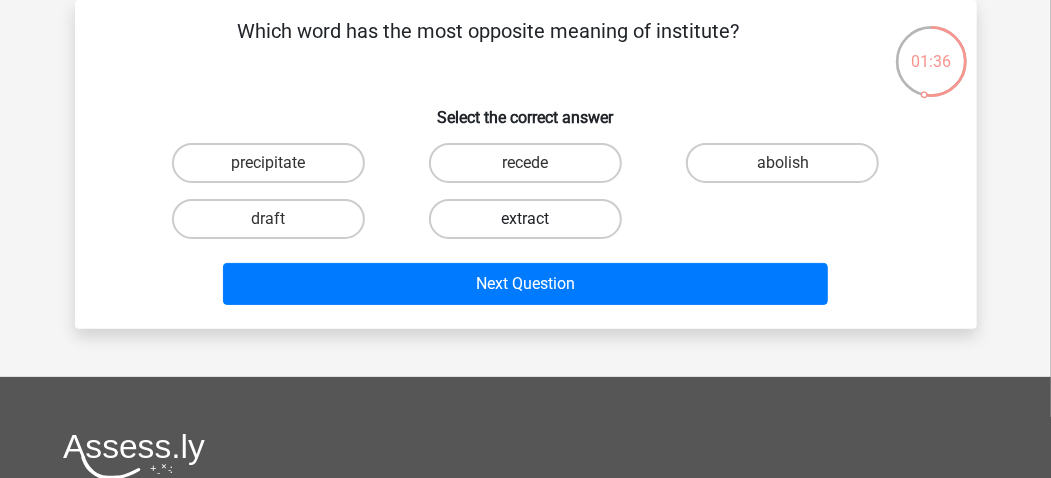 click on "extract" at bounding box center (525, 219) 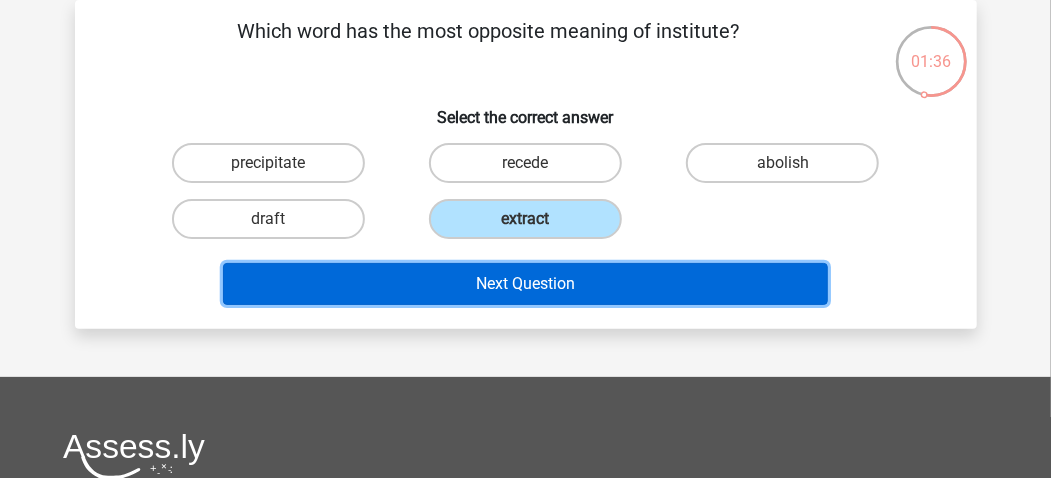 drag, startPoint x: 571, startPoint y: 275, endPoint x: 586, endPoint y: 270, distance: 15.811388 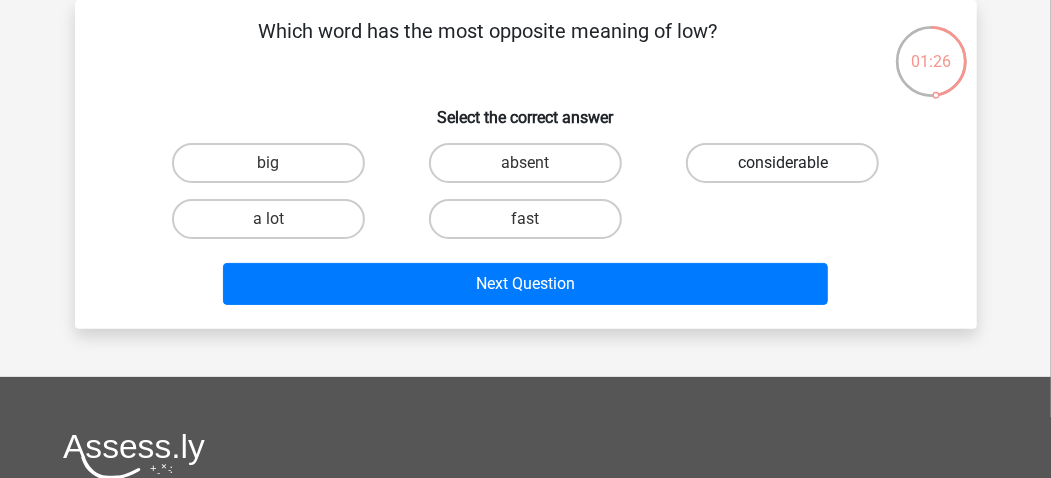 click on "considerable" at bounding box center (782, 163) 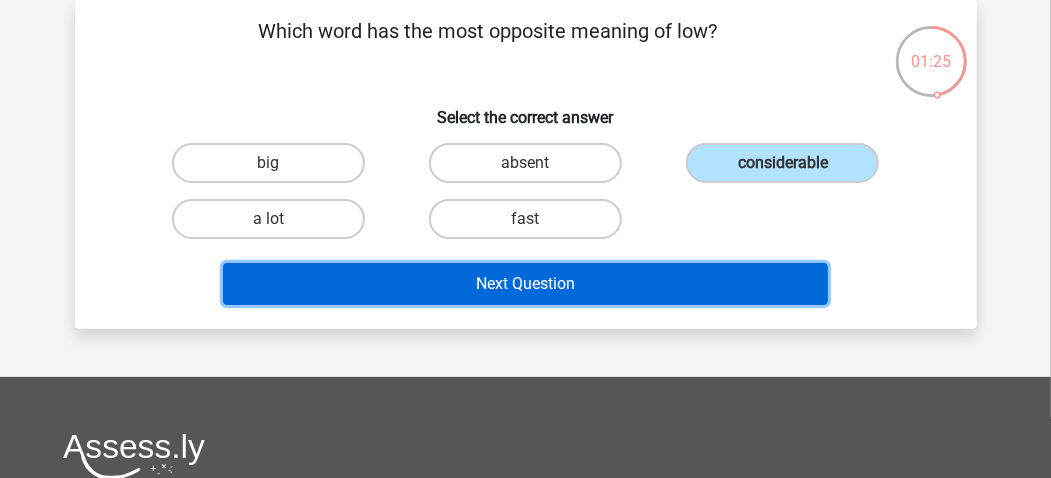click on "Next Question" at bounding box center (525, 284) 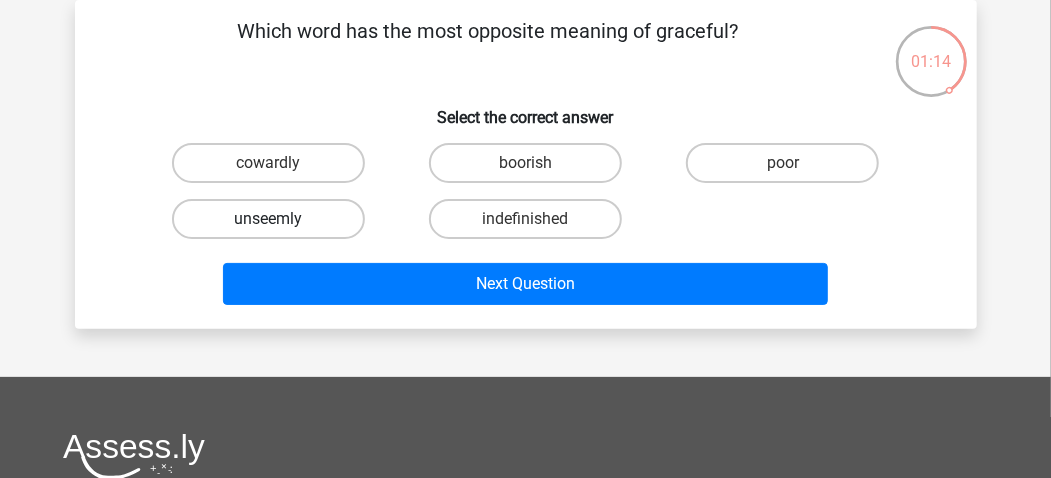 click on "unseemly" at bounding box center [268, 219] 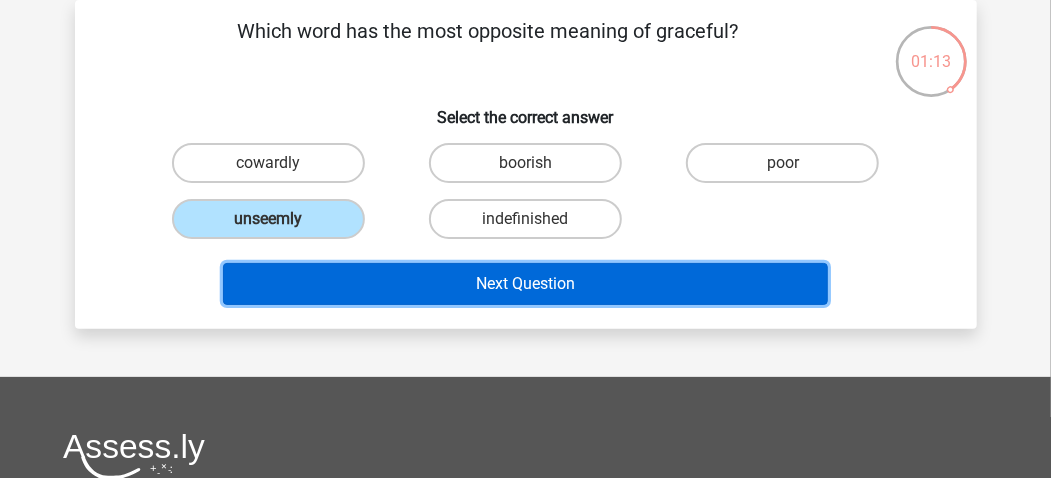 click on "Next Question" at bounding box center (525, 284) 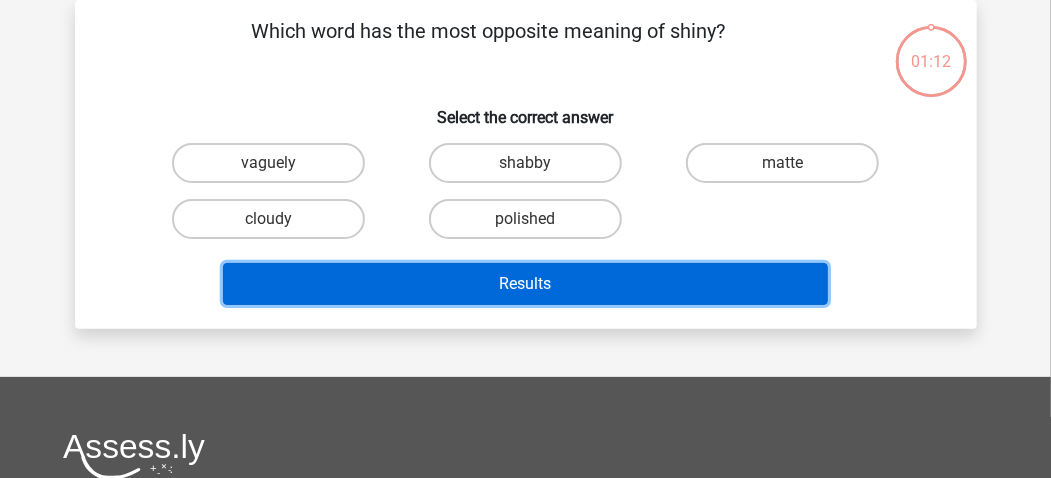 click on "Results" at bounding box center [525, 284] 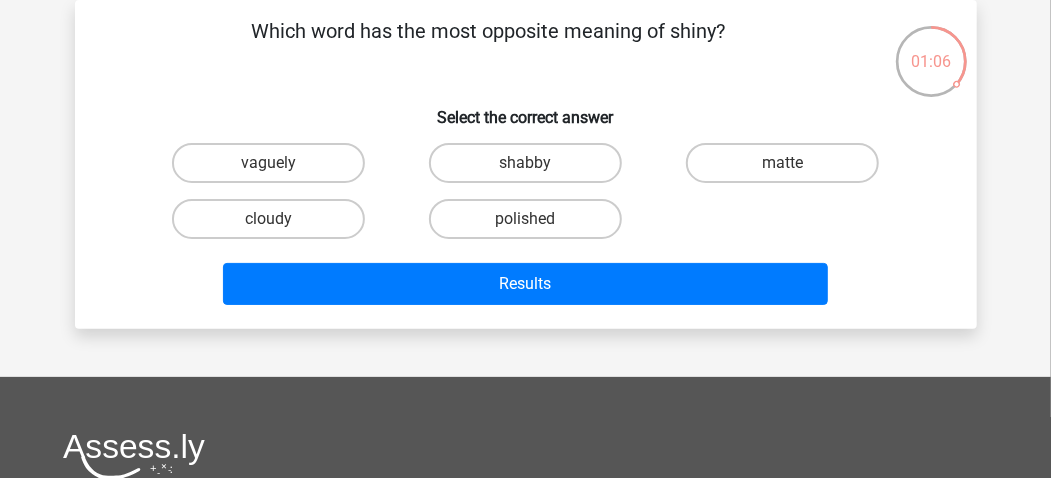 click on "Which word has the most opposite meaning of shiny?" at bounding box center (488, 46) 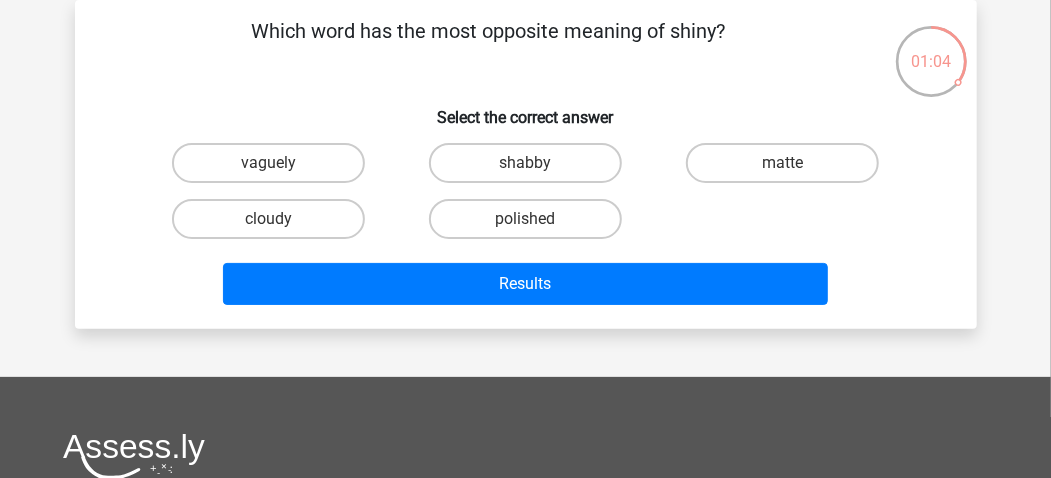 click on "matte" at bounding box center (782, 163) 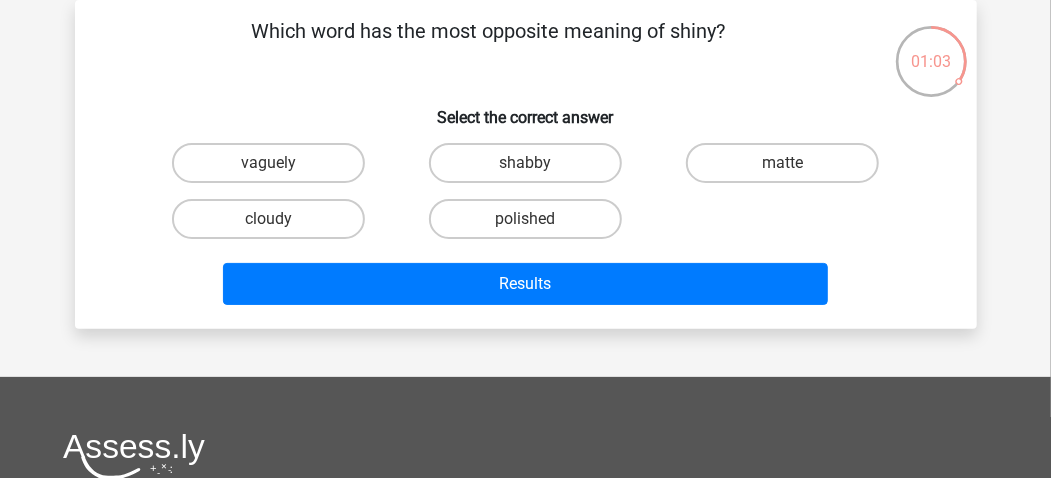 click on "matte" at bounding box center [789, 169] 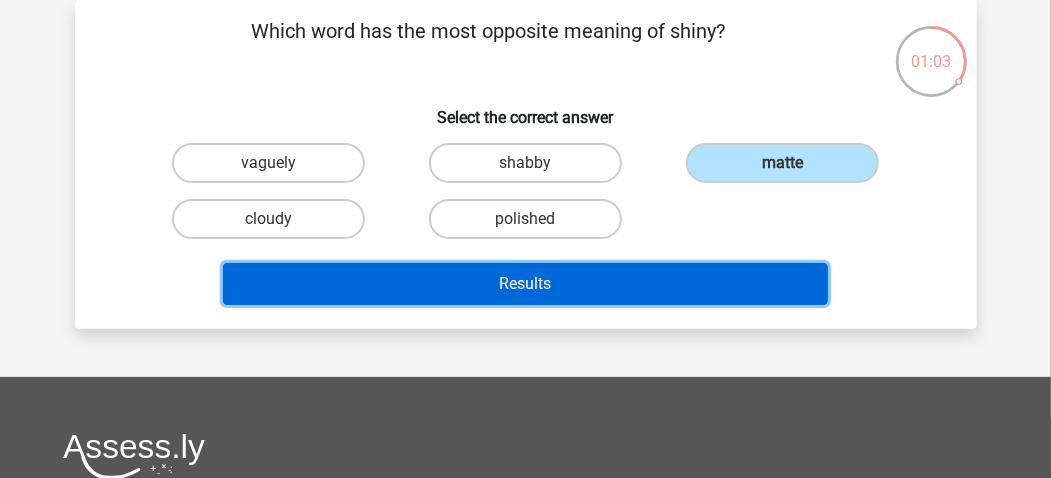 click on "Results" at bounding box center (525, 284) 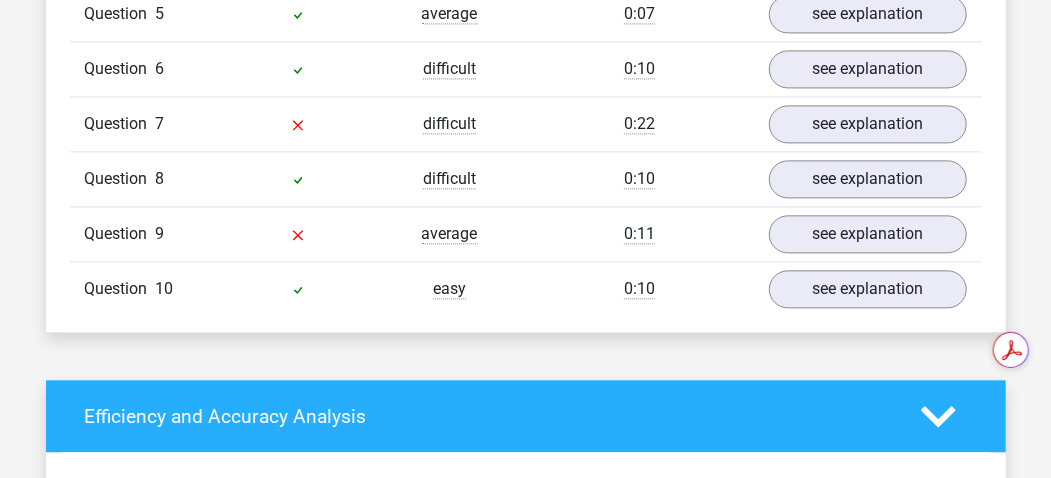 scroll, scrollTop: 1733, scrollLeft: 0, axis: vertical 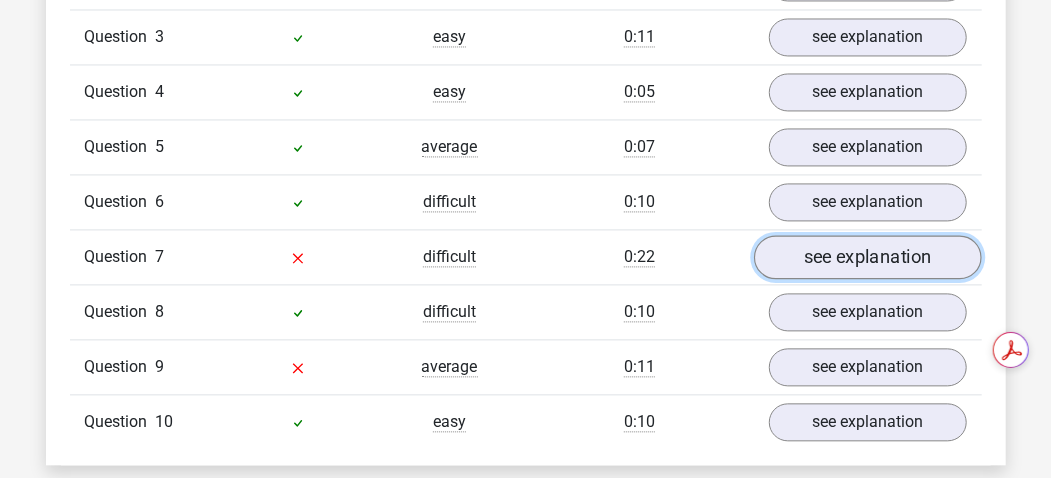 click on "see explanation" at bounding box center [868, 257] 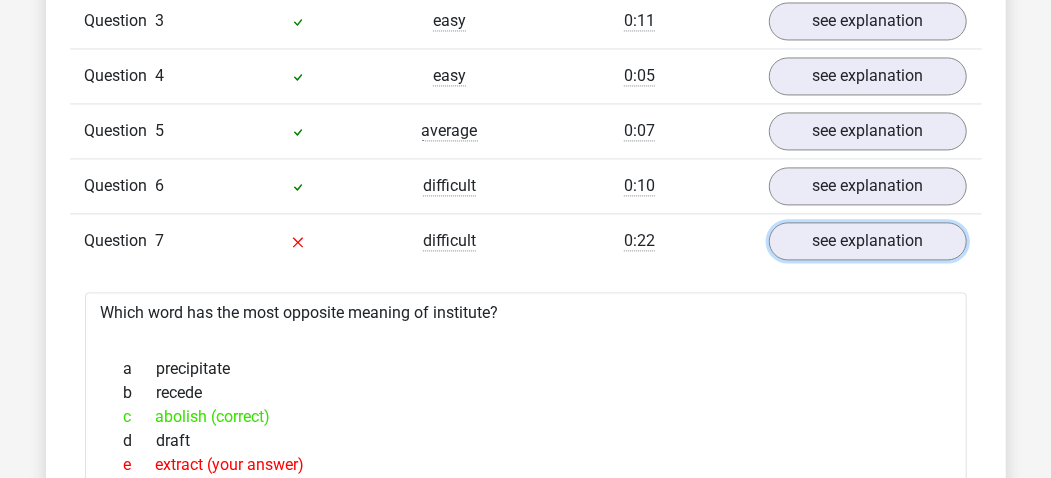 scroll, scrollTop: 1733, scrollLeft: 0, axis: vertical 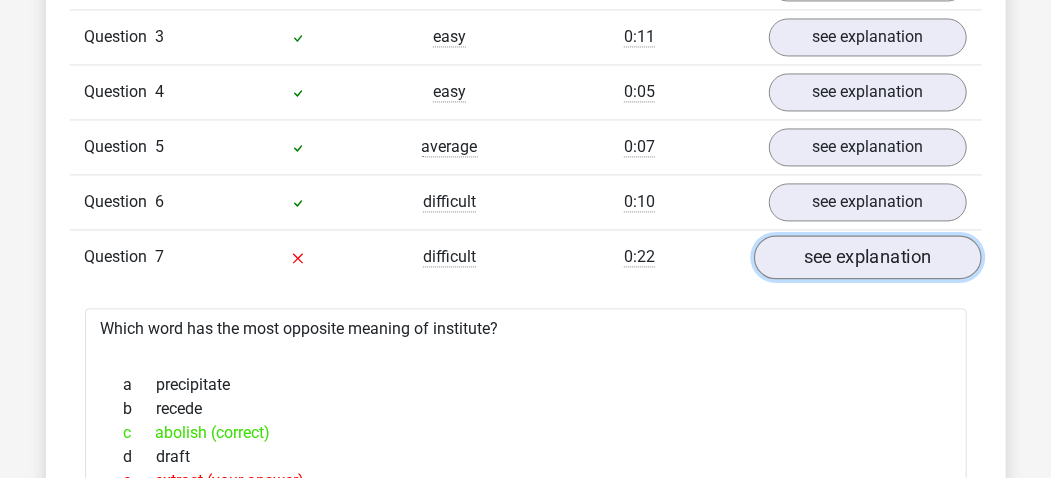 click on "see explanation" at bounding box center [868, 257] 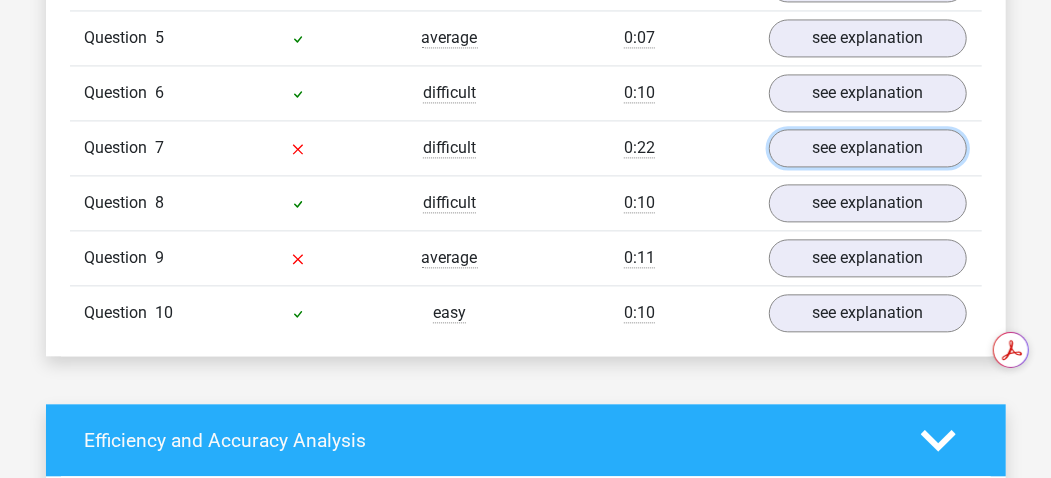 scroll, scrollTop: 1866, scrollLeft: 0, axis: vertical 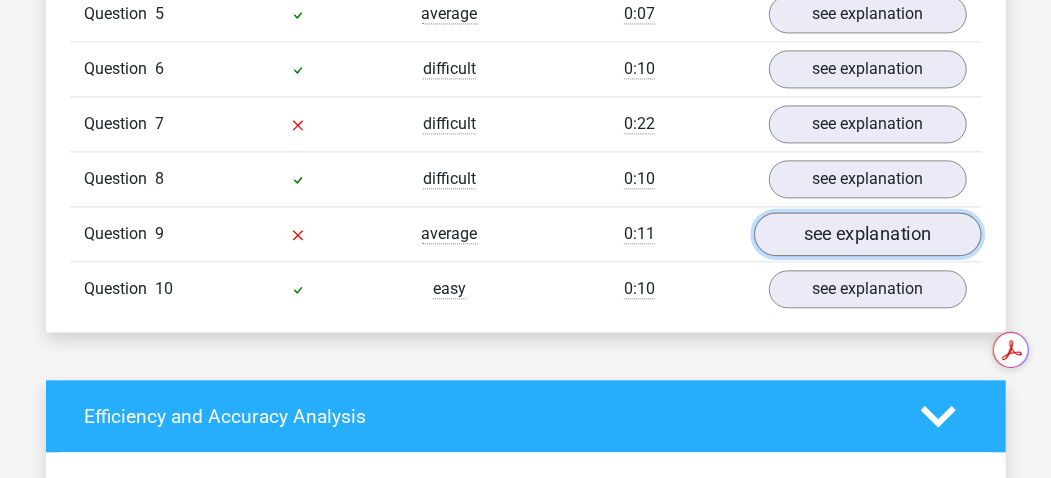 click on "see explanation" at bounding box center (868, 234) 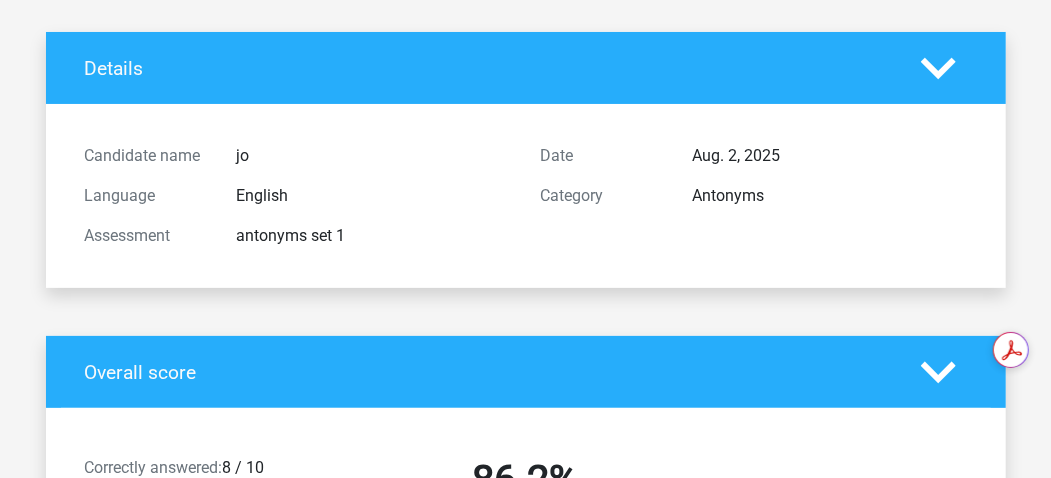 scroll, scrollTop: 0, scrollLeft: 0, axis: both 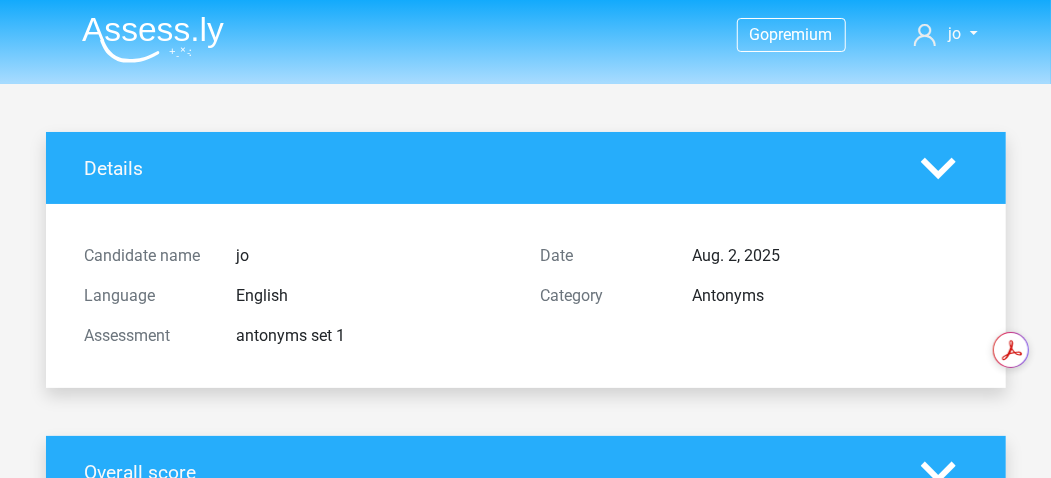 click 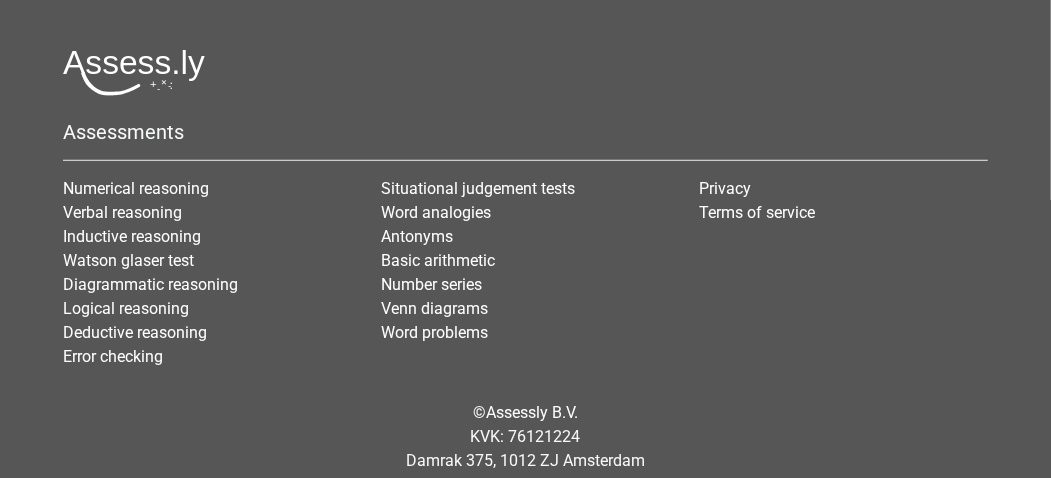 scroll, scrollTop: 3892, scrollLeft: 0, axis: vertical 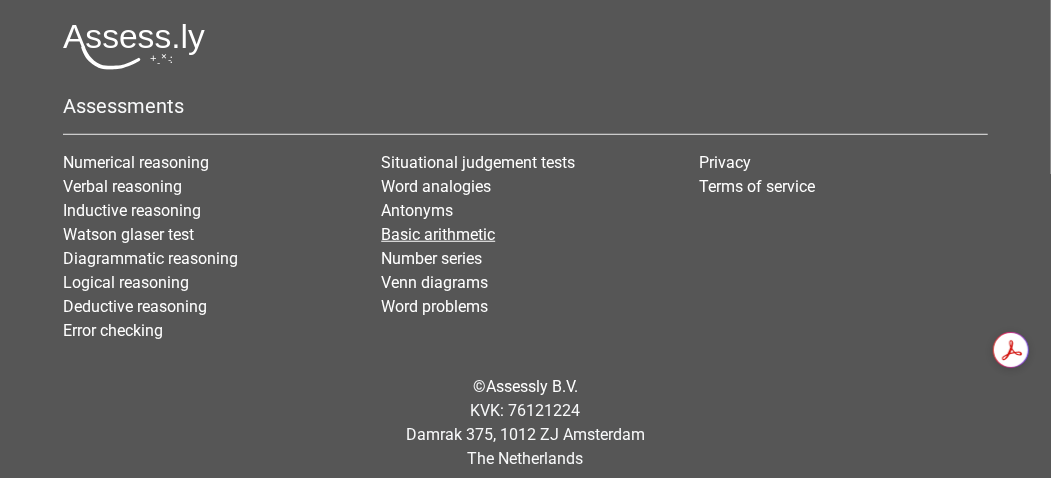 click on "Basic arithmetic" at bounding box center [438, 234] 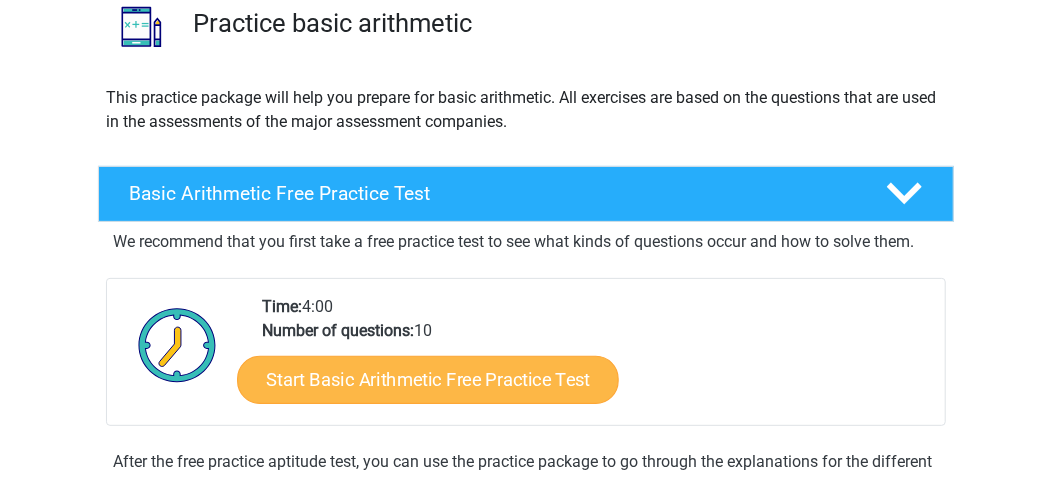 scroll, scrollTop: 266, scrollLeft: 0, axis: vertical 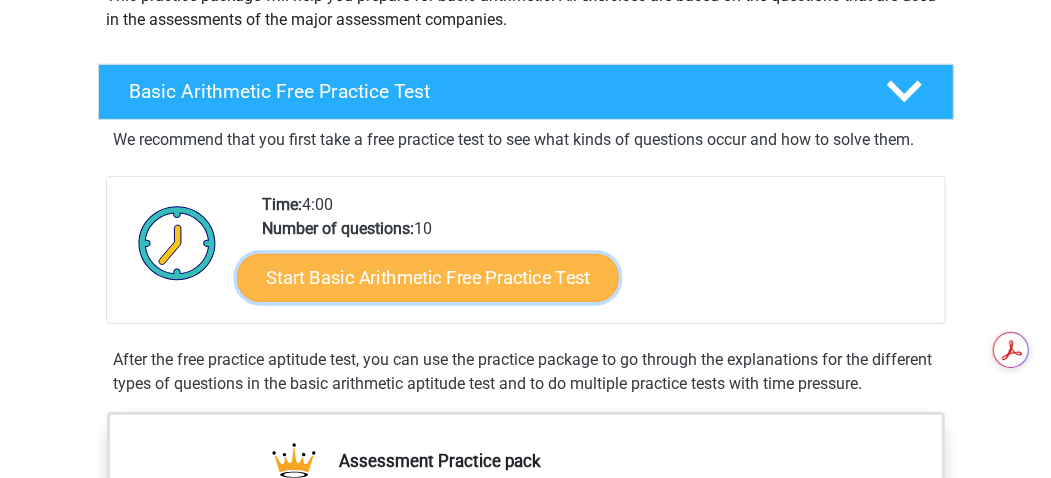 click on "Start Basic Arithmetic
Free Practice Test" at bounding box center [428, 277] 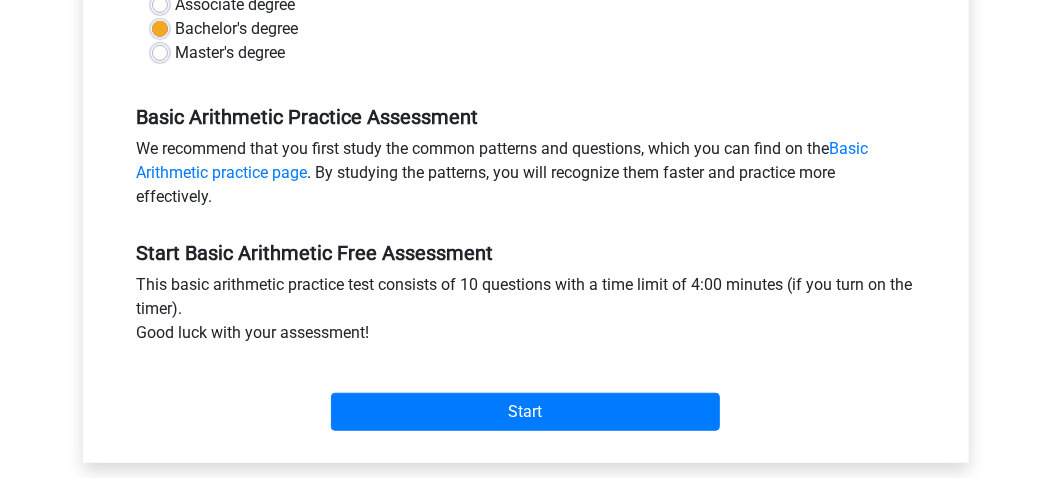 scroll, scrollTop: 666, scrollLeft: 0, axis: vertical 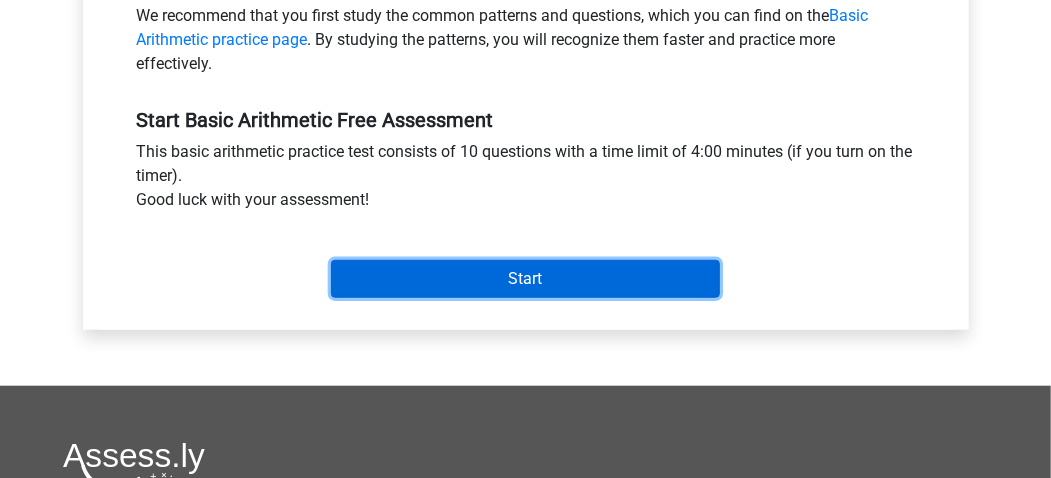 click on "Start" at bounding box center (525, 279) 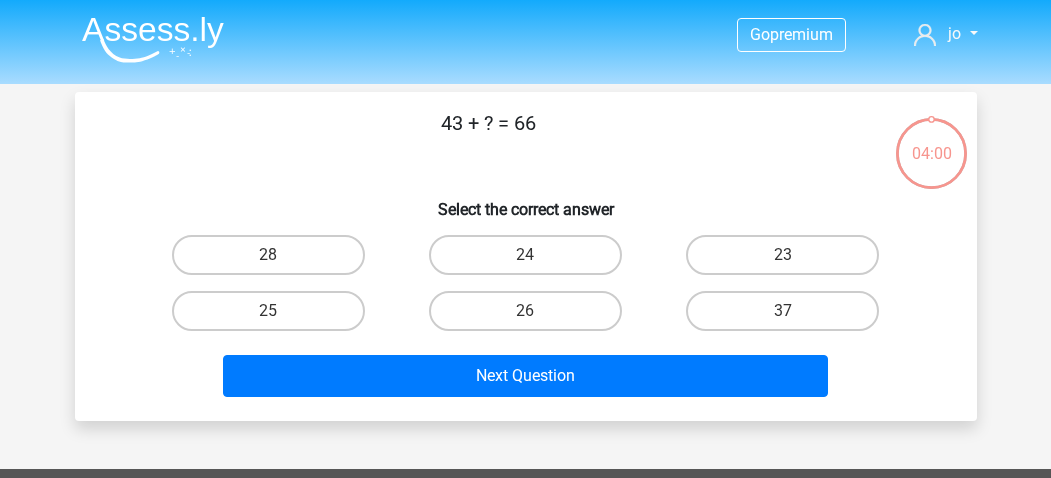 scroll, scrollTop: 0, scrollLeft: 0, axis: both 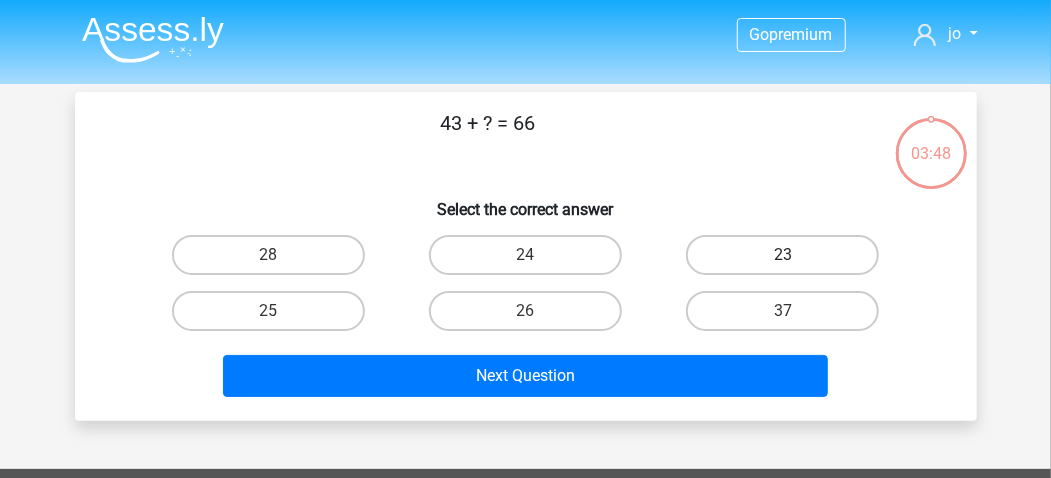 click on "23" at bounding box center [782, 255] 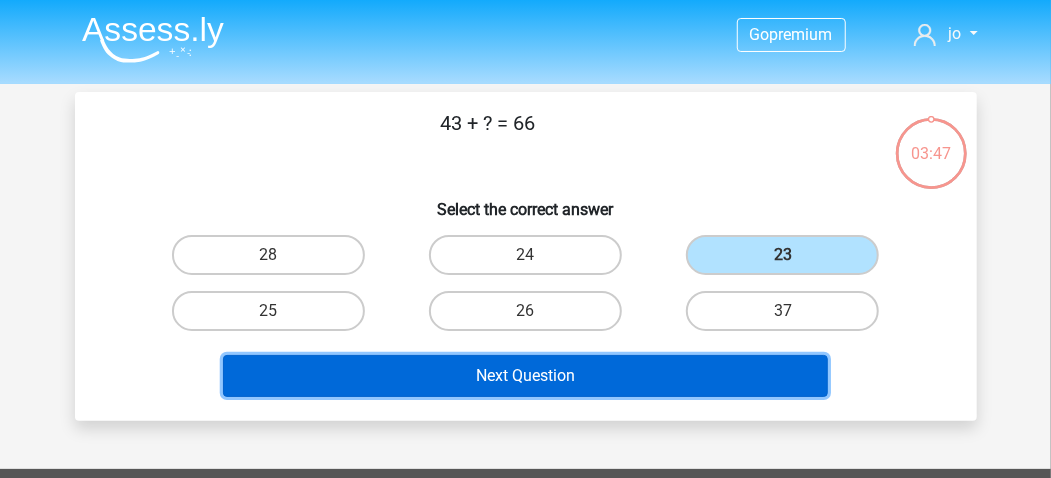 click on "Next Question" at bounding box center (525, 376) 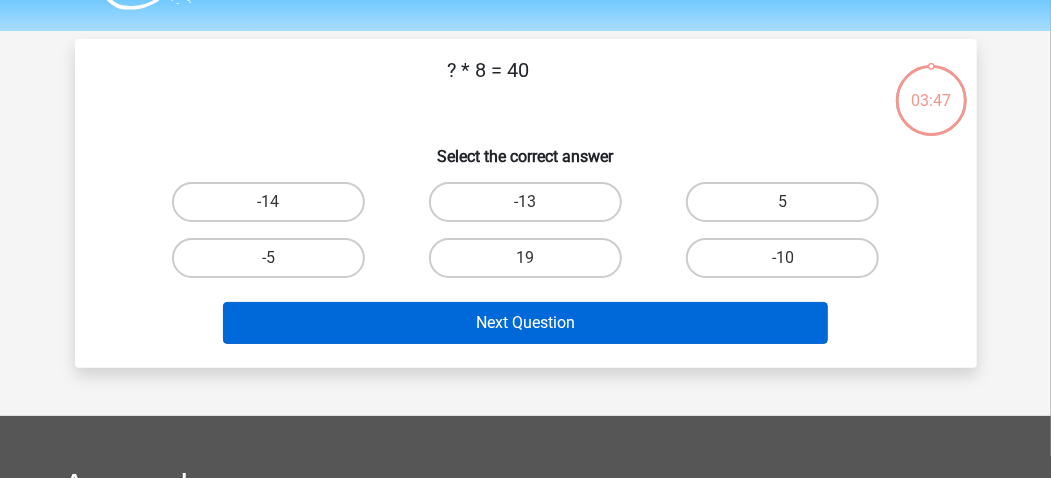 scroll, scrollTop: 92, scrollLeft: 0, axis: vertical 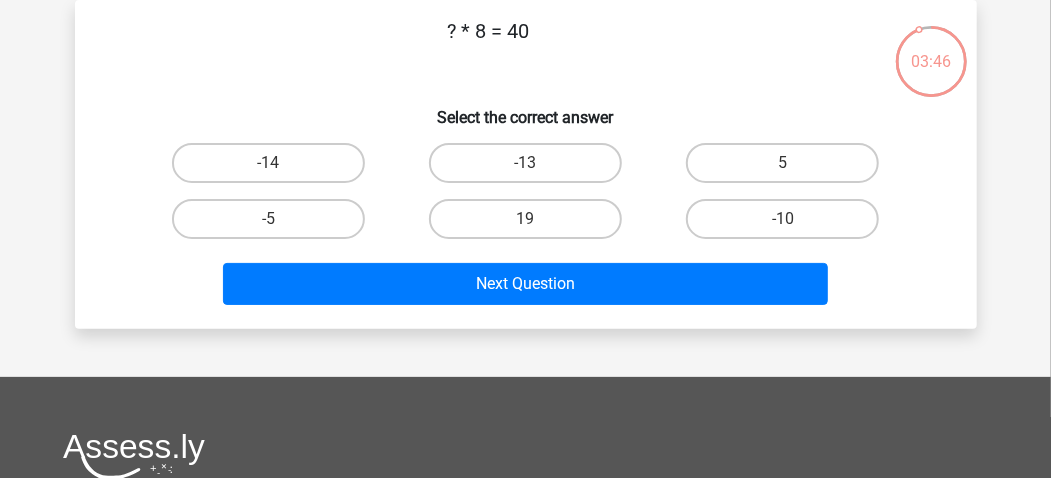 click on "5" at bounding box center (789, 169) 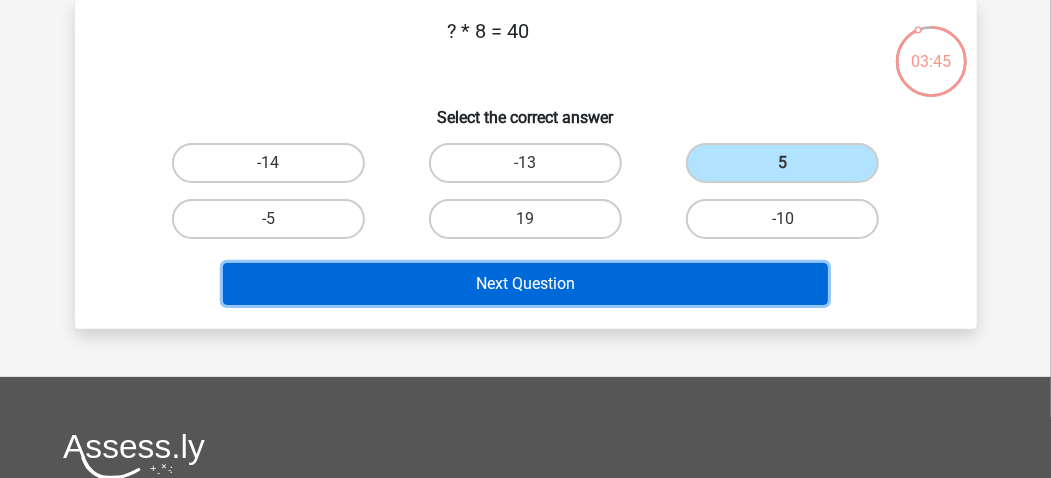 click on "Next Question" at bounding box center [525, 284] 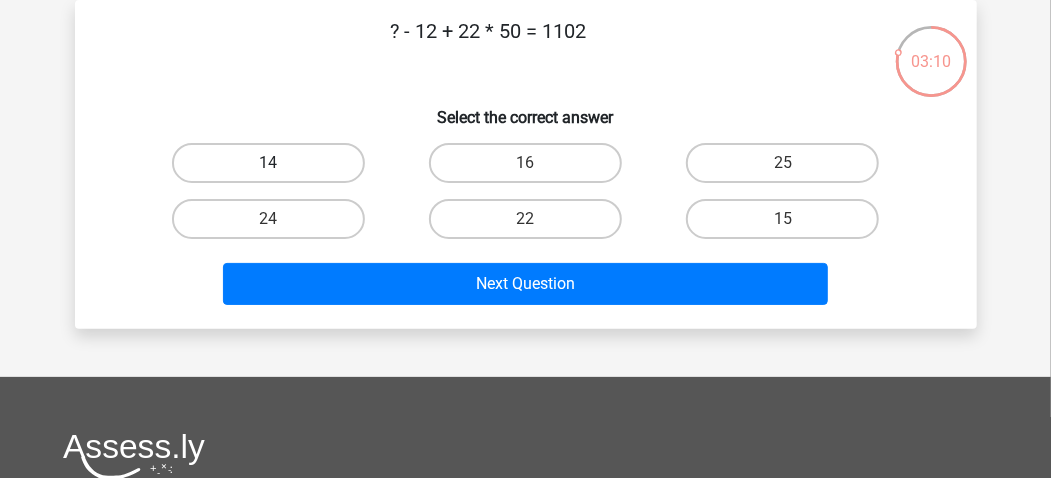click on "14" at bounding box center (268, 163) 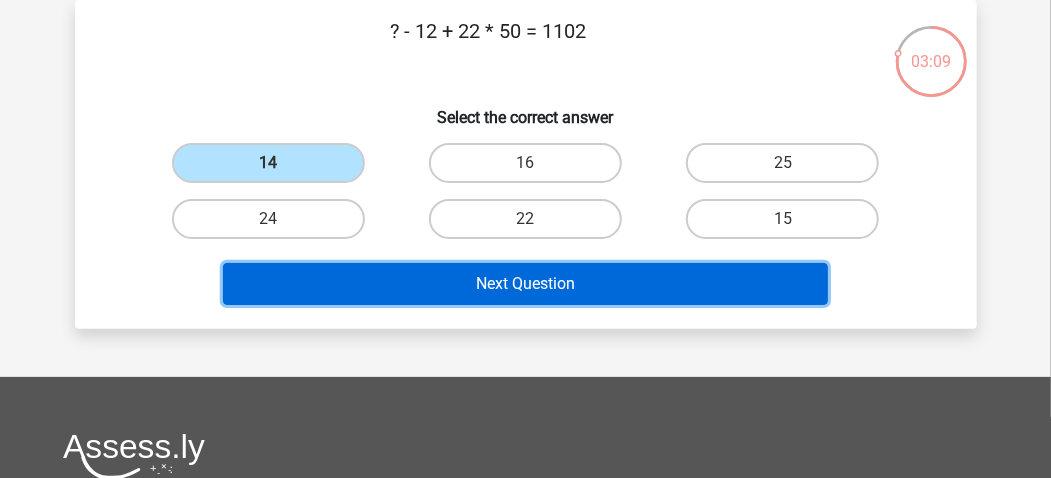 click on "Next Question" at bounding box center (525, 284) 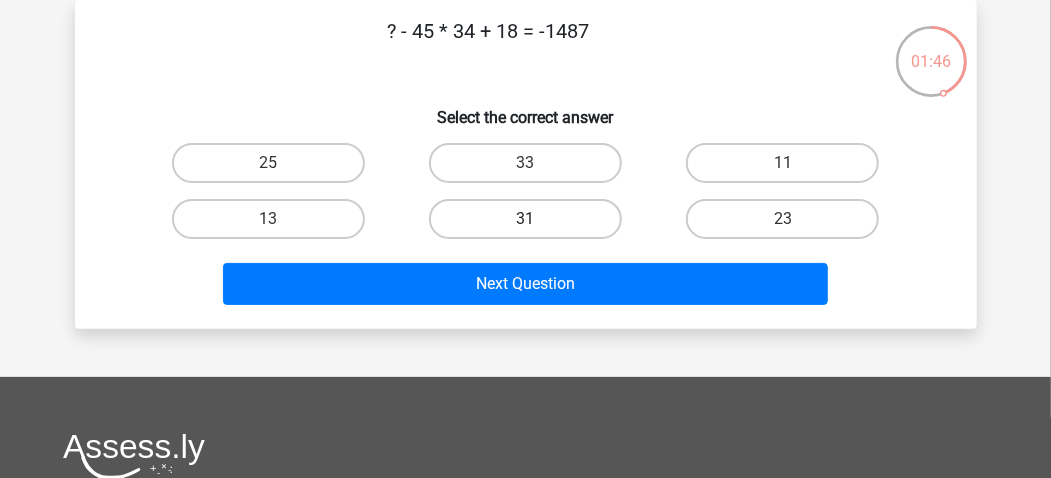 click on "31" at bounding box center [525, 219] 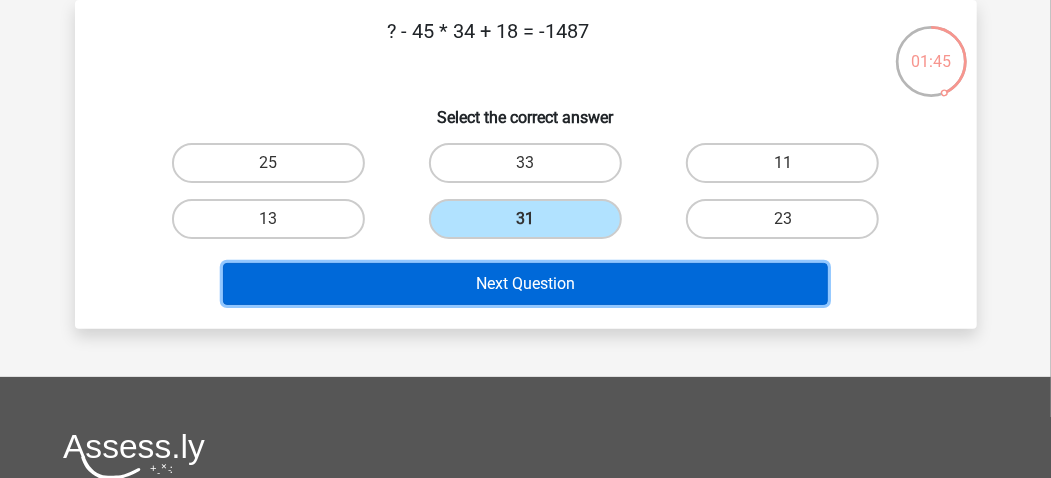 click on "Next Question" at bounding box center (525, 284) 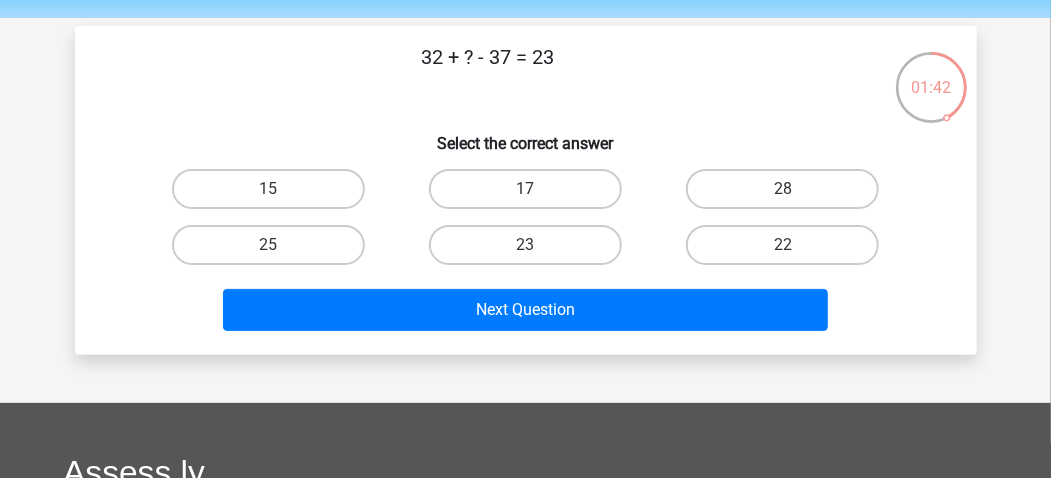 scroll, scrollTop: 0, scrollLeft: 0, axis: both 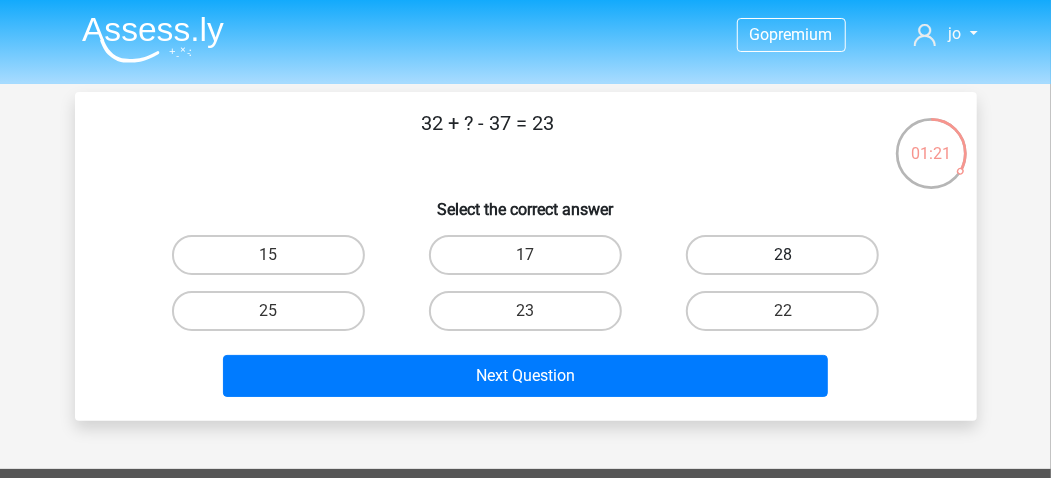 click on "28" at bounding box center (782, 255) 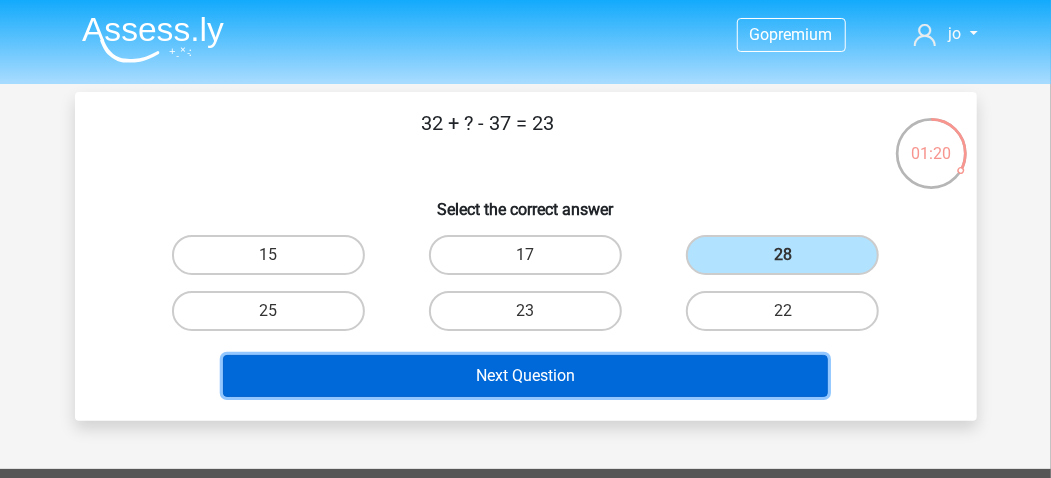 click on "Next Question" at bounding box center [525, 376] 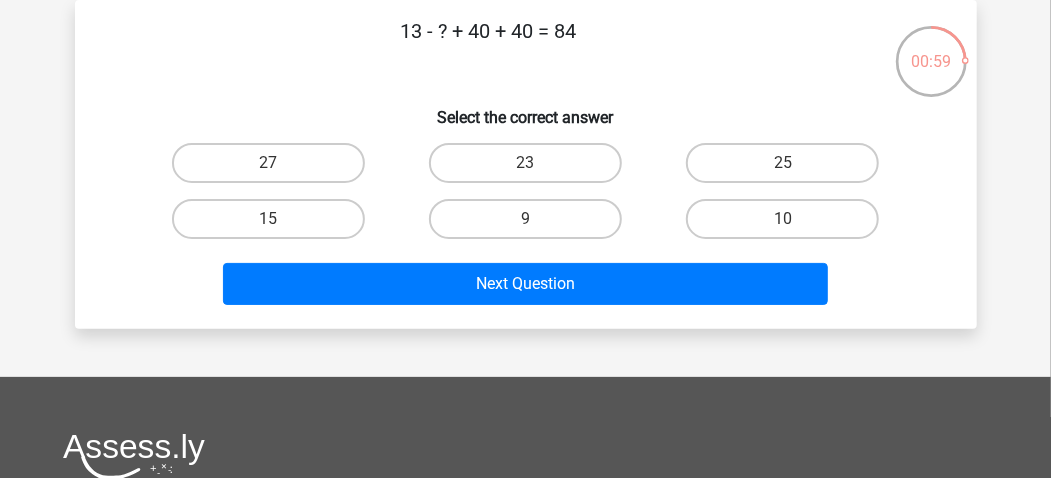 scroll, scrollTop: 0, scrollLeft: 0, axis: both 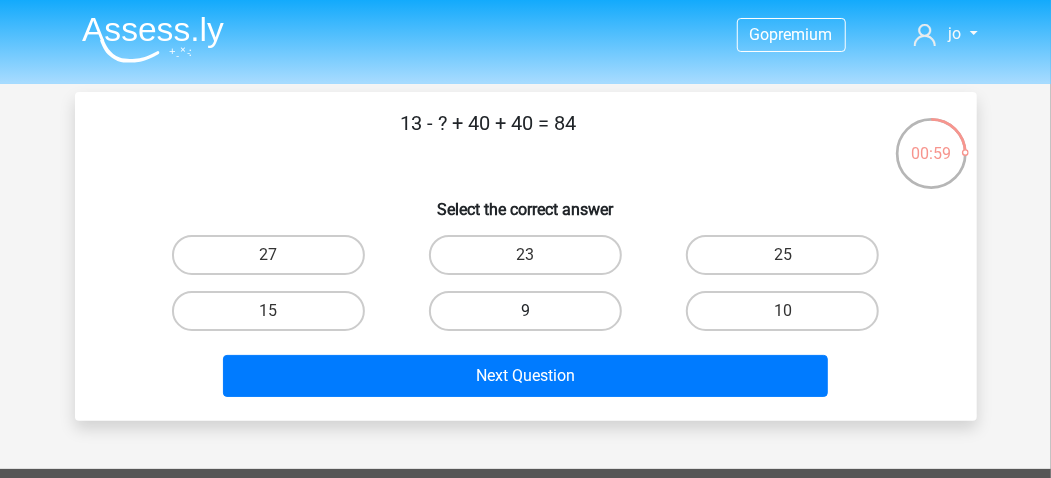 click on "9" at bounding box center [525, 311] 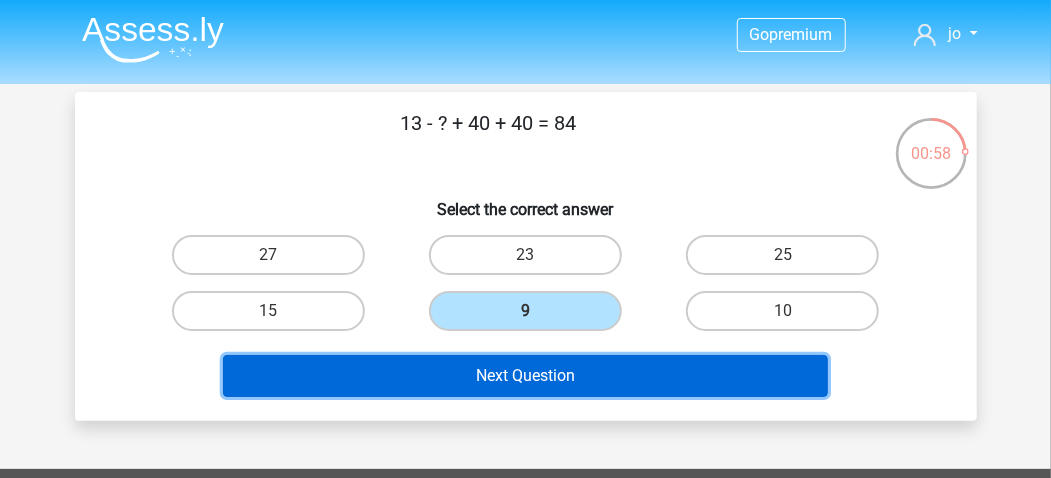 click on "Next Question" at bounding box center [525, 376] 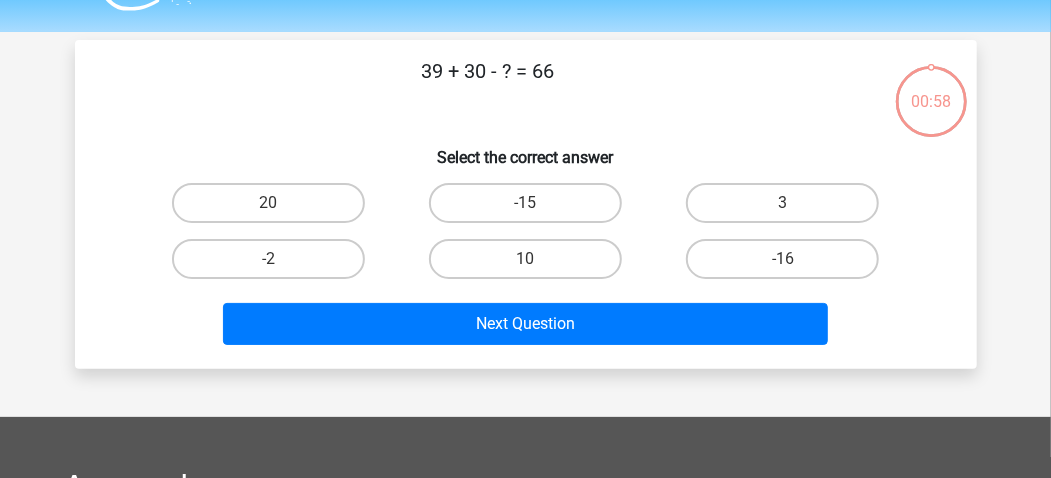 scroll, scrollTop: 92, scrollLeft: 0, axis: vertical 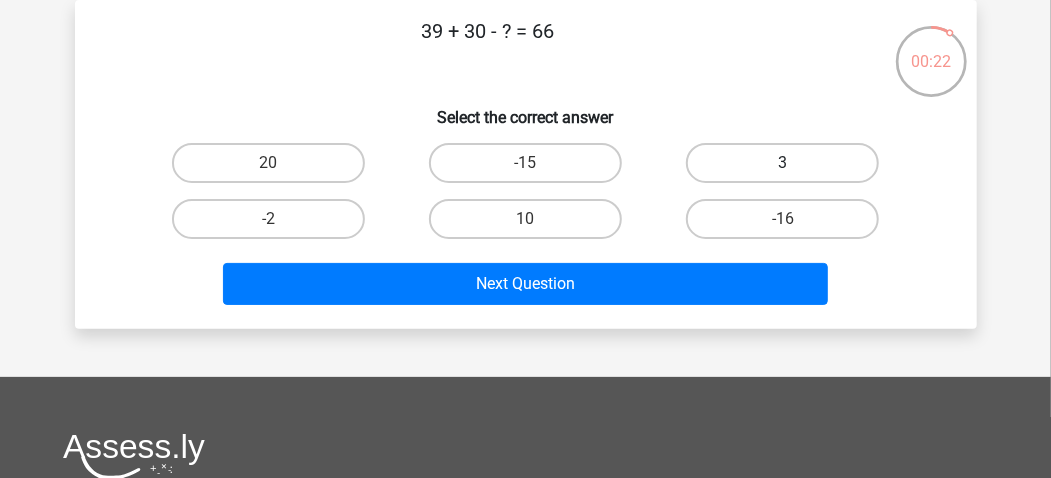 click on "3" at bounding box center [782, 163] 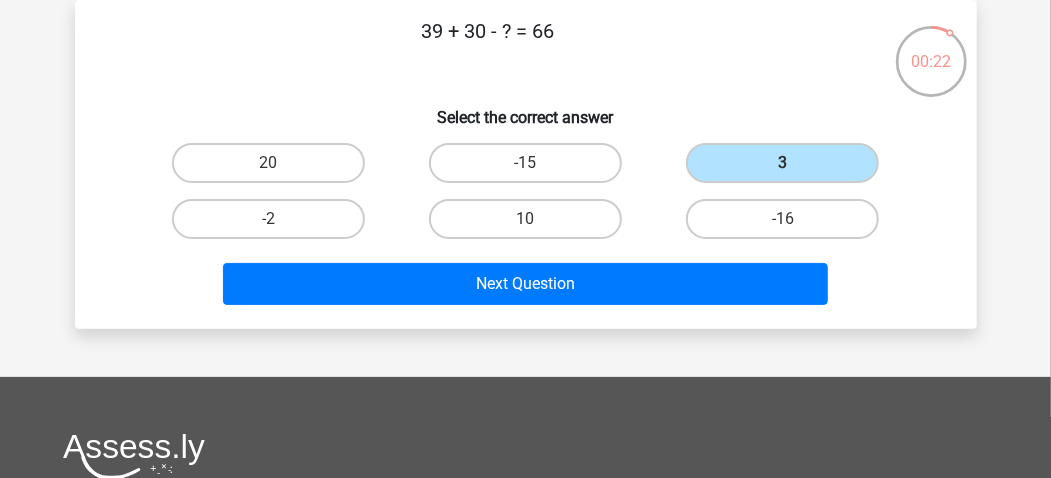 click on "Next Question" at bounding box center [526, 288] 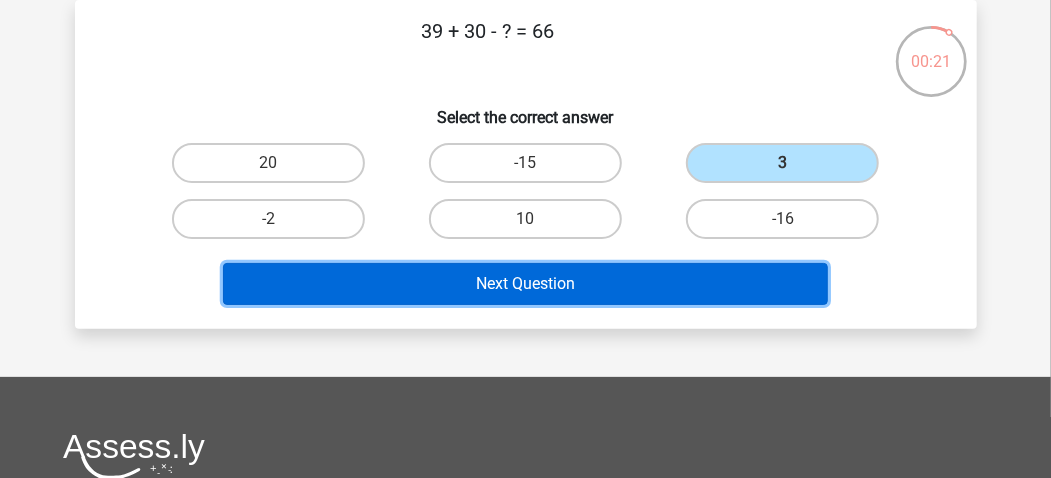 click on "Next Question" at bounding box center [525, 284] 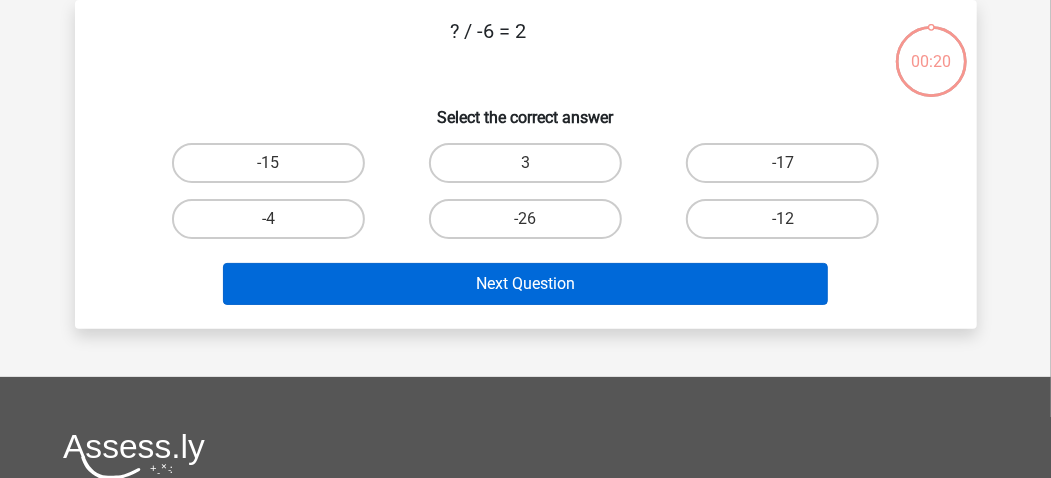 scroll, scrollTop: 0, scrollLeft: 0, axis: both 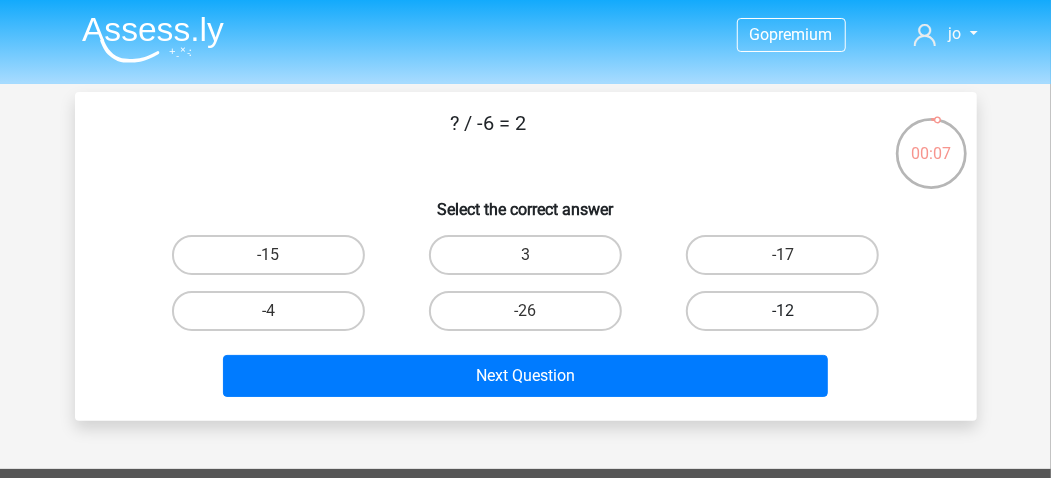 click on "-12" at bounding box center (782, 311) 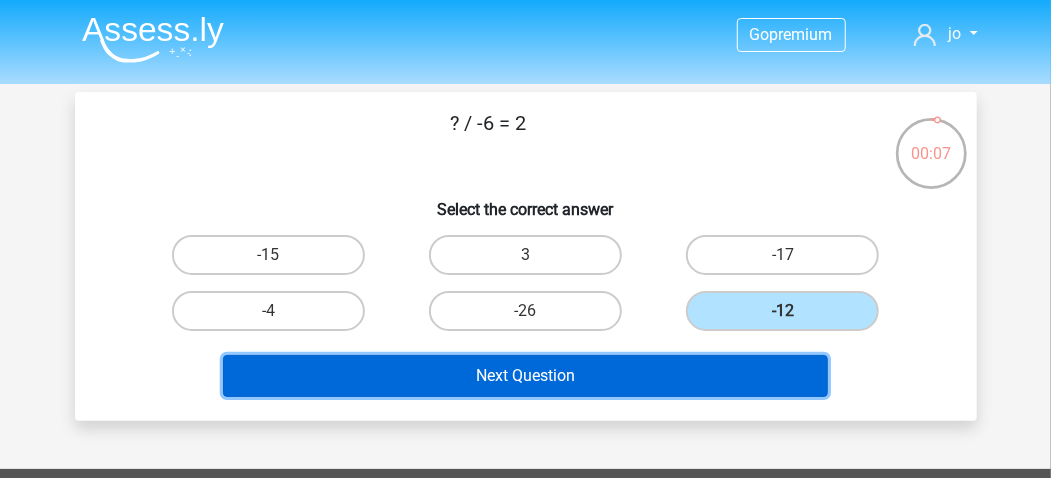click on "Next Question" at bounding box center (525, 376) 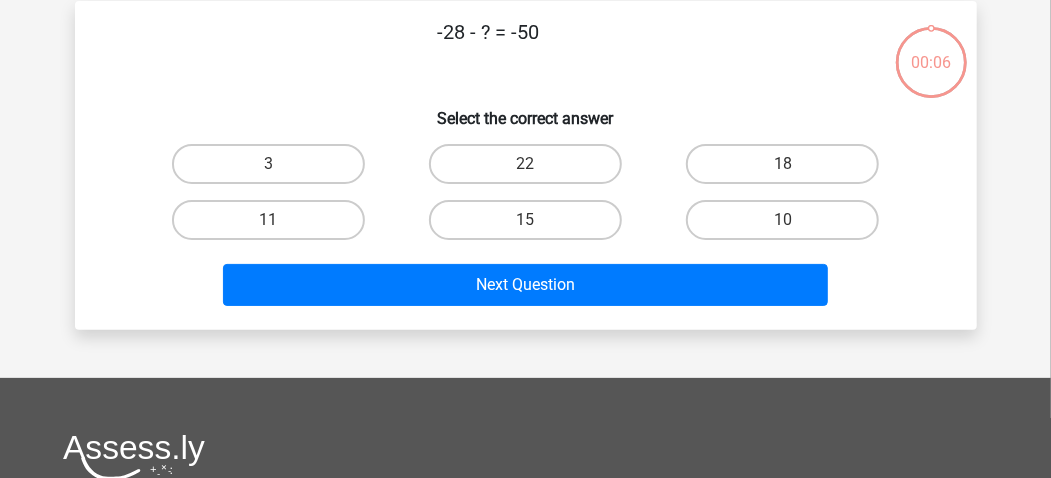scroll, scrollTop: 92, scrollLeft: 0, axis: vertical 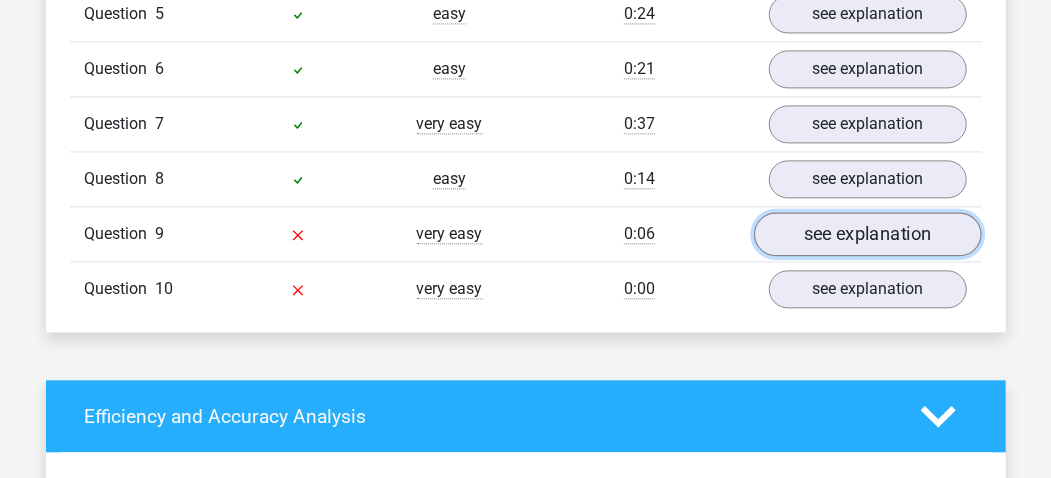 click on "see explanation" at bounding box center (868, 234) 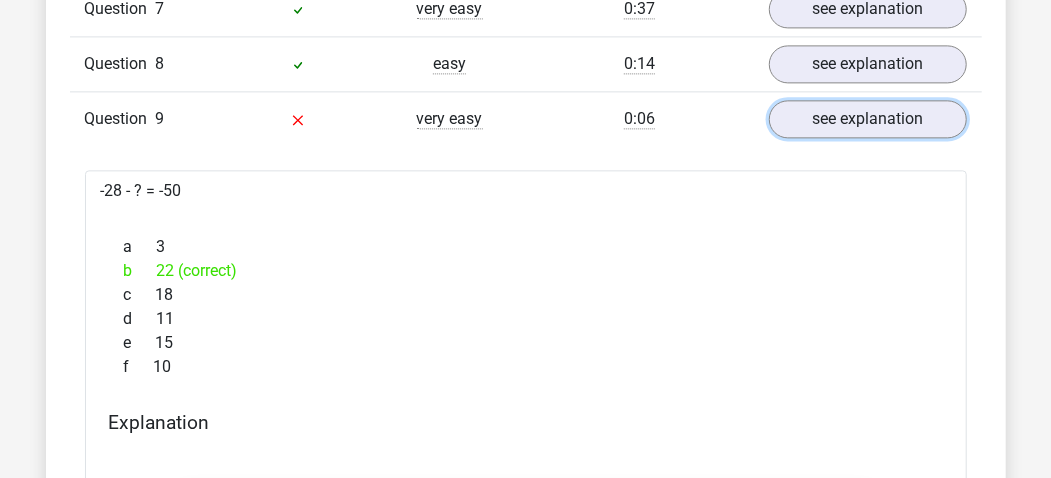 scroll, scrollTop: 2000, scrollLeft: 0, axis: vertical 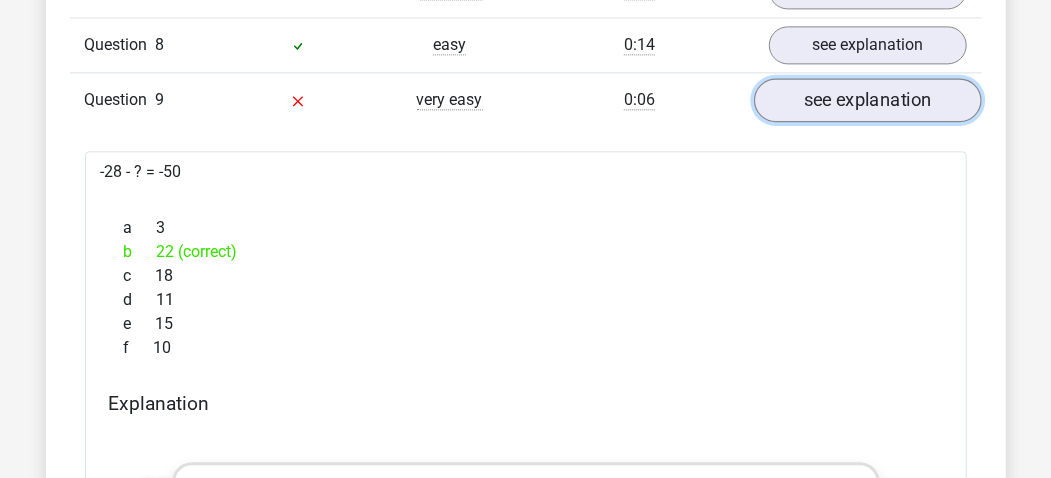 click on "see explanation" at bounding box center [868, 100] 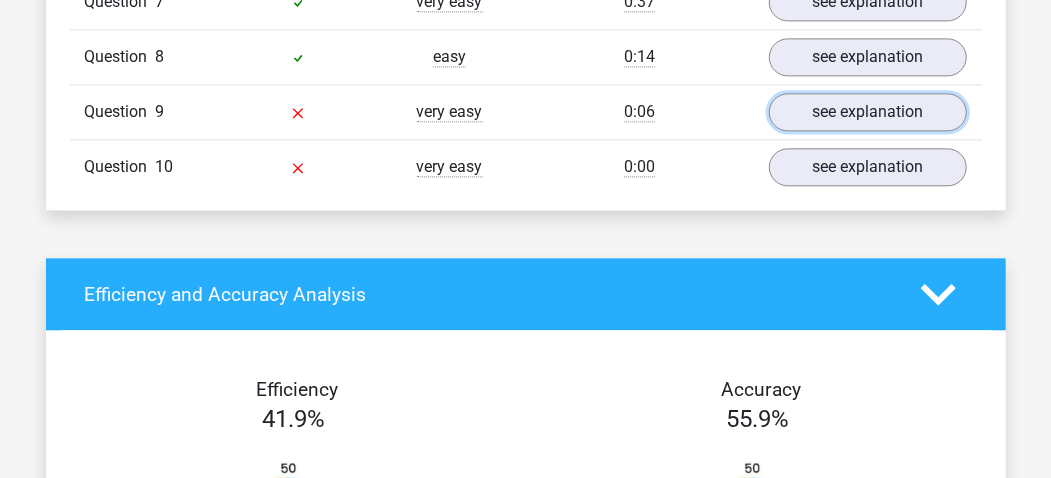 scroll, scrollTop: 1733, scrollLeft: 0, axis: vertical 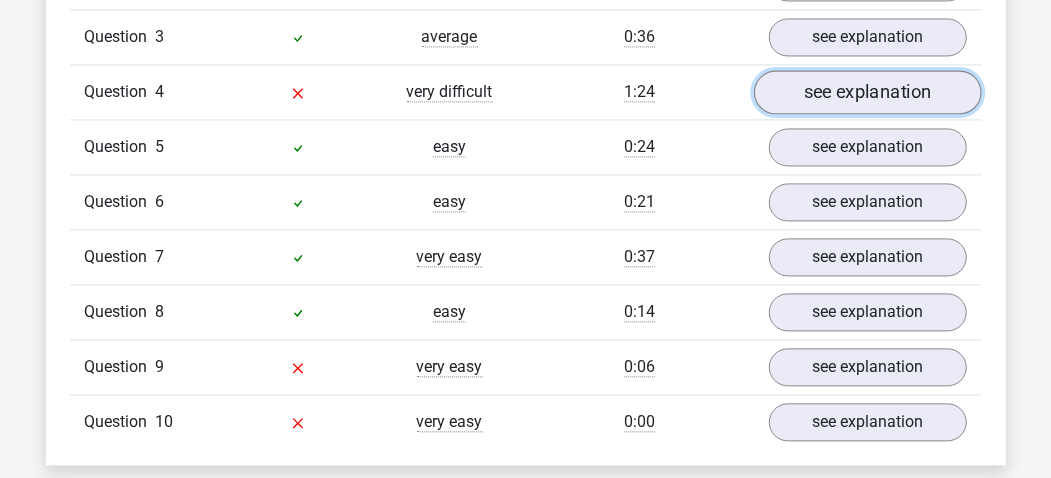 click on "see explanation" at bounding box center (868, 92) 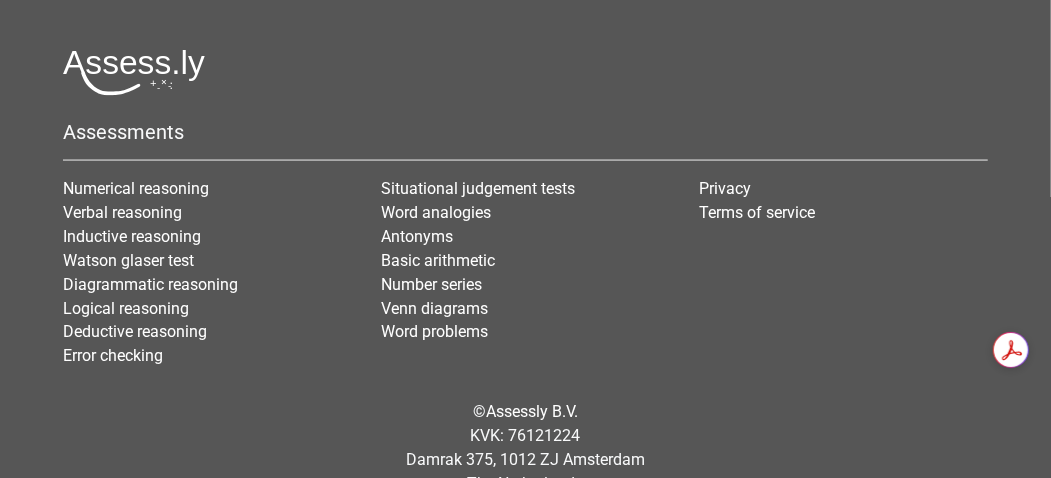 scroll, scrollTop: 4656, scrollLeft: 0, axis: vertical 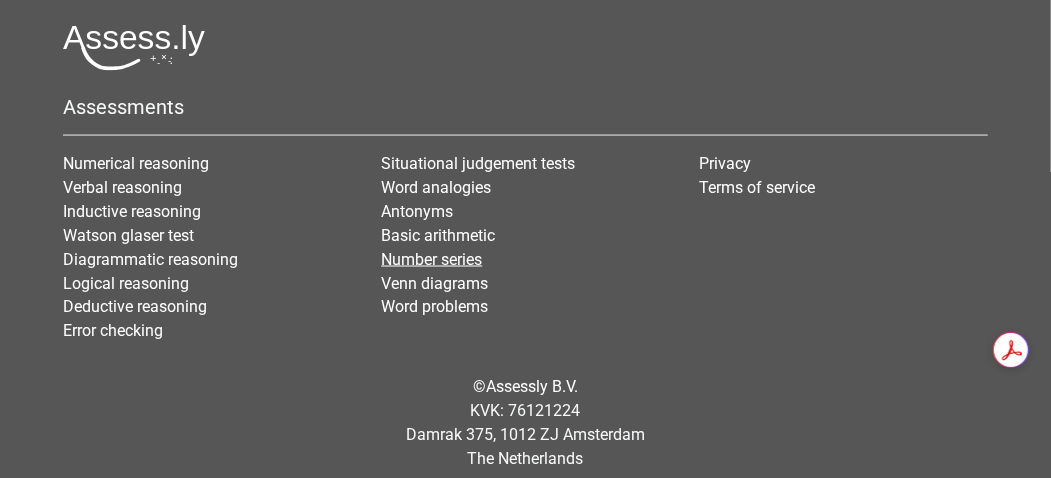 click on "Number series" at bounding box center (431, 259) 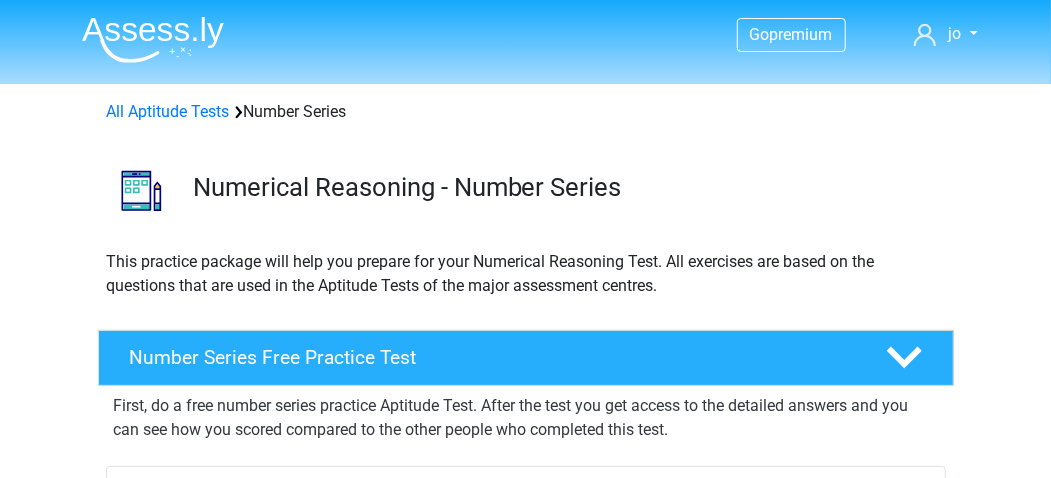 scroll, scrollTop: 266, scrollLeft: 0, axis: vertical 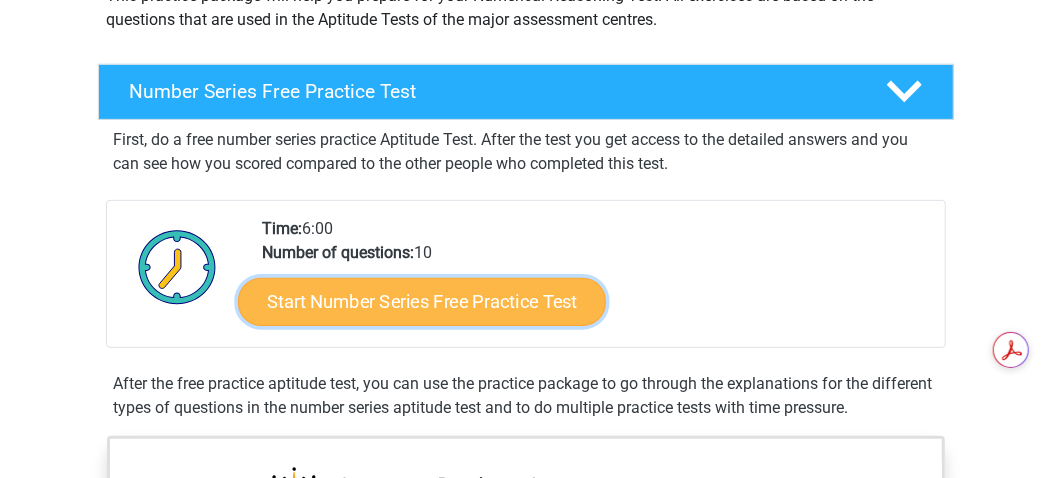 click on "Start Number Series
Free Practice Test" at bounding box center (422, 301) 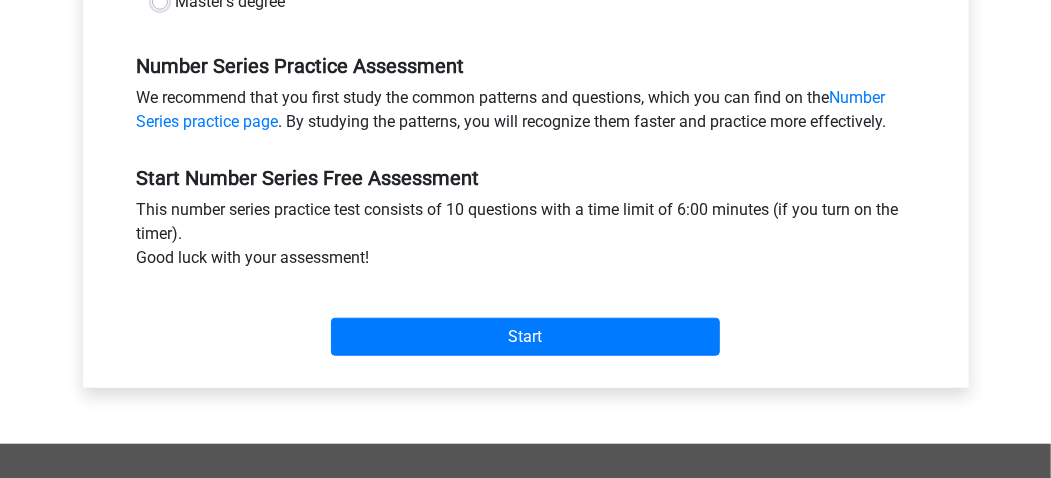scroll, scrollTop: 666, scrollLeft: 0, axis: vertical 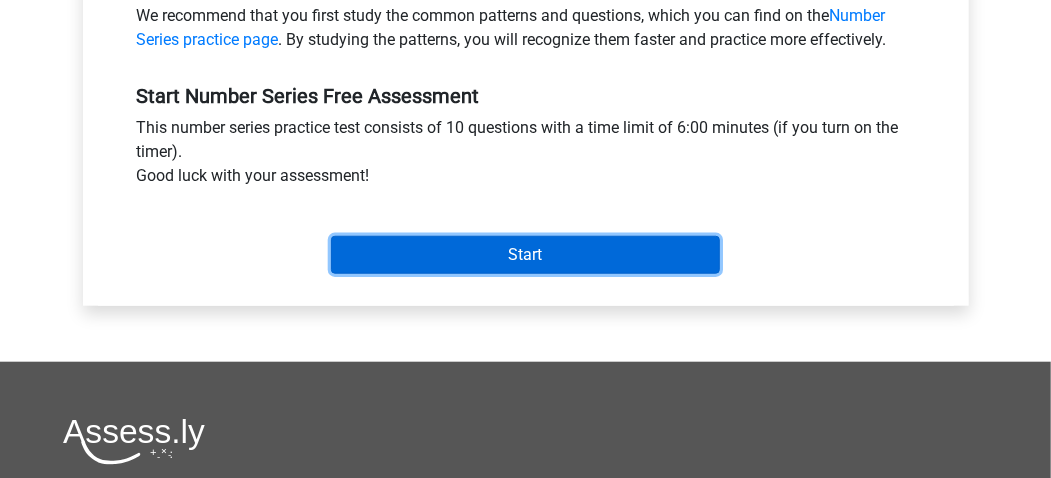 click on "Start" at bounding box center [525, 255] 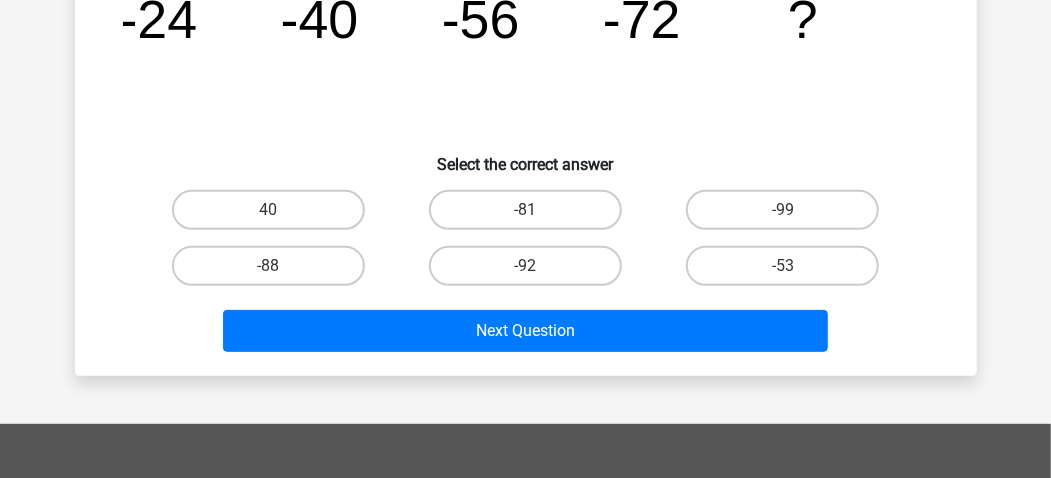 scroll, scrollTop: 266, scrollLeft: 0, axis: vertical 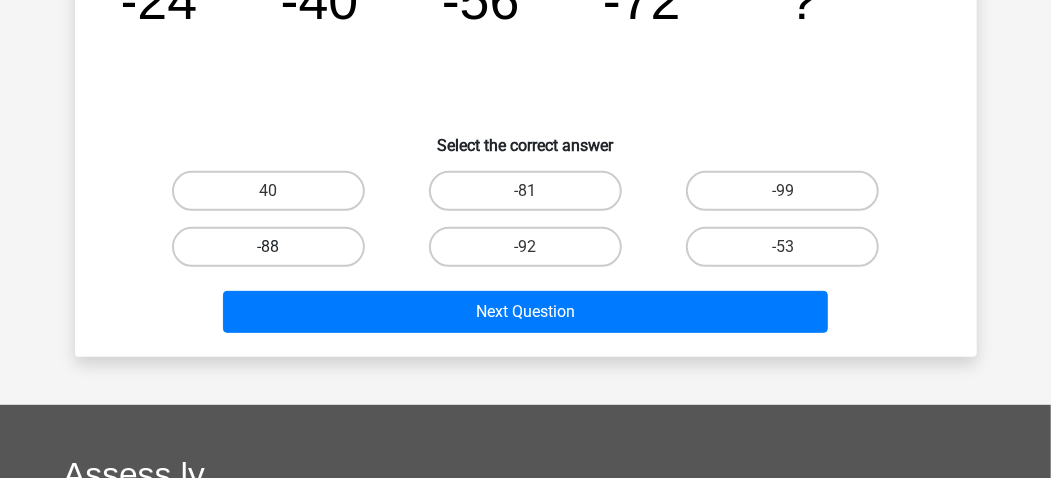 click on "-88" at bounding box center [268, 247] 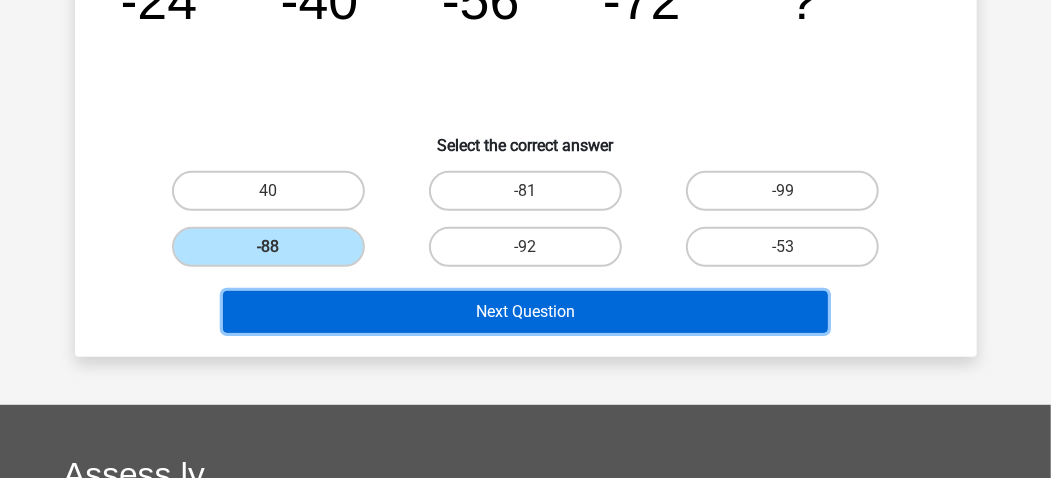 click on "Next Question" at bounding box center (525, 312) 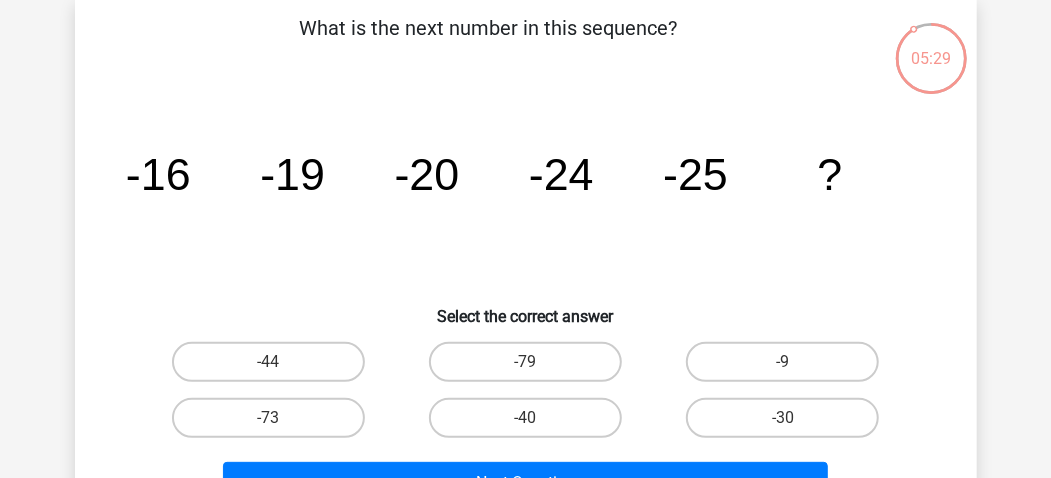 scroll, scrollTop: 225, scrollLeft: 0, axis: vertical 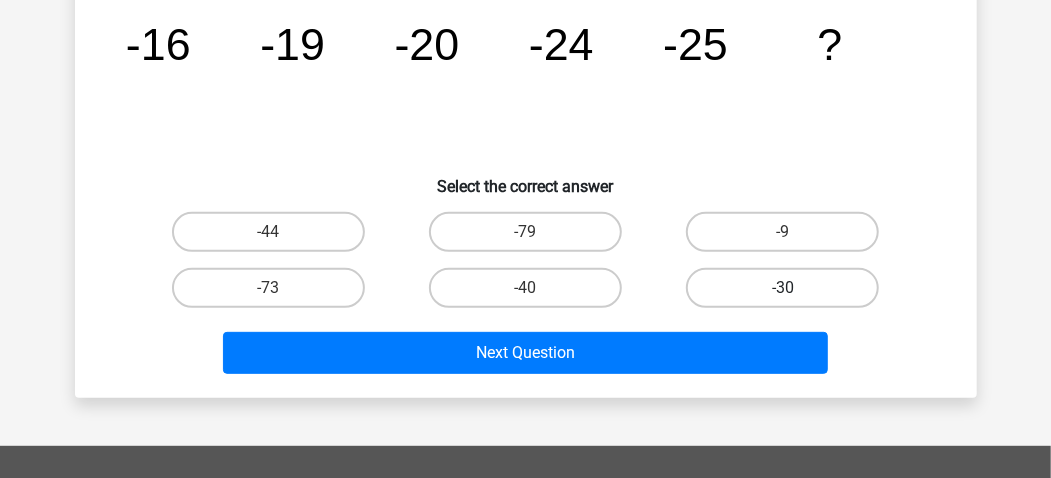 click on "-30" at bounding box center (782, 288) 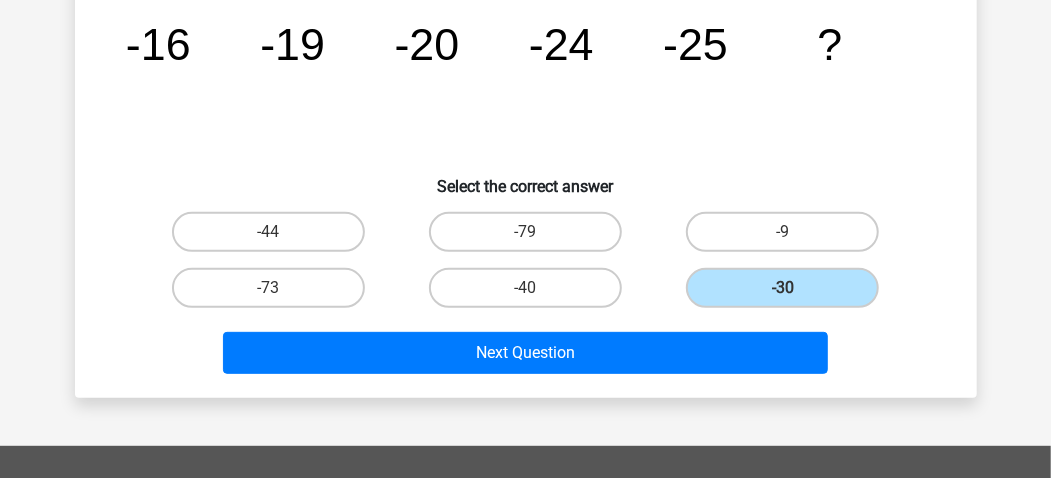 click on "Next Question" at bounding box center [526, 349] 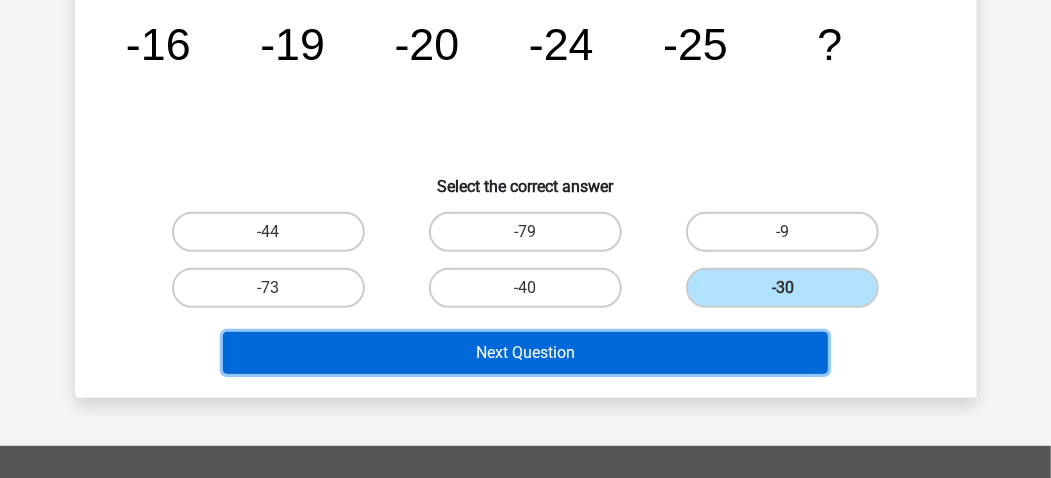 click on "Next Question" at bounding box center [525, 353] 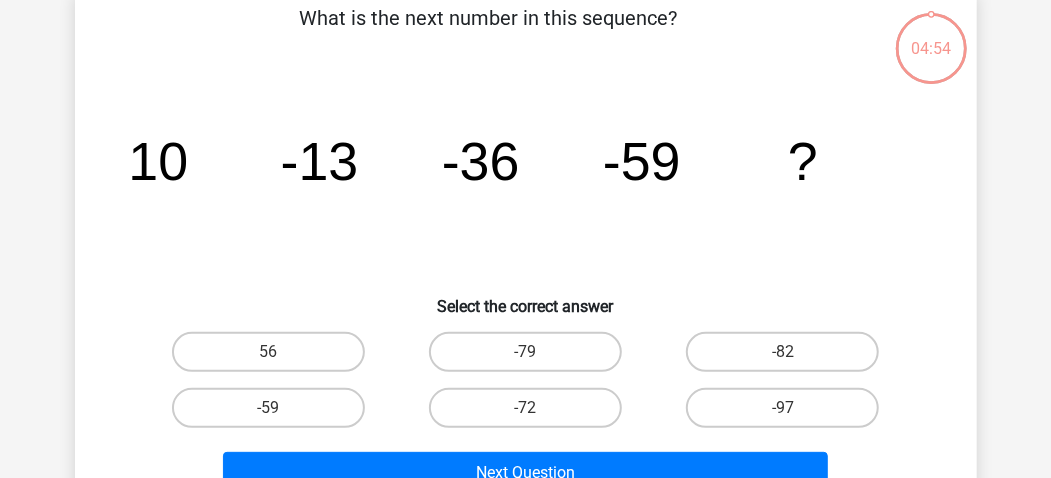 scroll, scrollTop: 92, scrollLeft: 0, axis: vertical 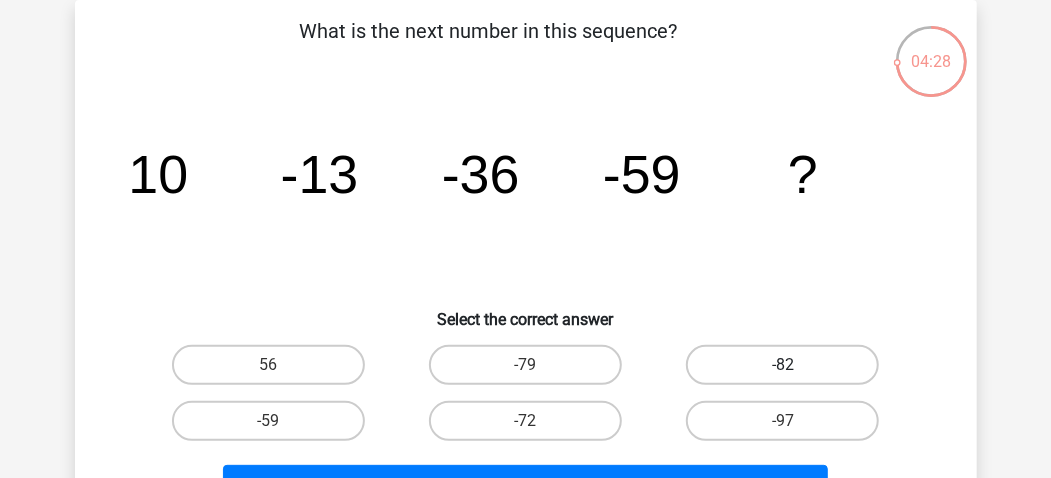click on "-82" at bounding box center (782, 365) 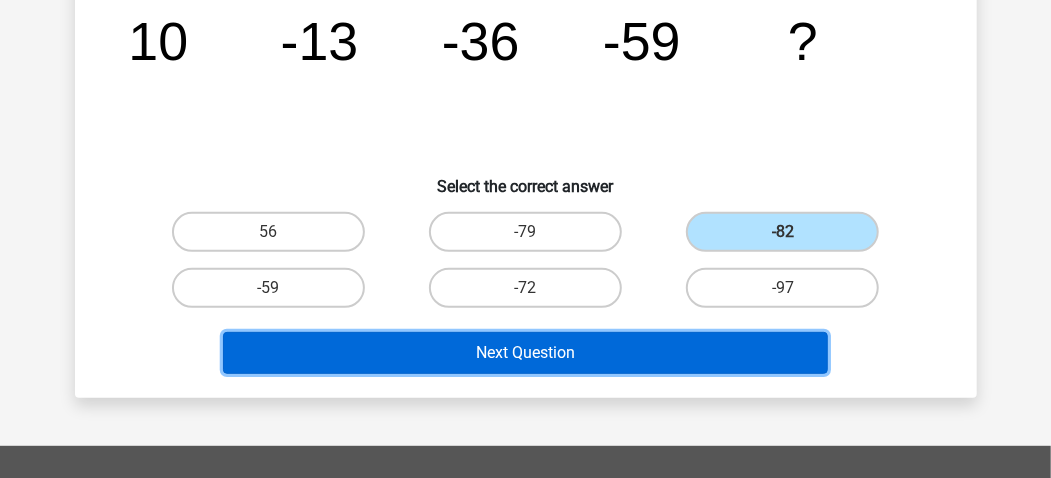 click on "Next Question" at bounding box center (525, 353) 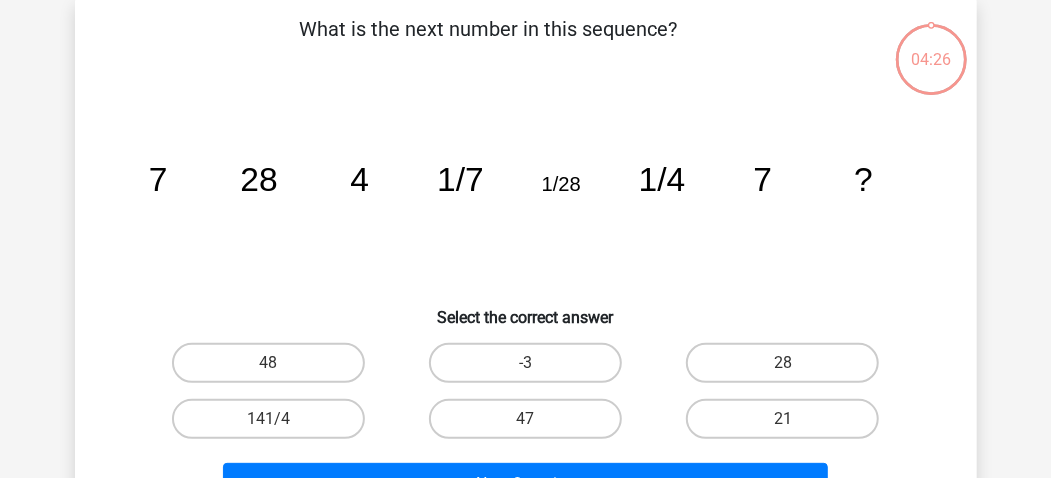 scroll, scrollTop: 92, scrollLeft: 0, axis: vertical 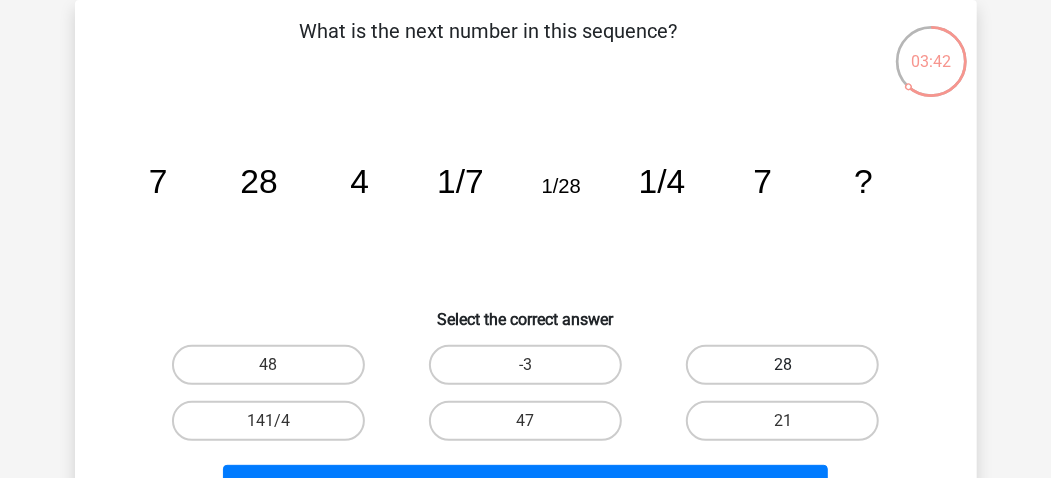 click on "28" at bounding box center [782, 365] 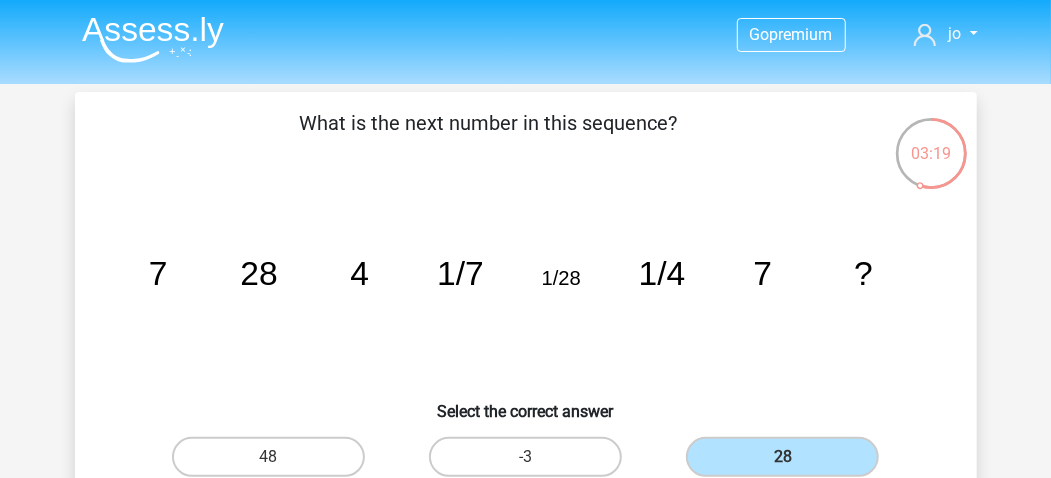 scroll, scrollTop: 133, scrollLeft: 0, axis: vertical 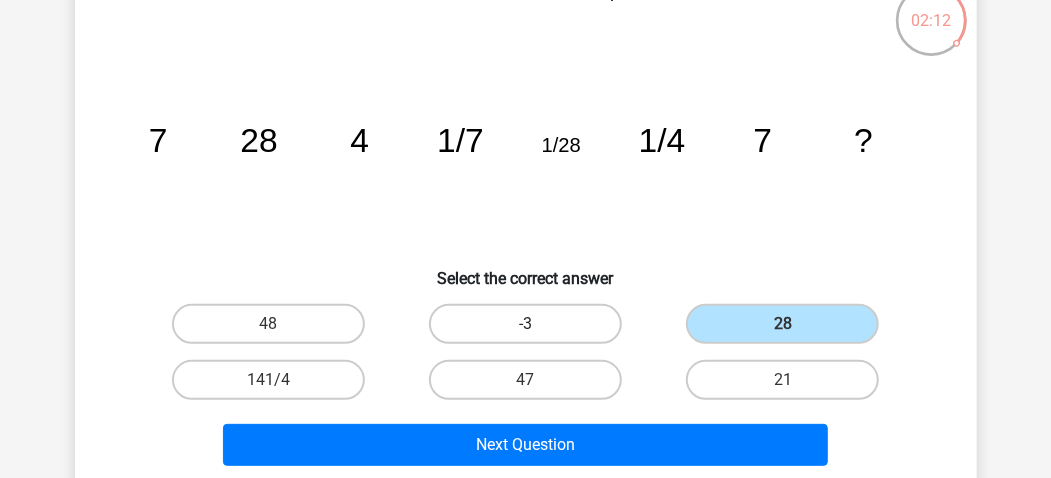 click on "-3" at bounding box center [525, 324] 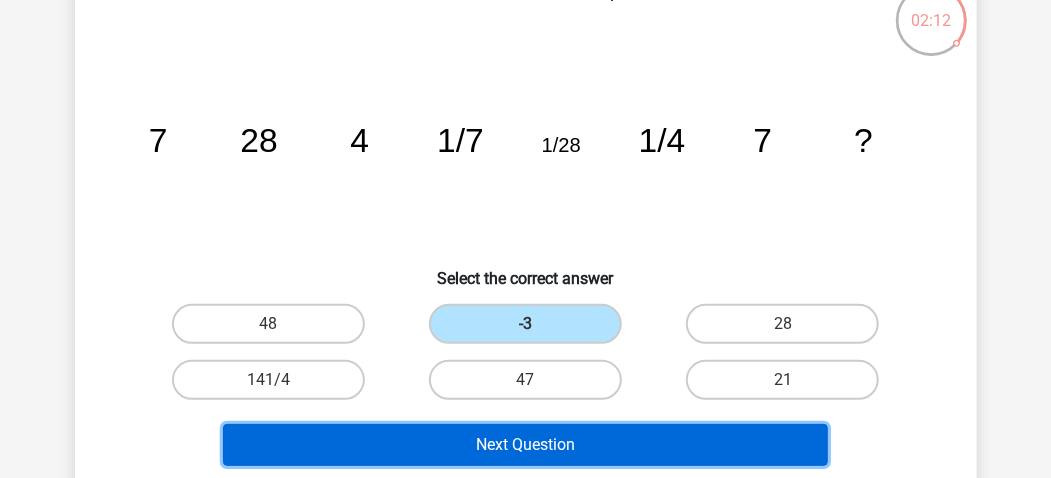 click on "Next Question" at bounding box center (525, 445) 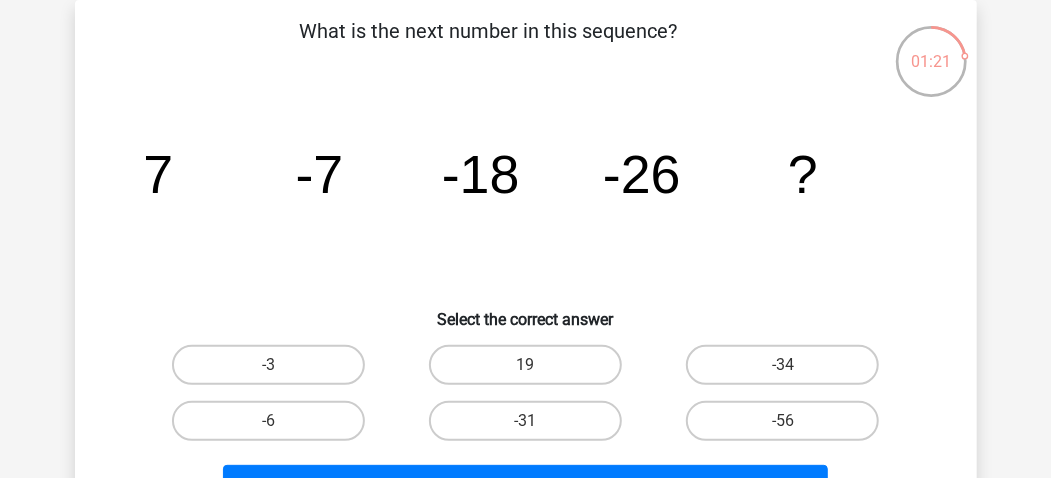 scroll, scrollTop: 225, scrollLeft: 0, axis: vertical 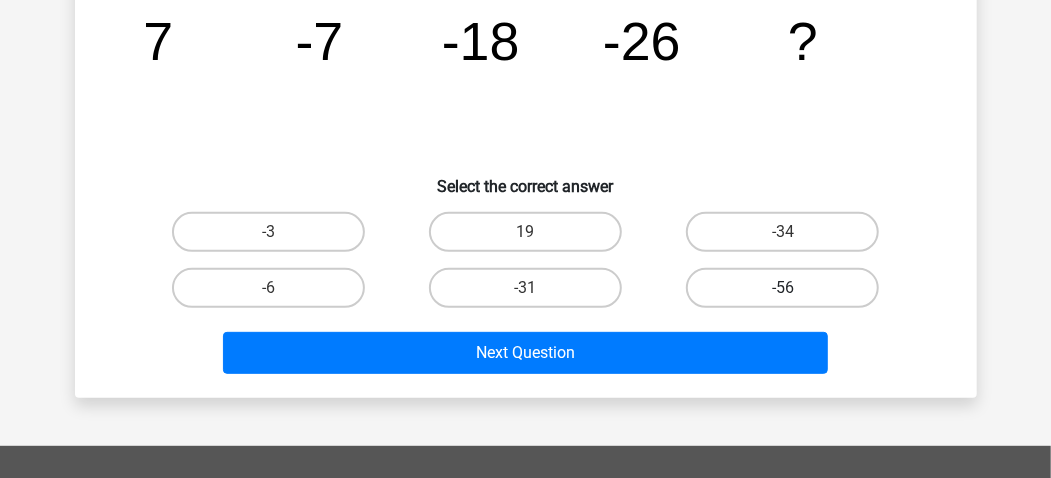 click on "-56" at bounding box center [782, 288] 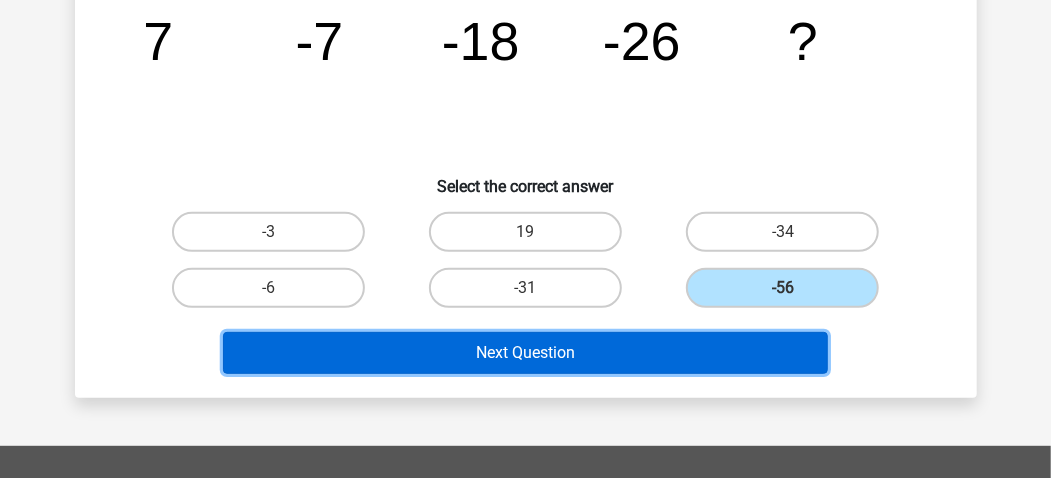 click on "Next Question" at bounding box center (525, 353) 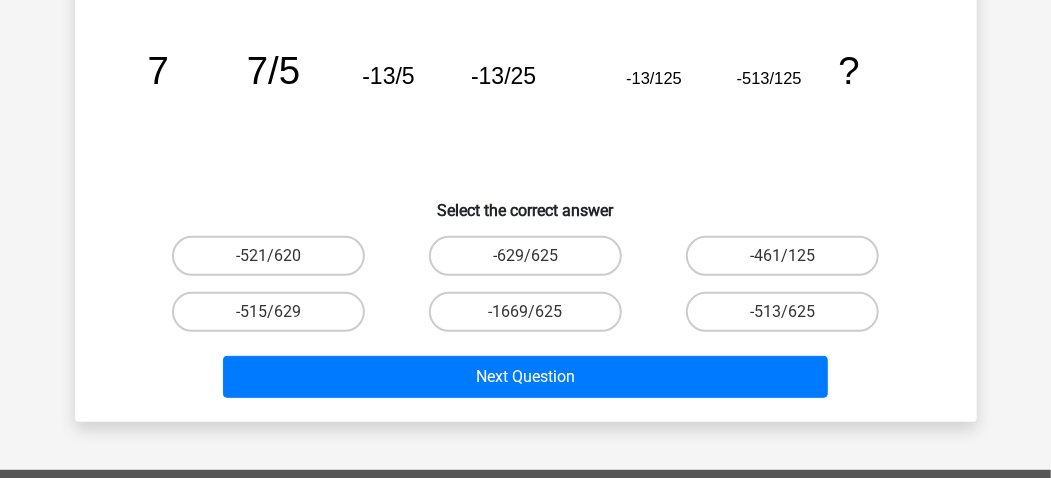 scroll, scrollTop: 225, scrollLeft: 0, axis: vertical 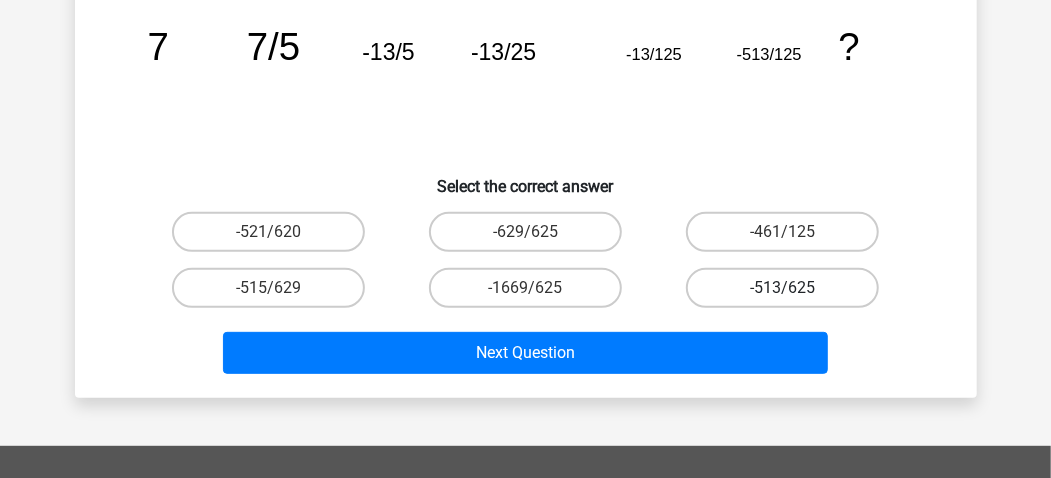 click on "-513/625" at bounding box center (782, 288) 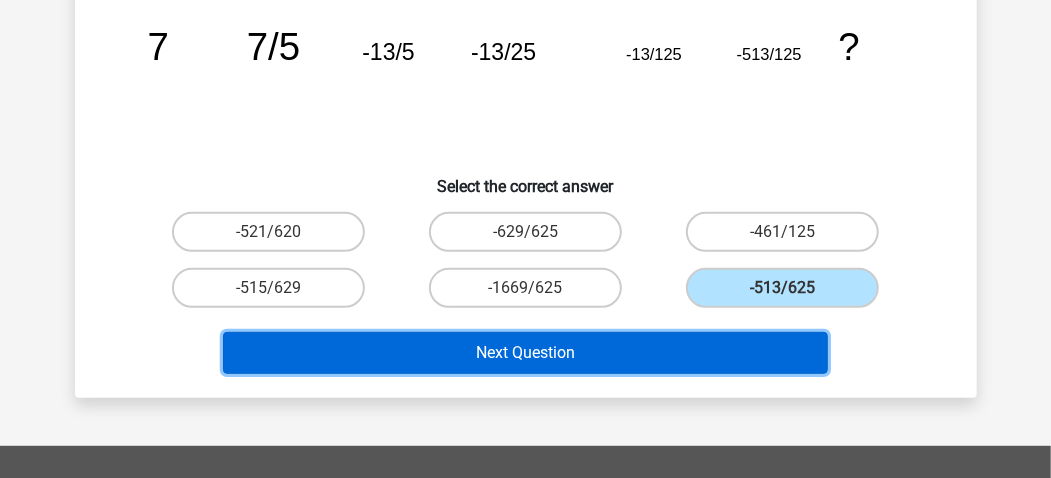 click on "Next Question" at bounding box center [525, 353] 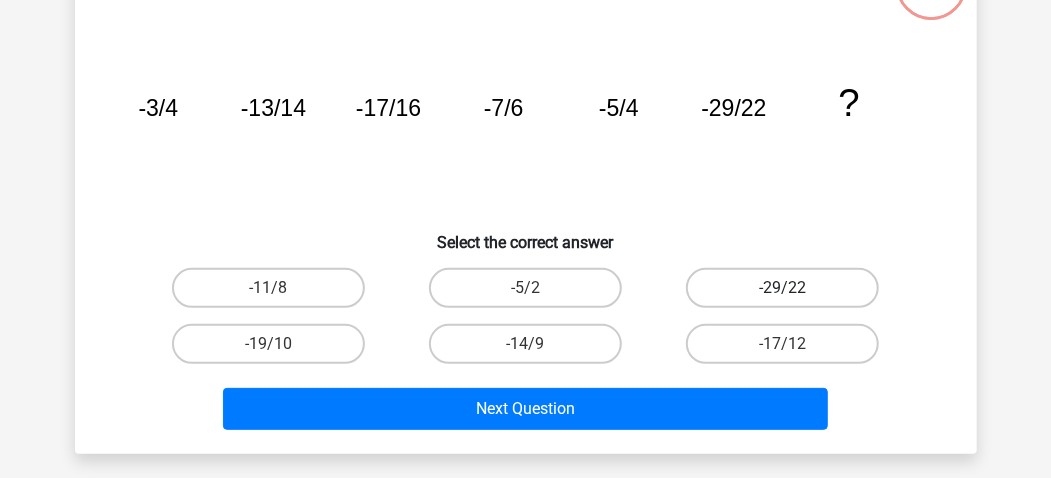 scroll, scrollTop: 92, scrollLeft: 0, axis: vertical 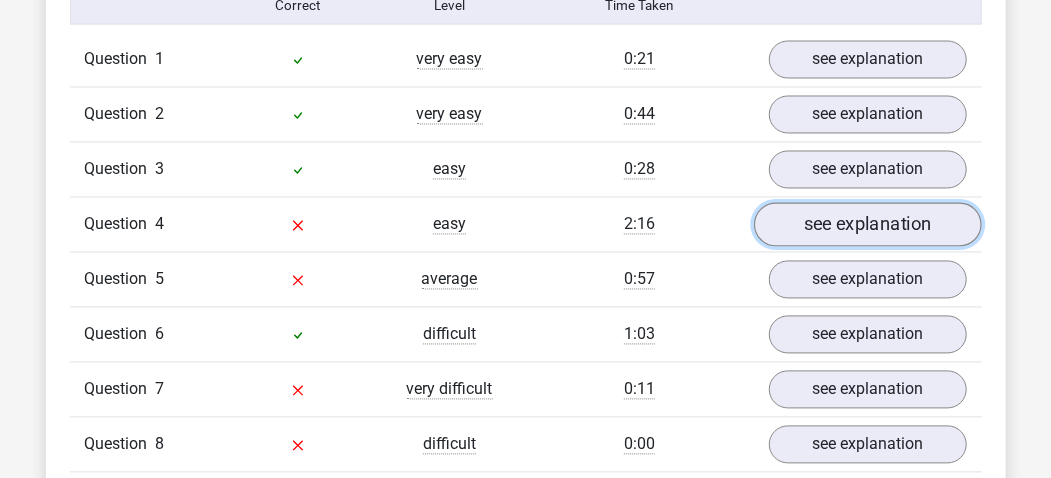 click on "see explanation" at bounding box center (868, 225) 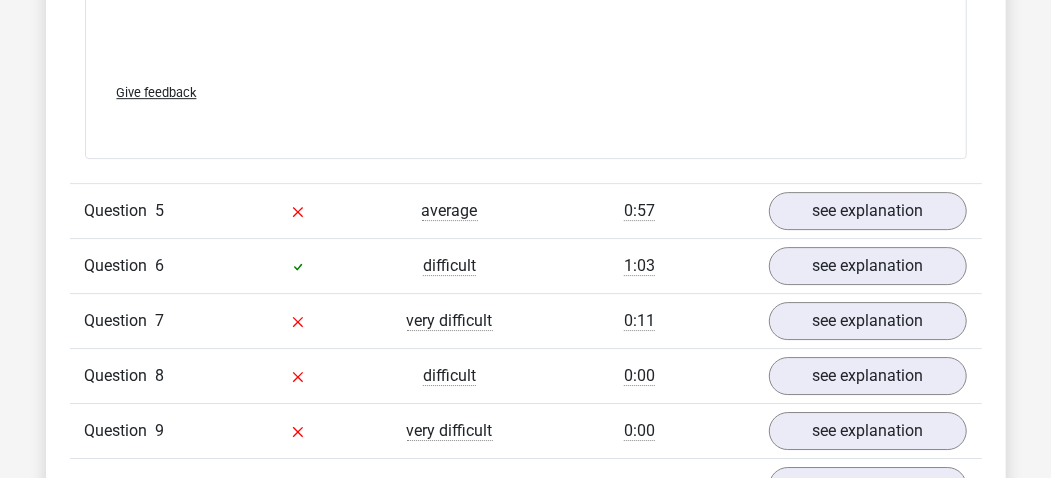 scroll, scrollTop: 2800, scrollLeft: 0, axis: vertical 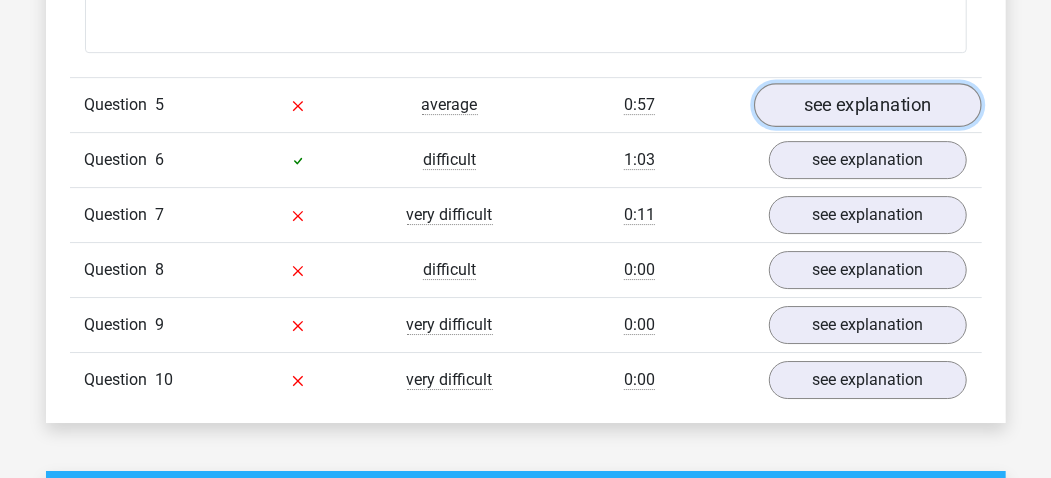 click on "see explanation" at bounding box center [868, 105] 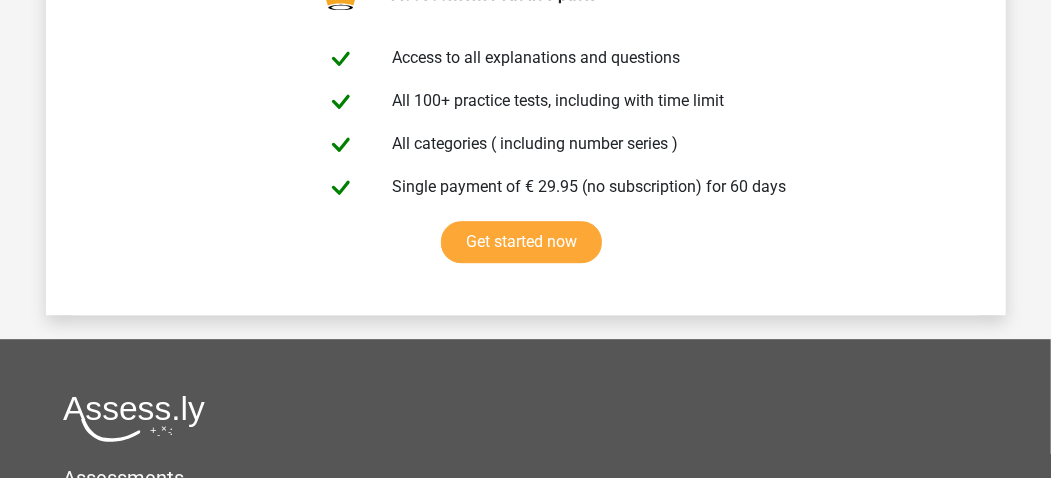 scroll, scrollTop: 6016, scrollLeft: 0, axis: vertical 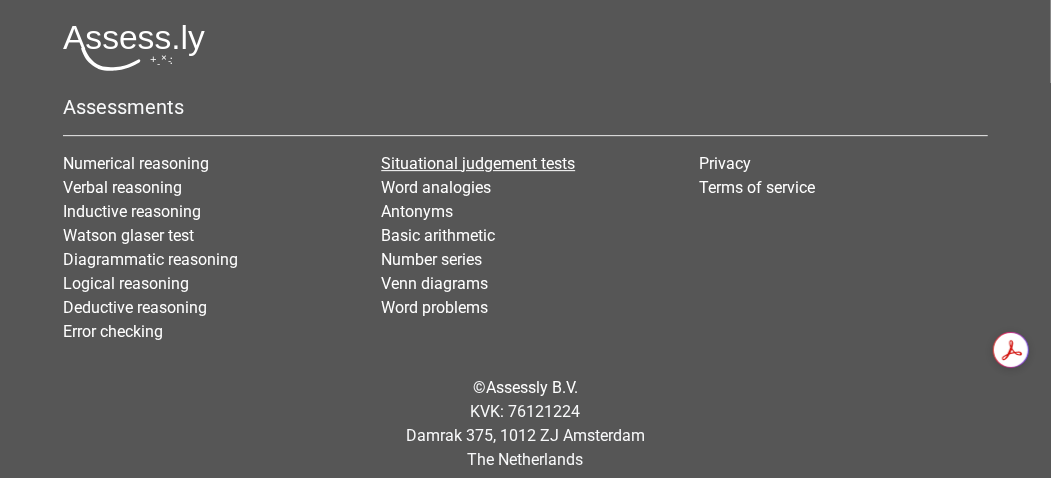 click on "Situational judgement tests" at bounding box center (478, 163) 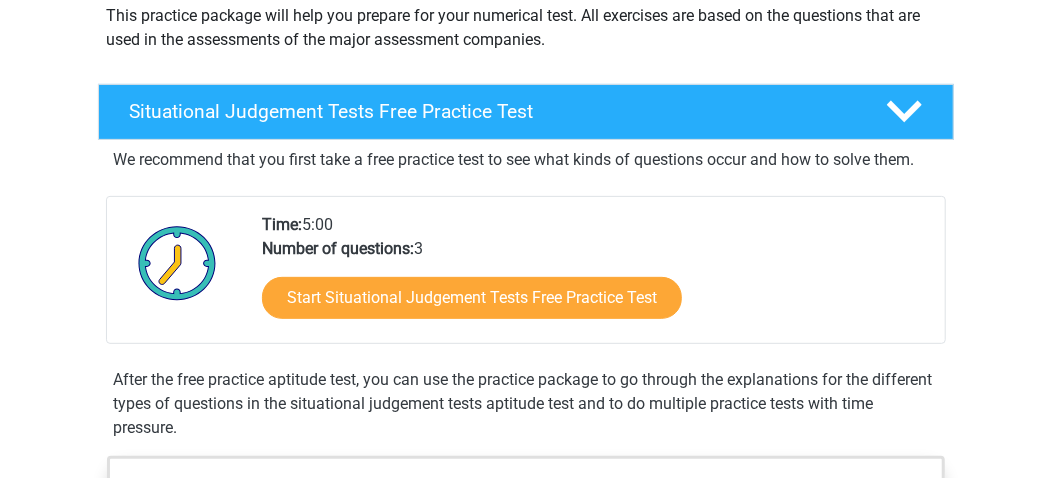 scroll, scrollTop: 228, scrollLeft: 0, axis: vertical 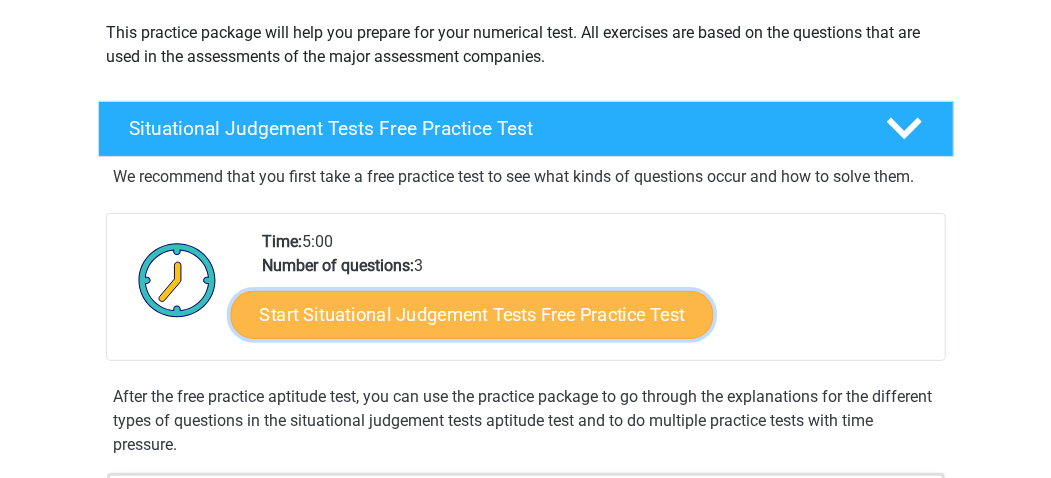 click on "Start Situational Judgement Tests
Free Practice Test" at bounding box center (471, 315) 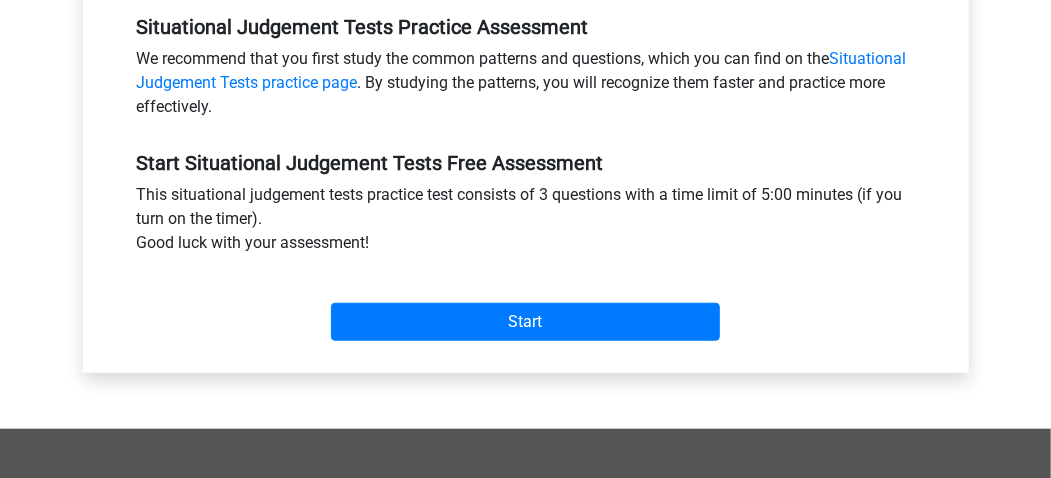 scroll, scrollTop: 666, scrollLeft: 0, axis: vertical 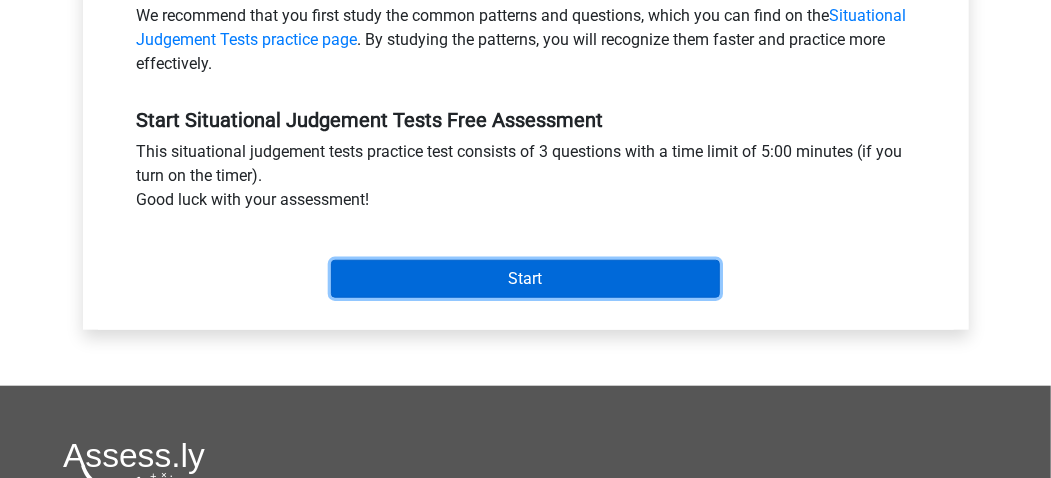 click on "Start" at bounding box center (525, 279) 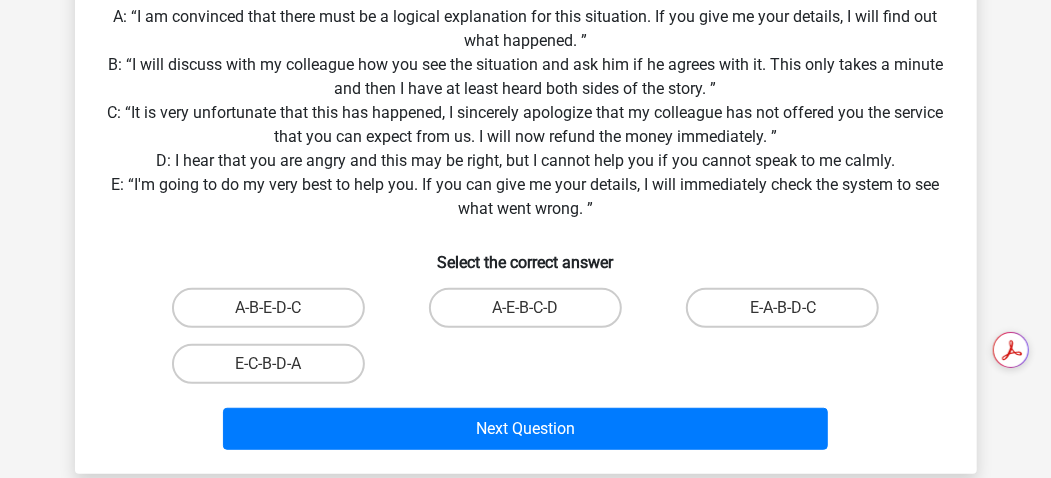 scroll, scrollTop: 400, scrollLeft: 0, axis: vertical 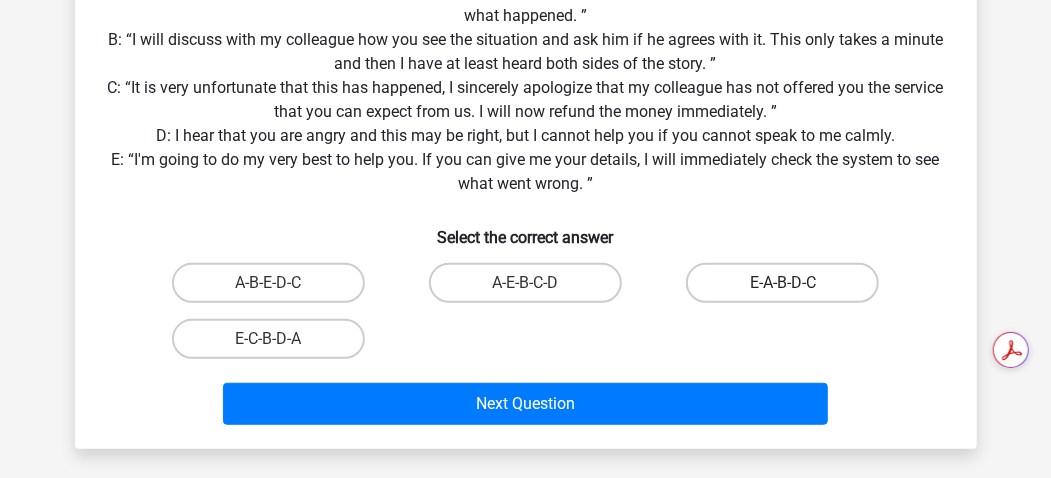 click on "E-A-B-D-C" at bounding box center [782, 283] 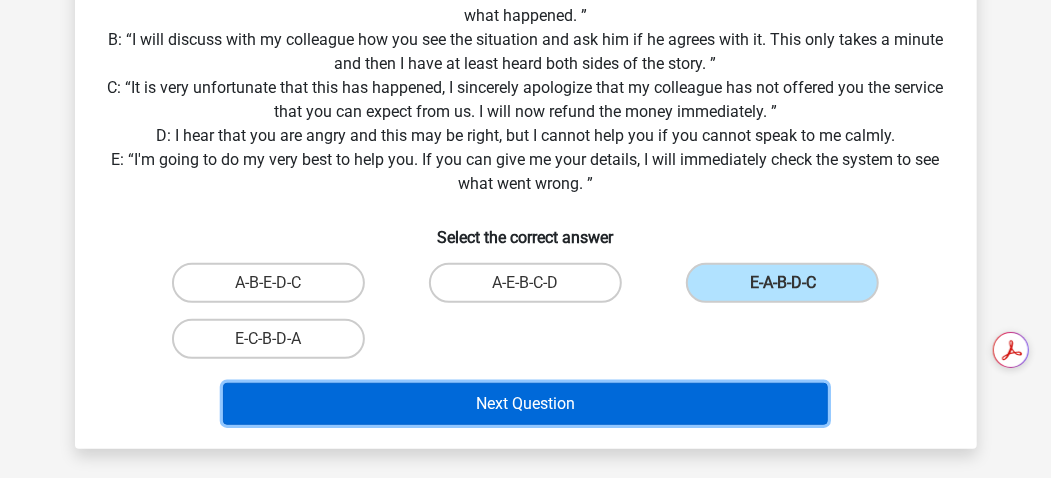 click on "Next Question" at bounding box center (525, 404) 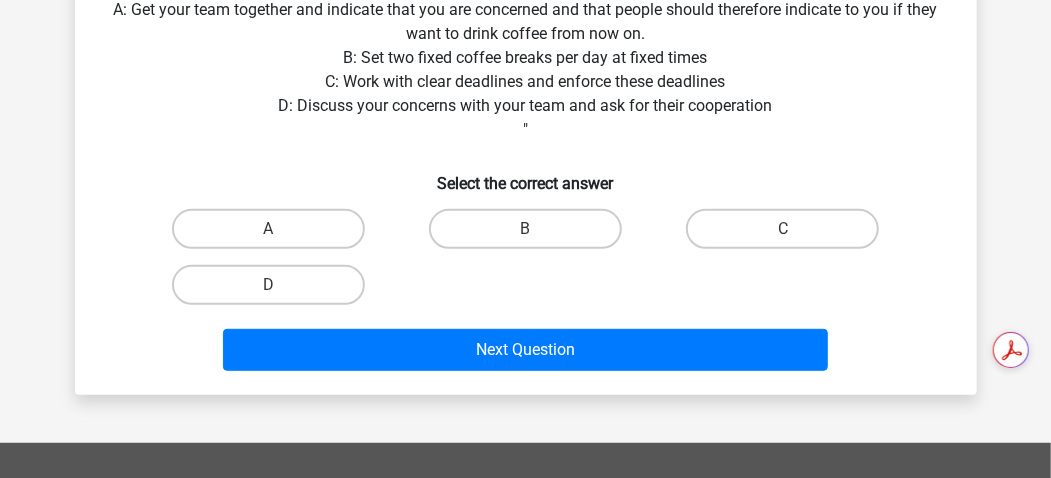 scroll, scrollTop: 225, scrollLeft: 0, axis: vertical 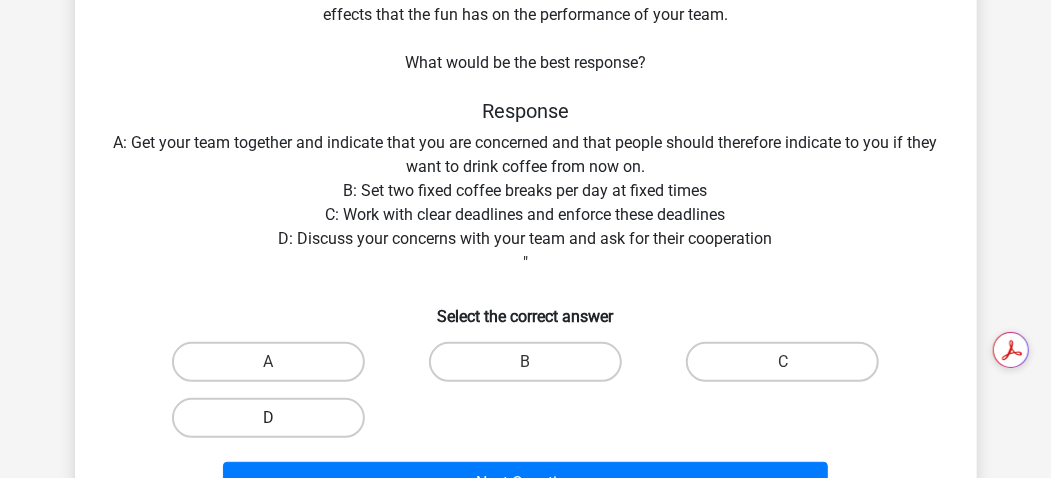 click on "D" at bounding box center [268, 418] 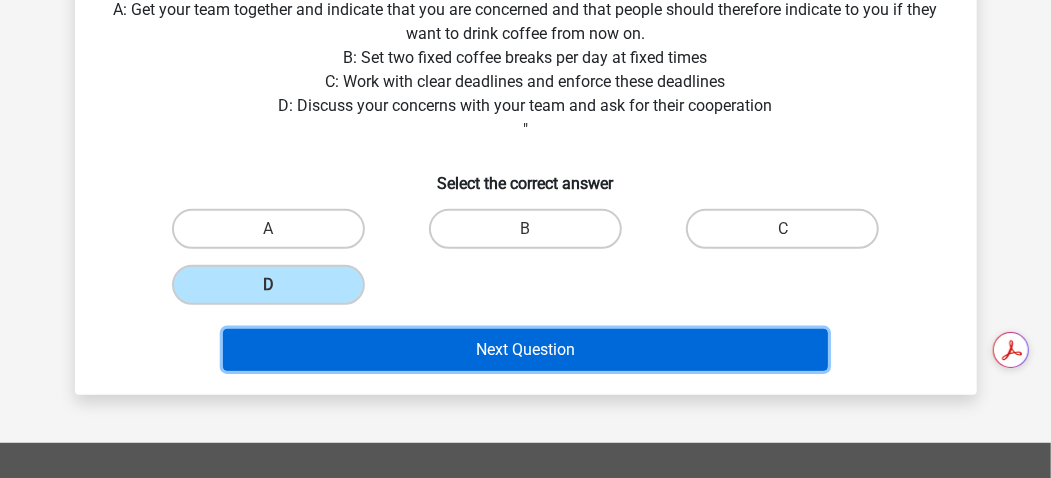 click on "Next Question" at bounding box center (525, 350) 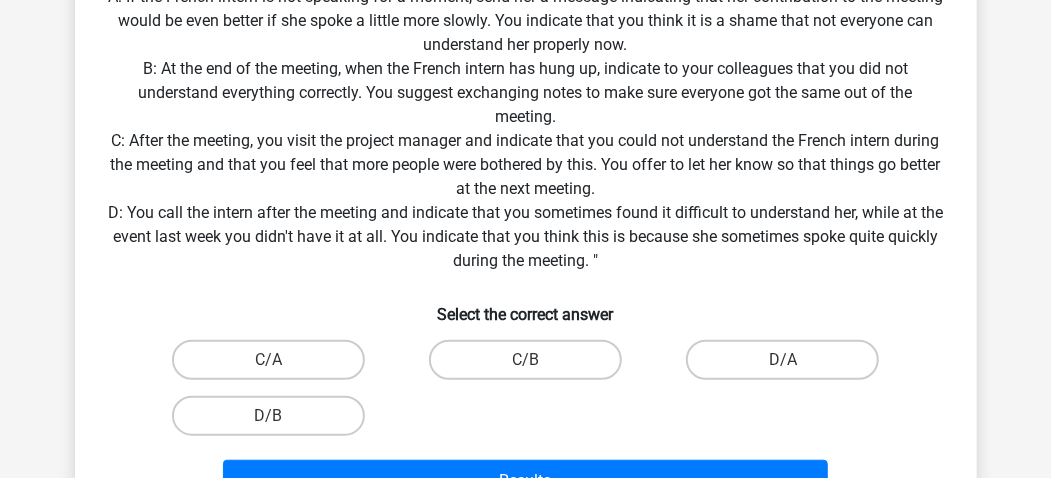 scroll, scrollTop: 492, scrollLeft: 0, axis: vertical 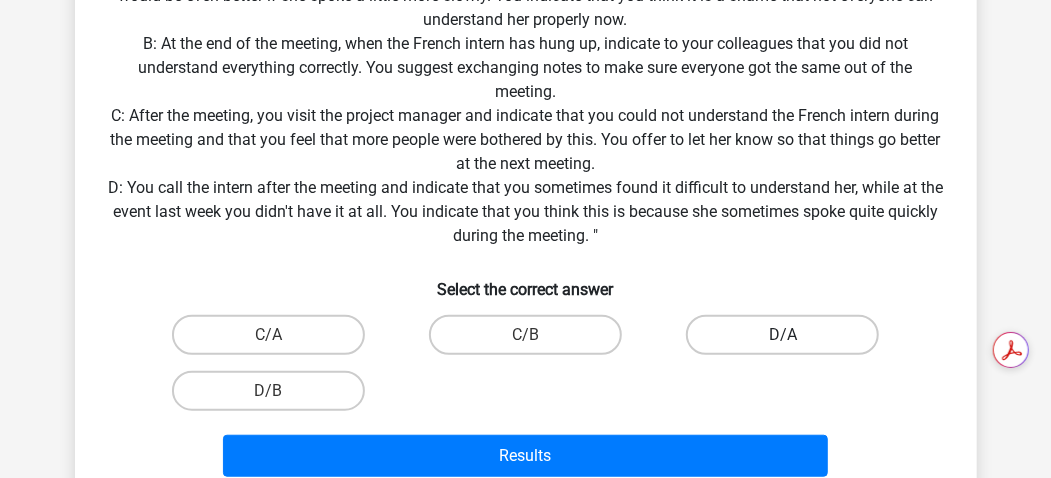 click on "D/A" at bounding box center [782, 335] 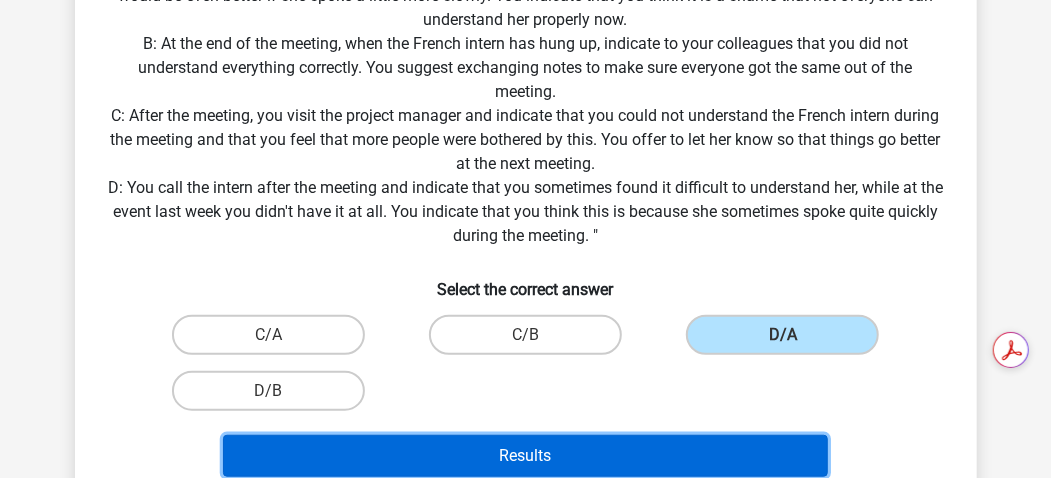 click on "Results" at bounding box center [525, 456] 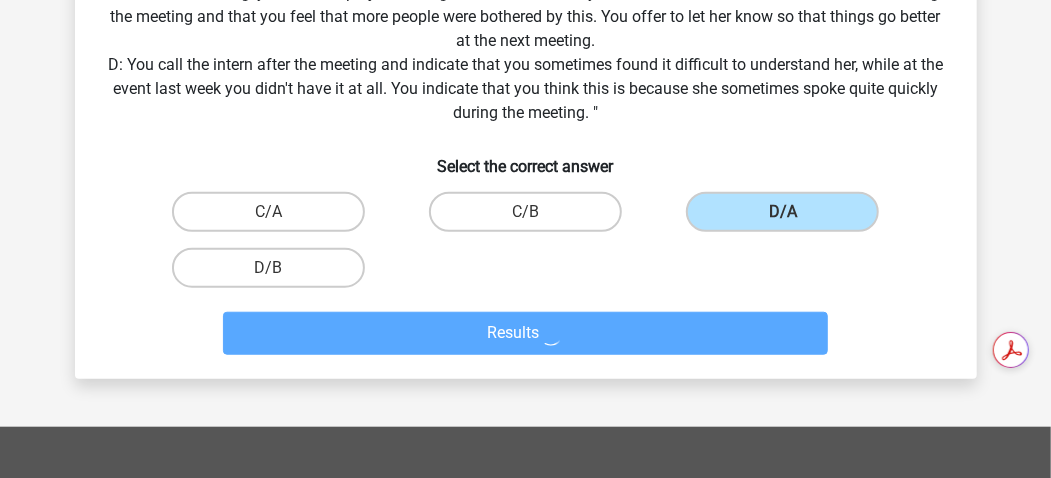 scroll, scrollTop: 625, scrollLeft: 0, axis: vertical 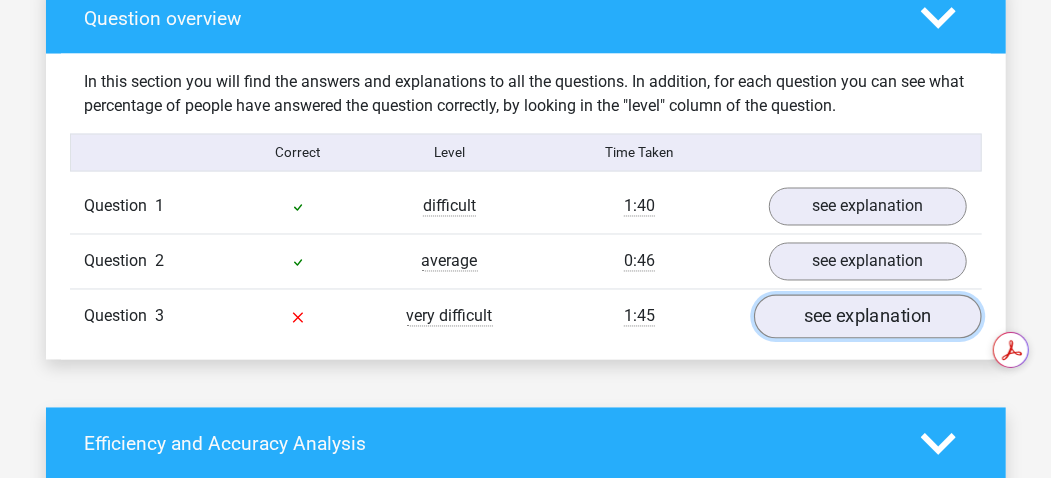 click on "see explanation" at bounding box center (868, 317) 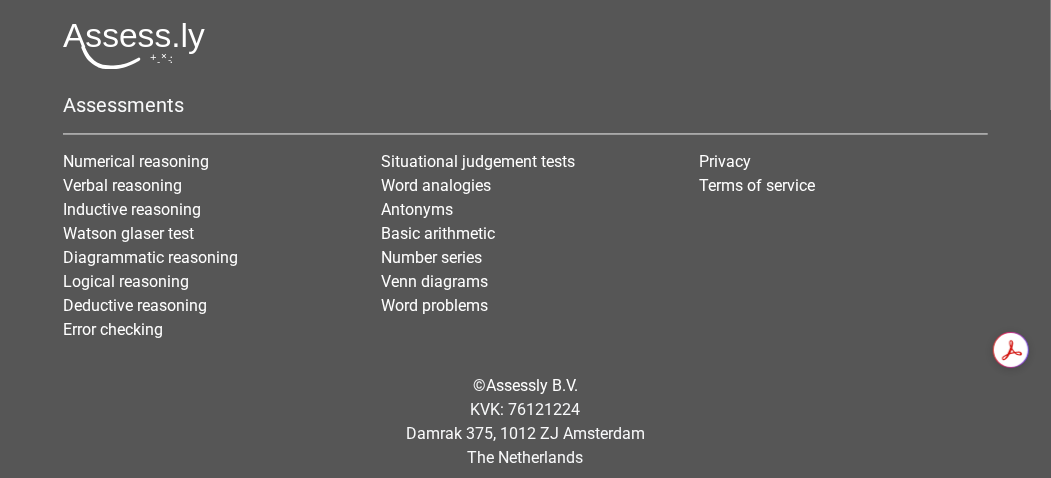 scroll, scrollTop: 4981, scrollLeft: 0, axis: vertical 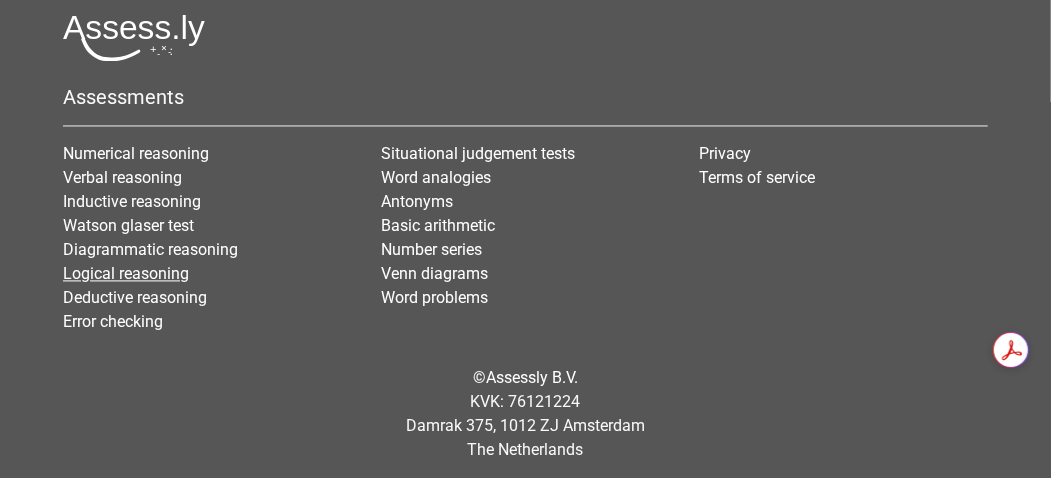 click on "Logical reasoning" at bounding box center [126, 273] 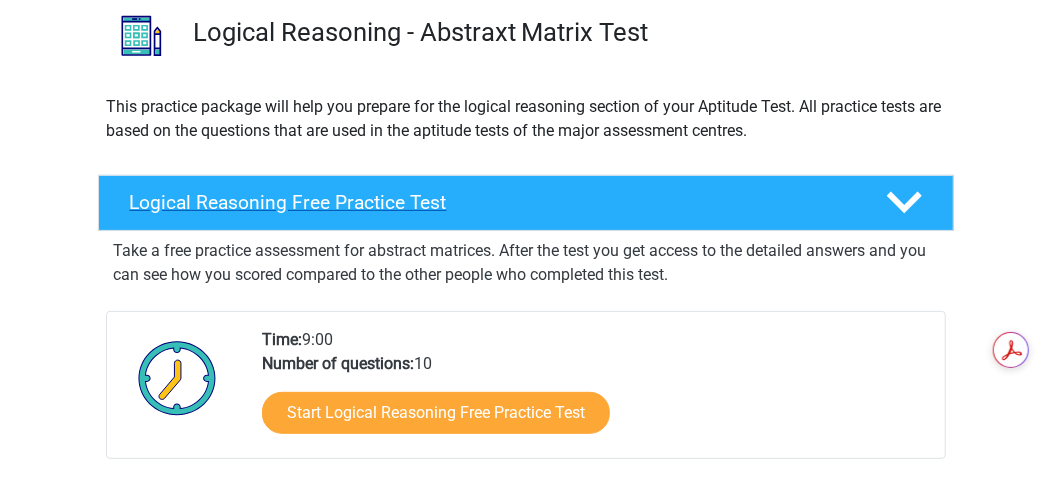 scroll, scrollTop: 266, scrollLeft: 0, axis: vertical 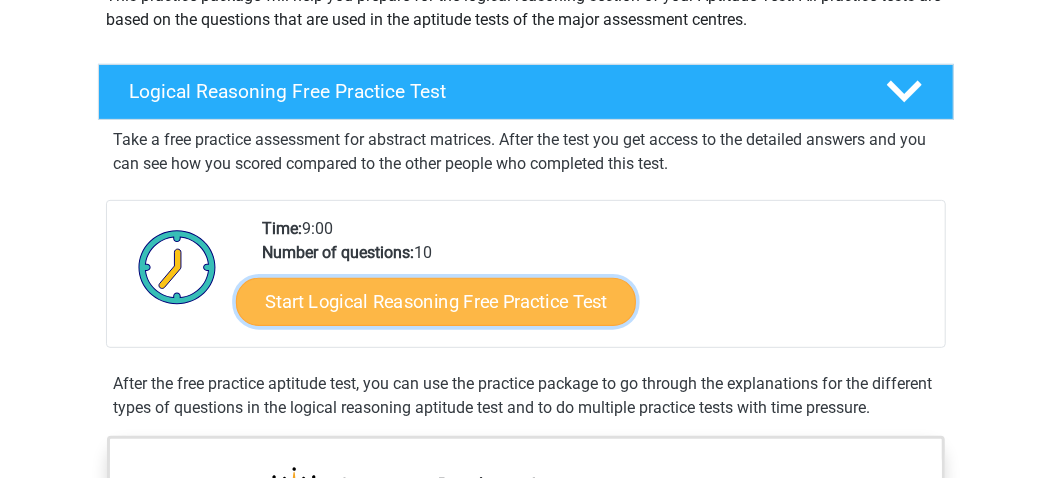 click on "Start Logical Reasoning
Free Practice Test" at bounding box center (436, 301) 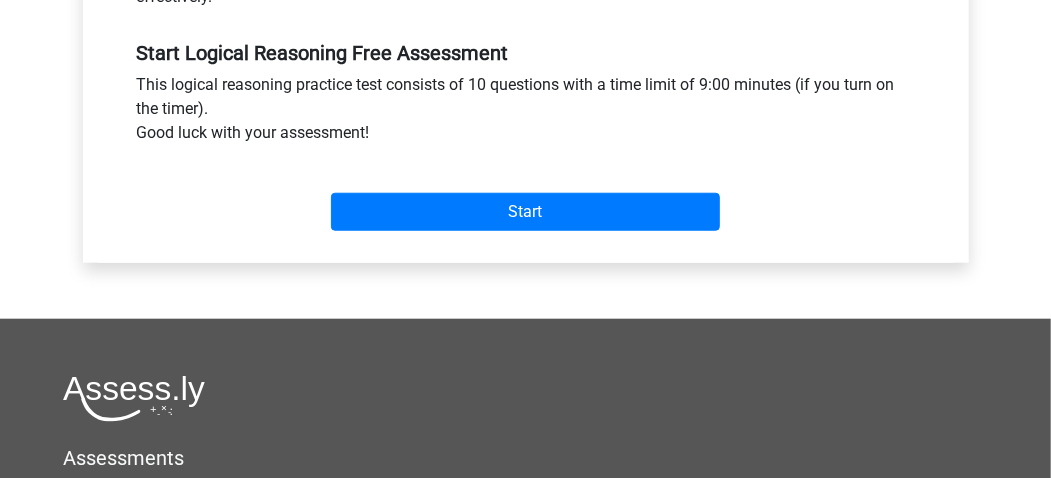 scroll, scrollTop: 800, scrollLeft: 0, axis: vertical 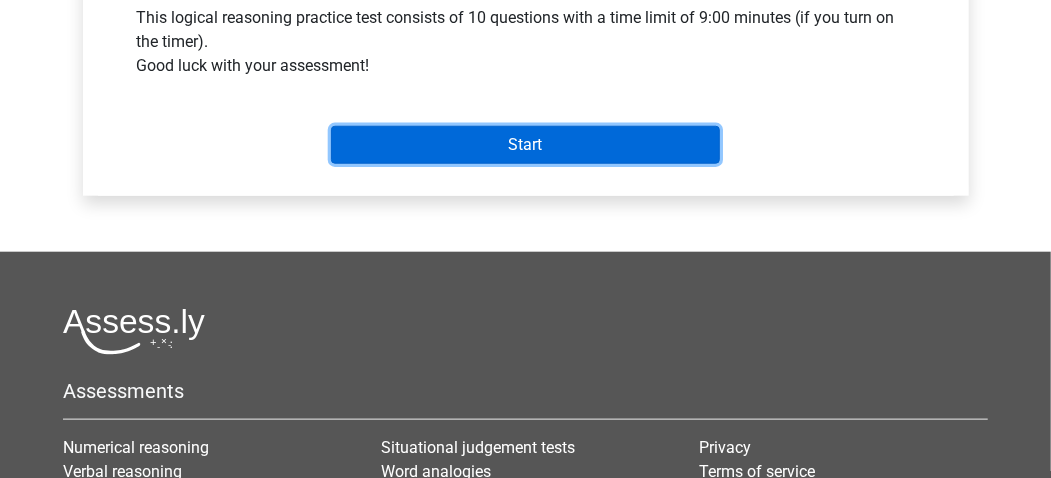 click on "Start" at bounding box center [525, 145] 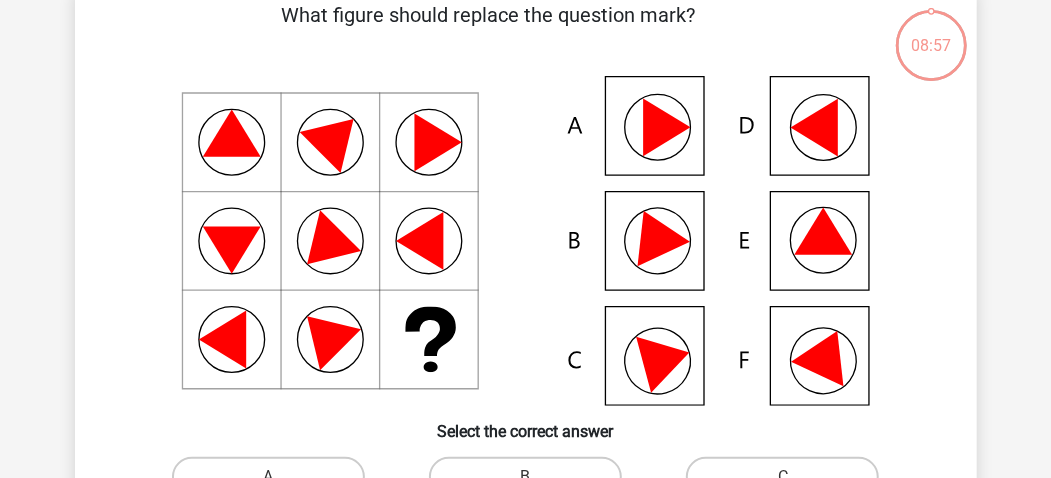 scroll, scrollTop: 133, scrollLeft: 0, axis: vertical 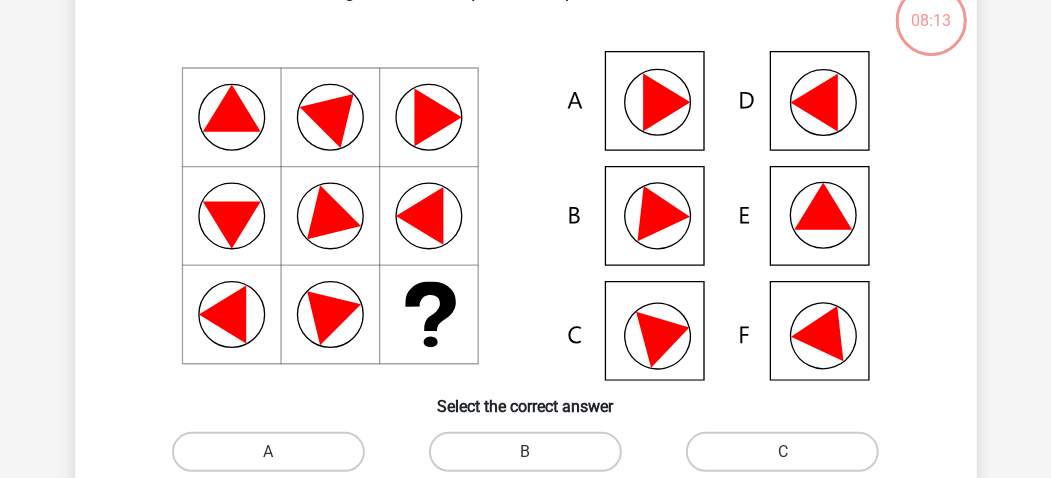 click 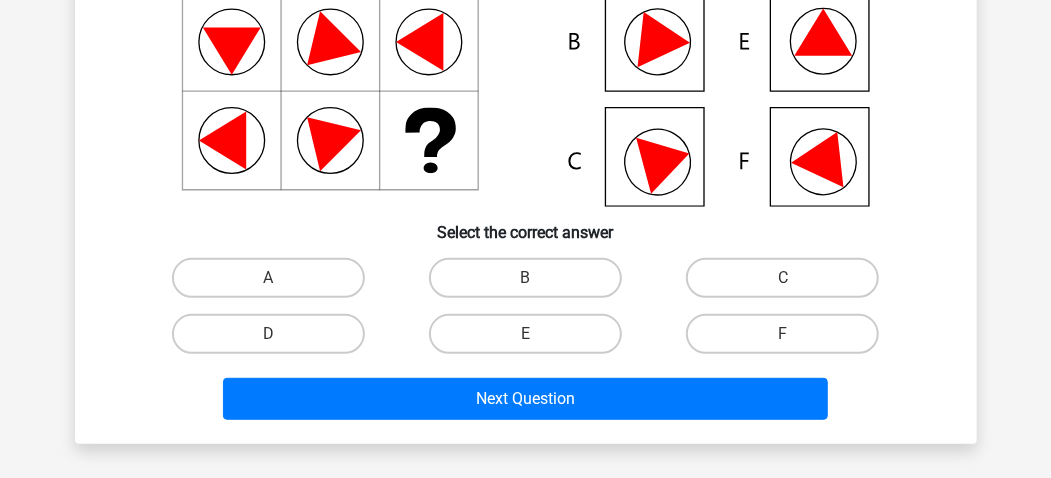 scroll, scrollTop: 400, scrollLeft: 0, axis: vertical 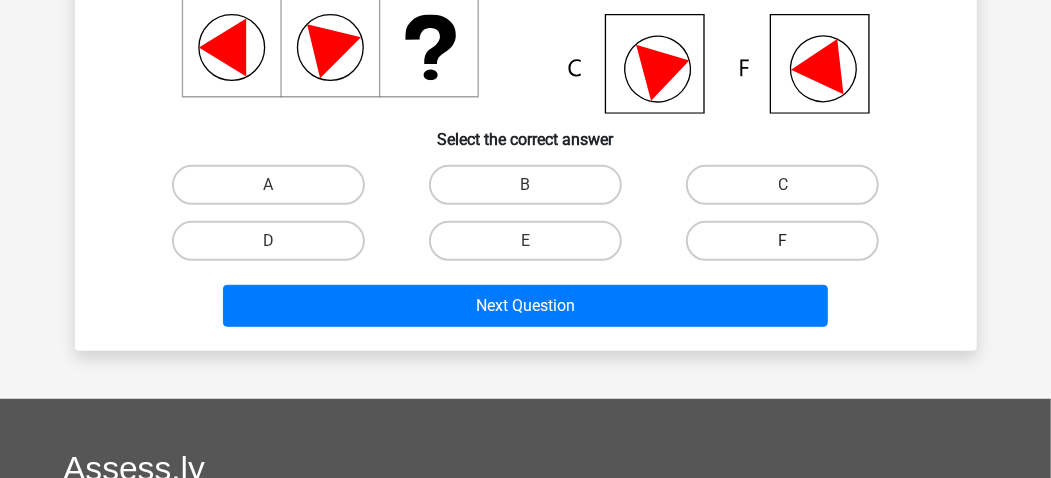 click on "F" at bounding box center (782, 241) 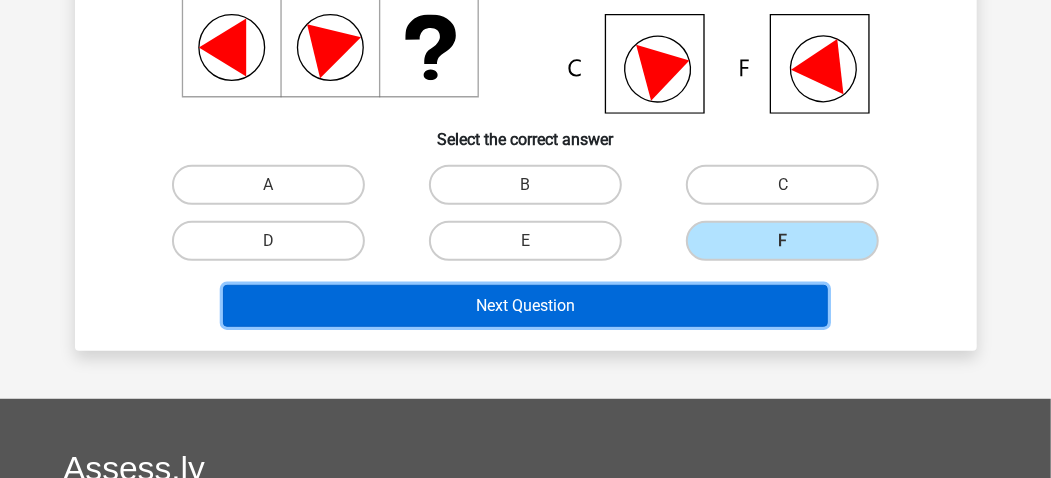 click on "Next Question" at bounding box center (525, 306) 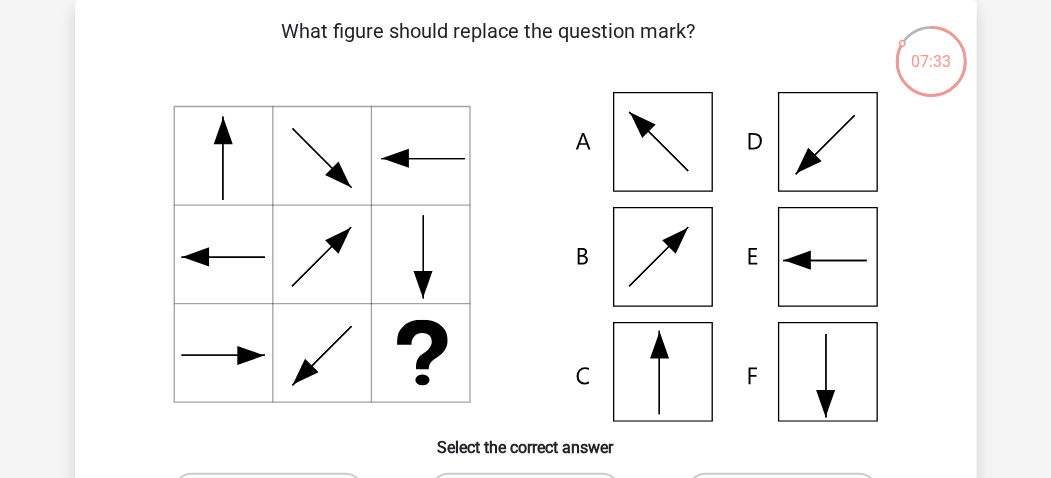scroll, scrollTop: 225, scrollLeft: 0, axis: vertical 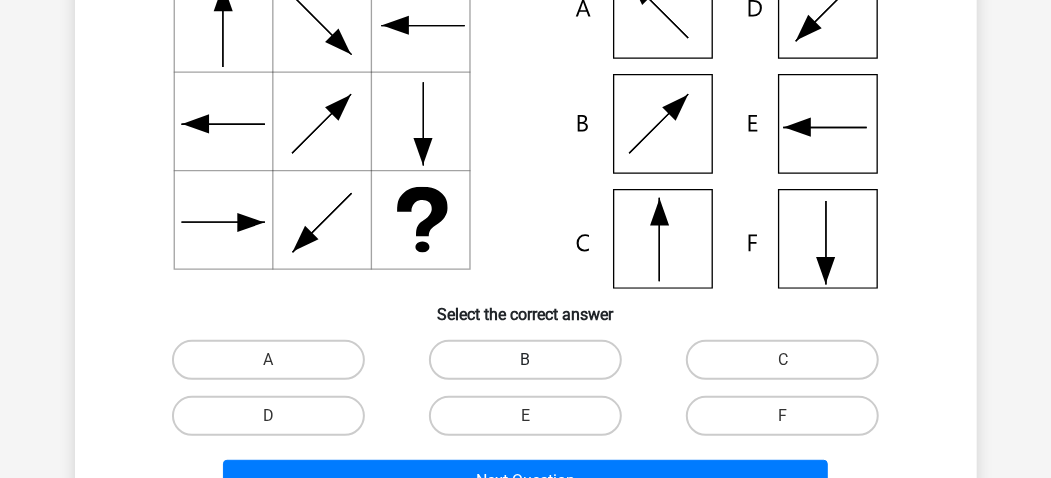 click on "B" at bounding box center [525, 360] 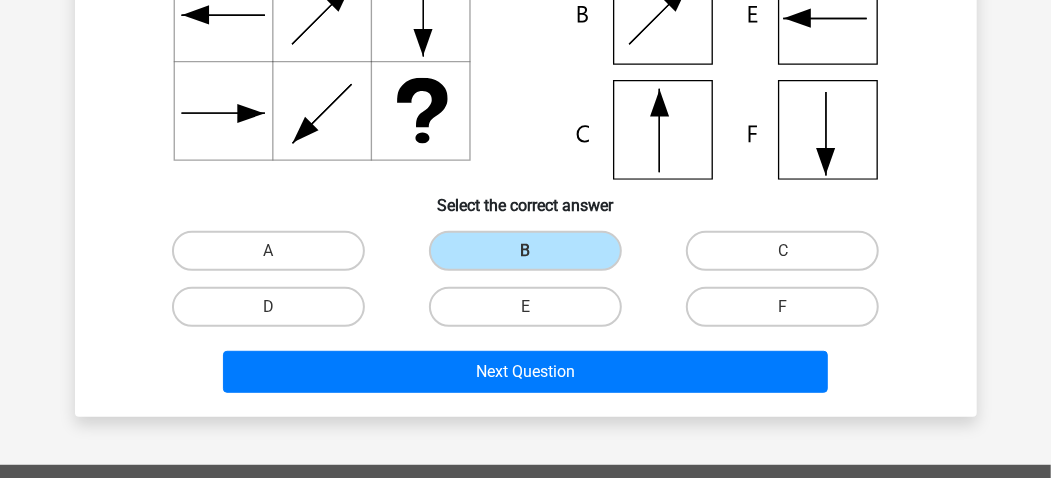 scroll, scrollTop: 358, scrollLeft: 0, axis: vertical 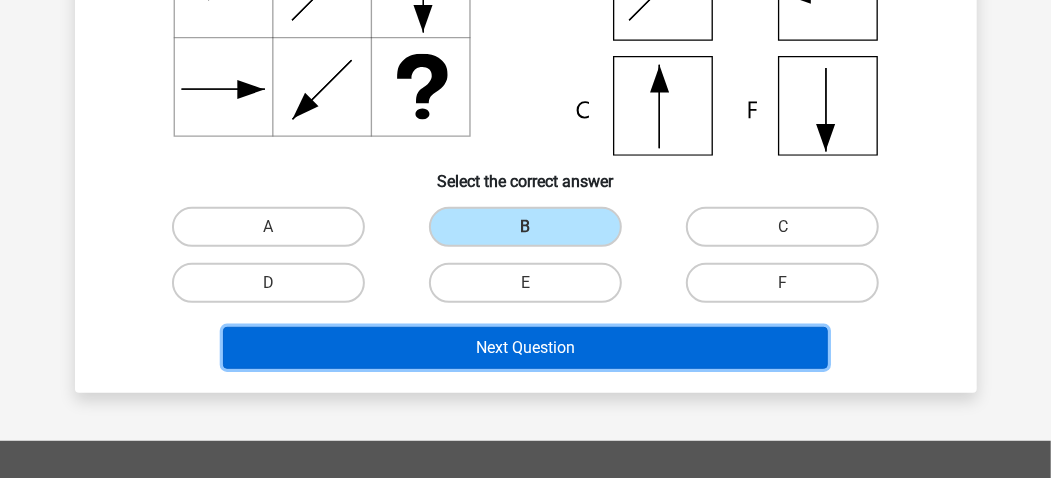 click on "Next Question" at bounding box center [525, 348] 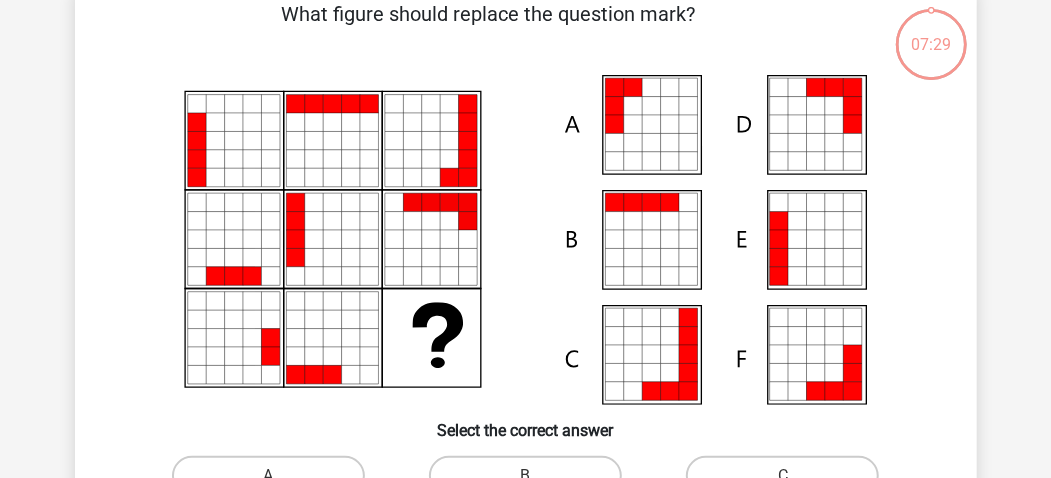 scroll, scrollTop: 92, scrollLeft: 0, axis: vertical 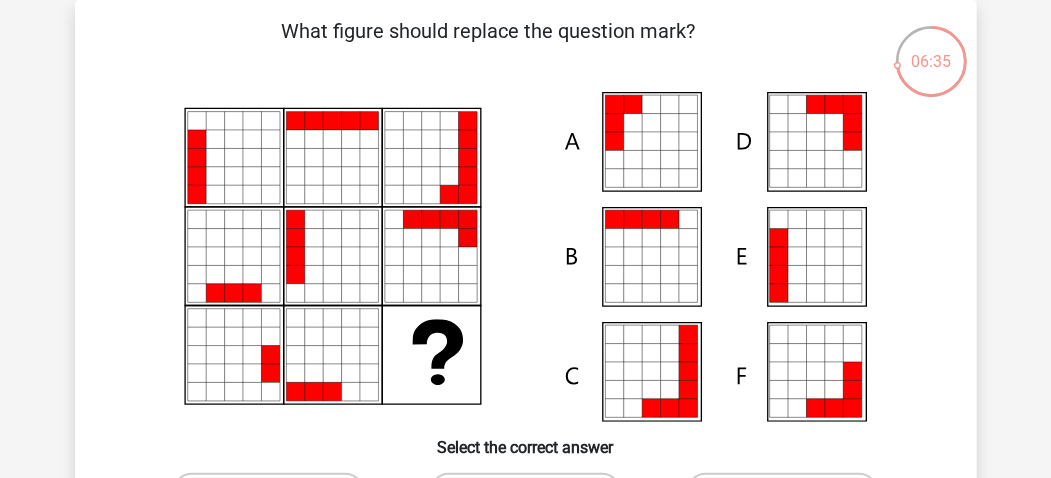 click 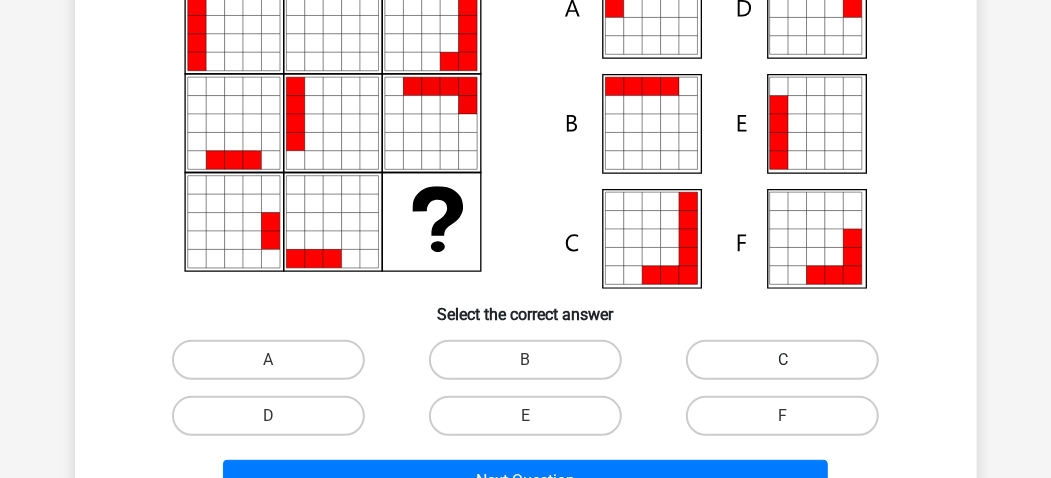 scroll, scrollTop: 358, scrollLeft: 0, axis: vertical 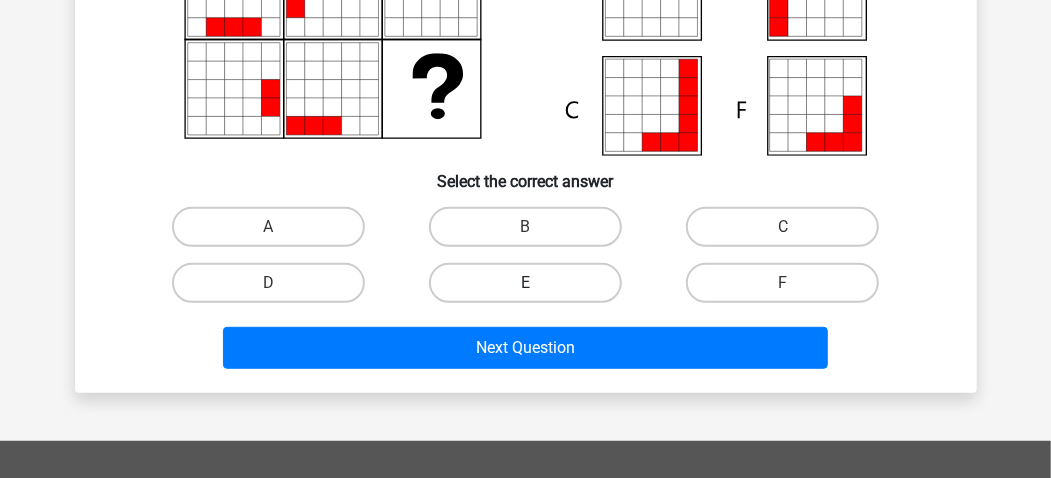 click on "E" at bounding box center [525, 283] 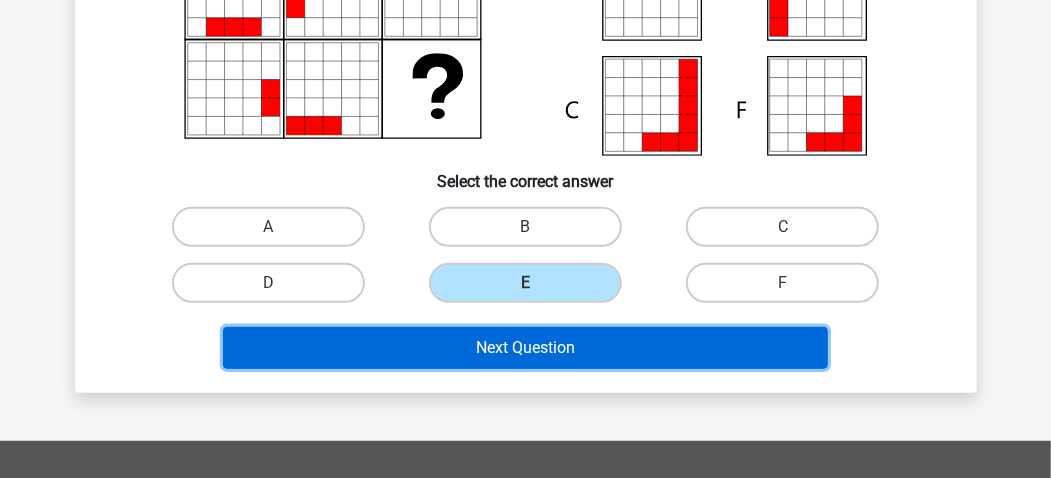 click on "Next Question" at bounding box center (525, 348) 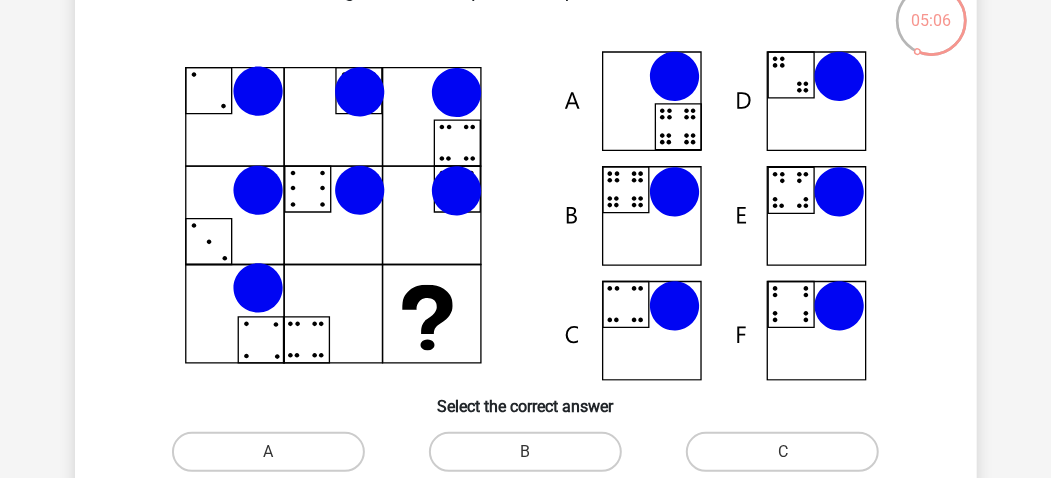 scroll, scrollTop: 266, scrollLeft: 0, axis: vertical 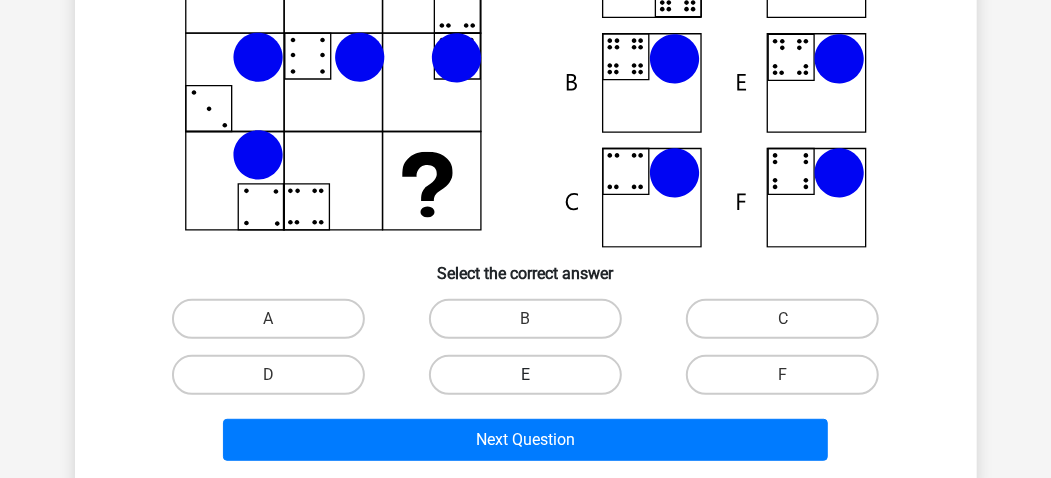 click on "E" at bounding box center (525, 375) 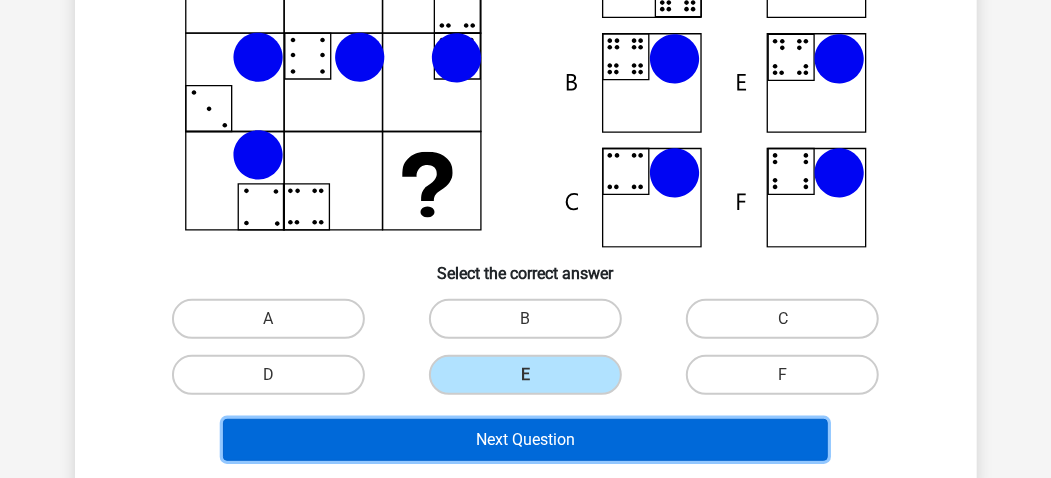 click on "Next Question" at bounding box center (525, 440) 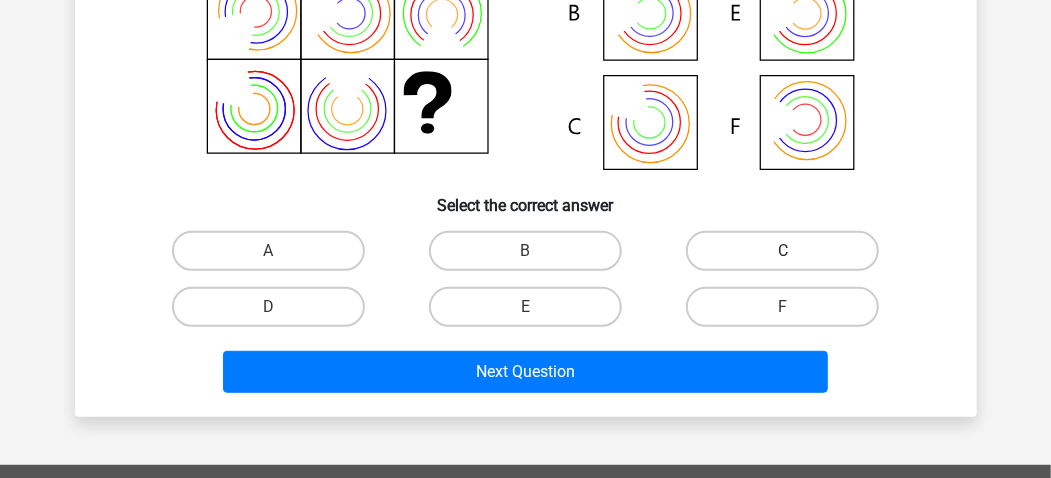 scroll, scrollTop: 358, scrollLeft: 0, axis: vertical 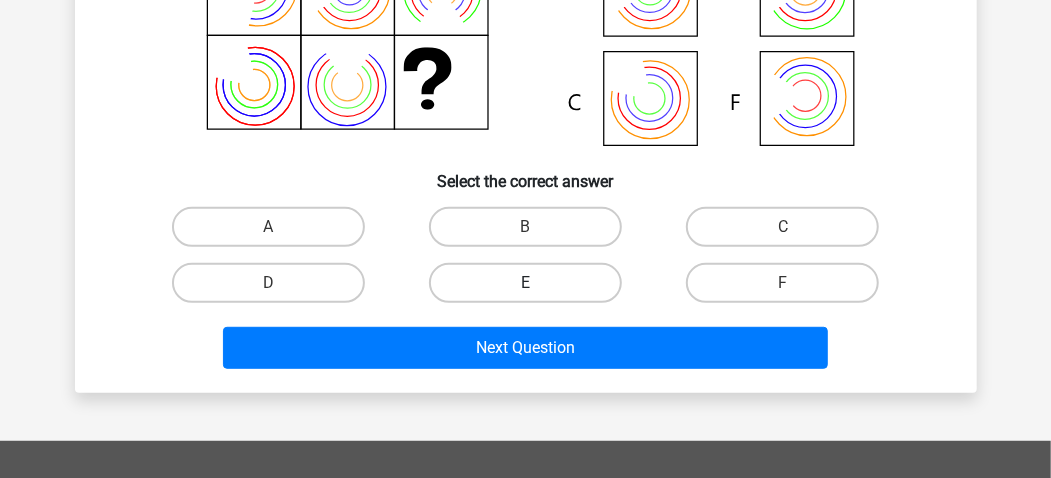 click on "E" at bounding box center (525, 283) 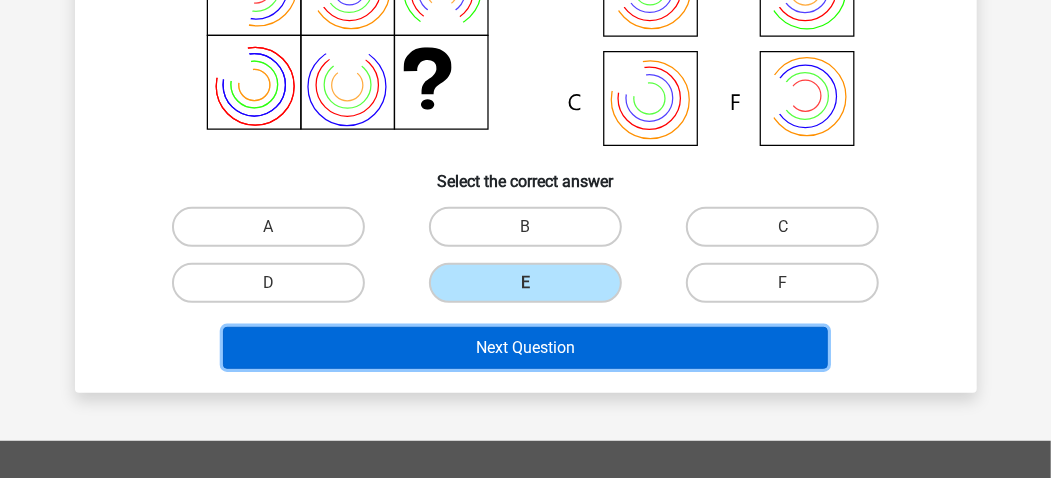 click on "Next Question" at bounding box center (525, 348) 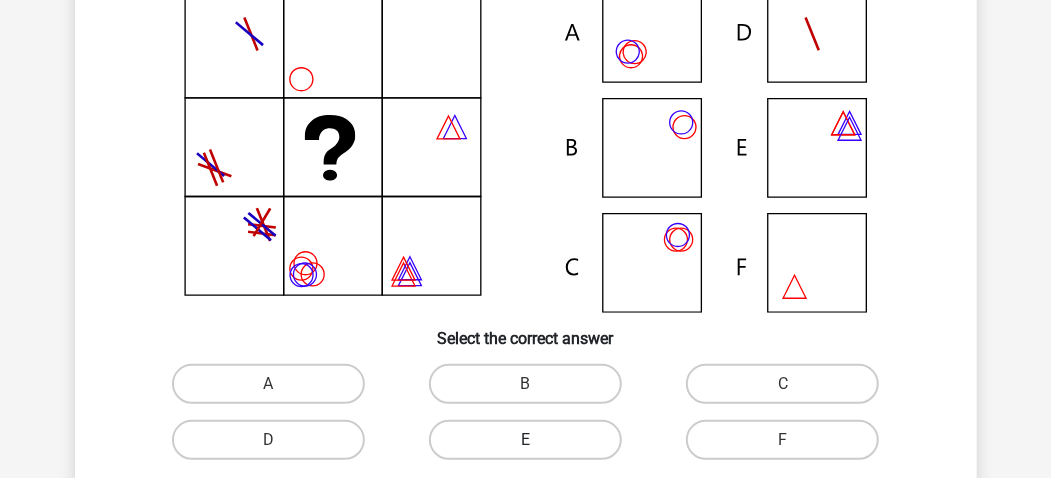scroll, scrollTop: 225, scrollLeft: 0, axis: vertical 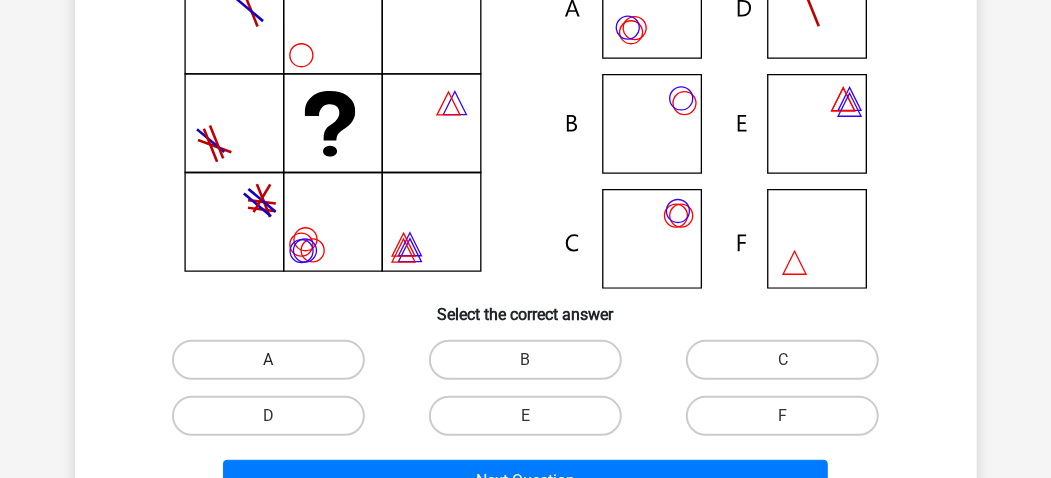 click on "A" at bounding box center [268, 360] 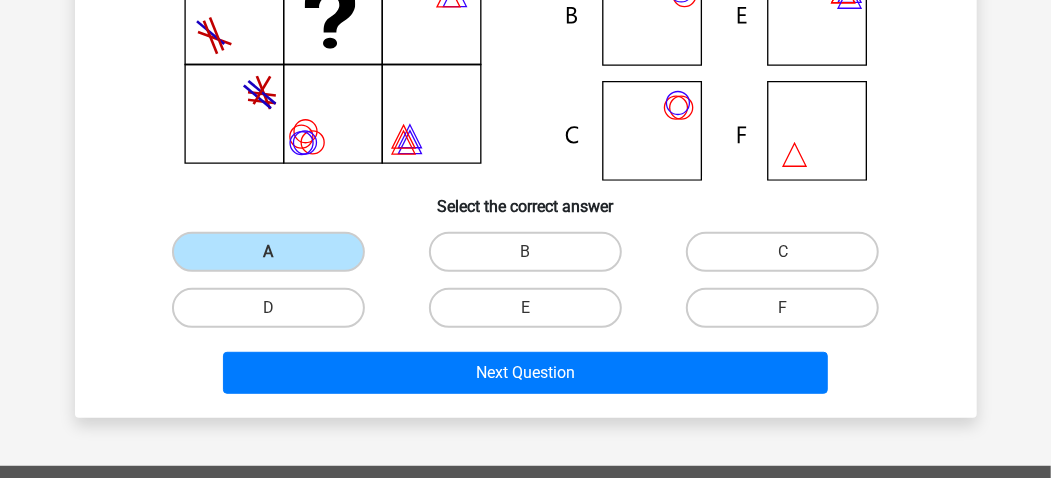 scroll, scrollTop: 358, scrollLeft: 0, axis: vertical 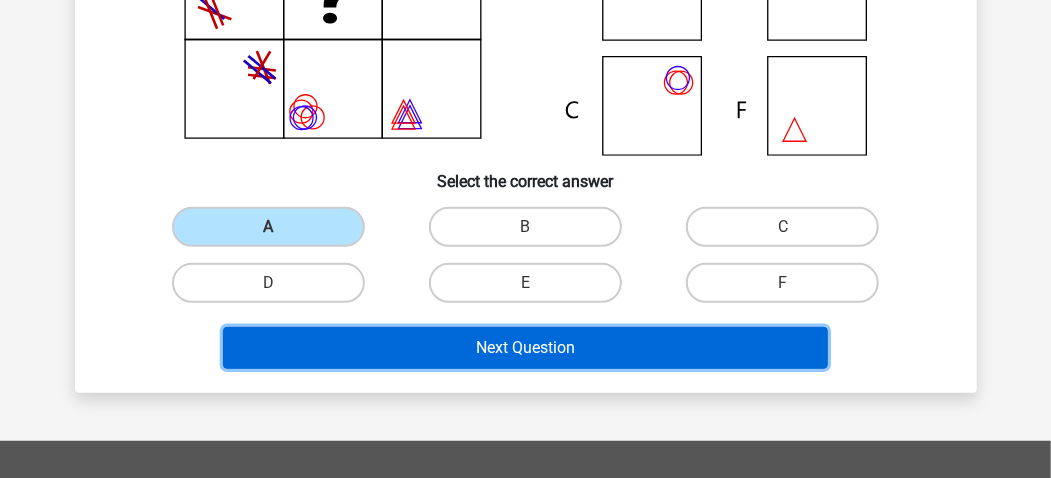 click on "Next Question" at bounding box center (525, 348) 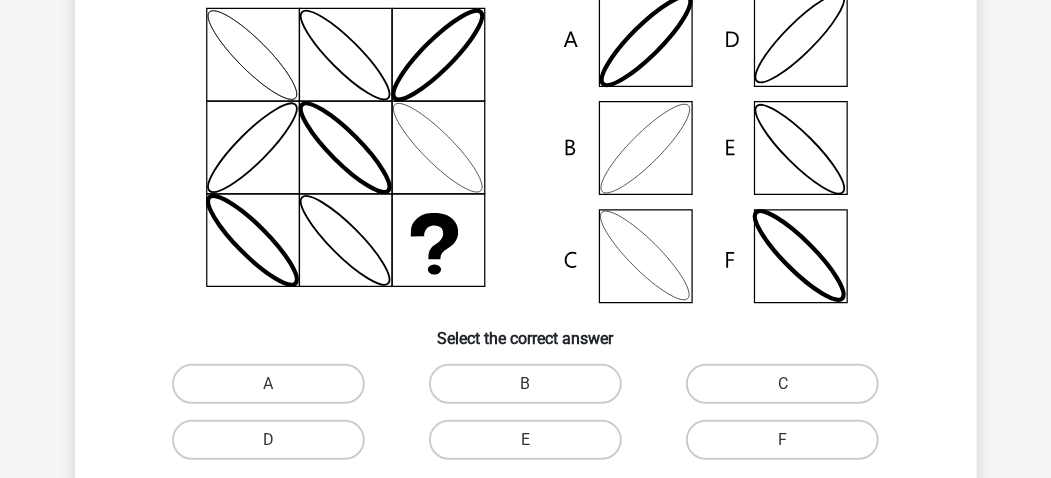 scroll, scrollTop: 225, scrollLeft: 0, axis: vertical 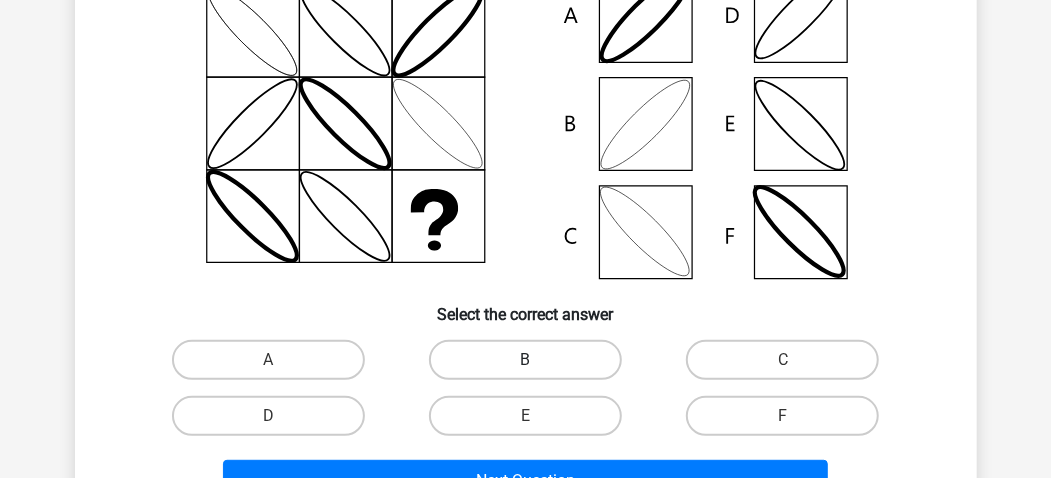 click on "B" at bounding box center [525, 360] 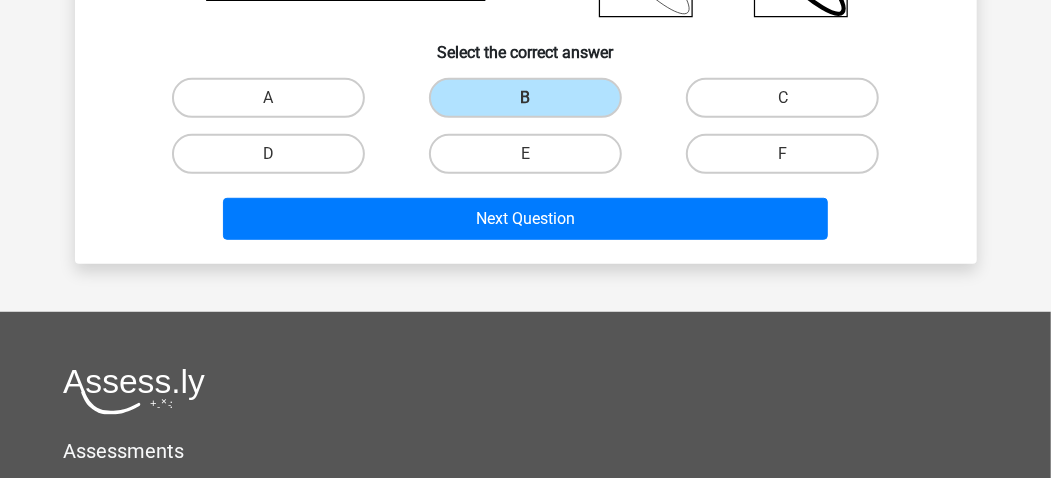 scroll, scrollTop: 492, scrollLeft: 0, axis: vertical 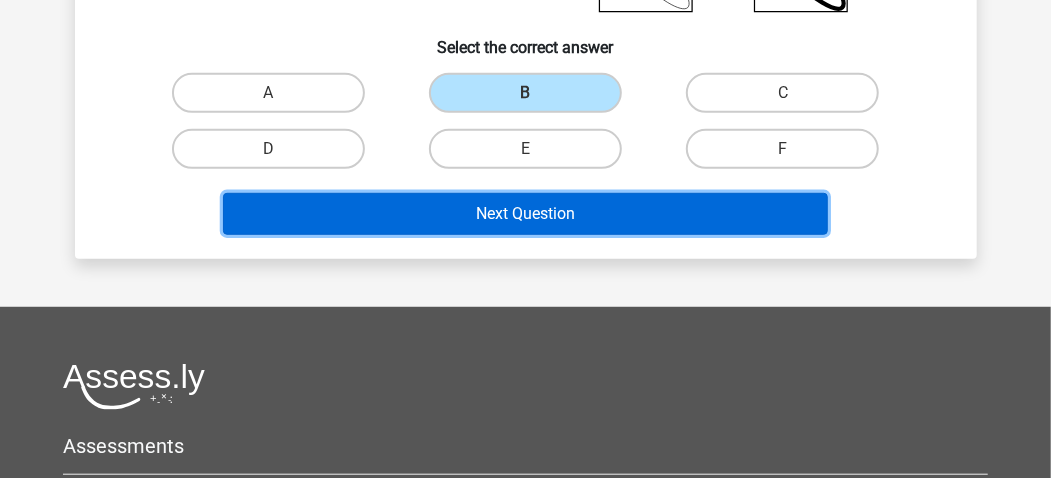 click on "Next Question" at bounding box center (525, 214) 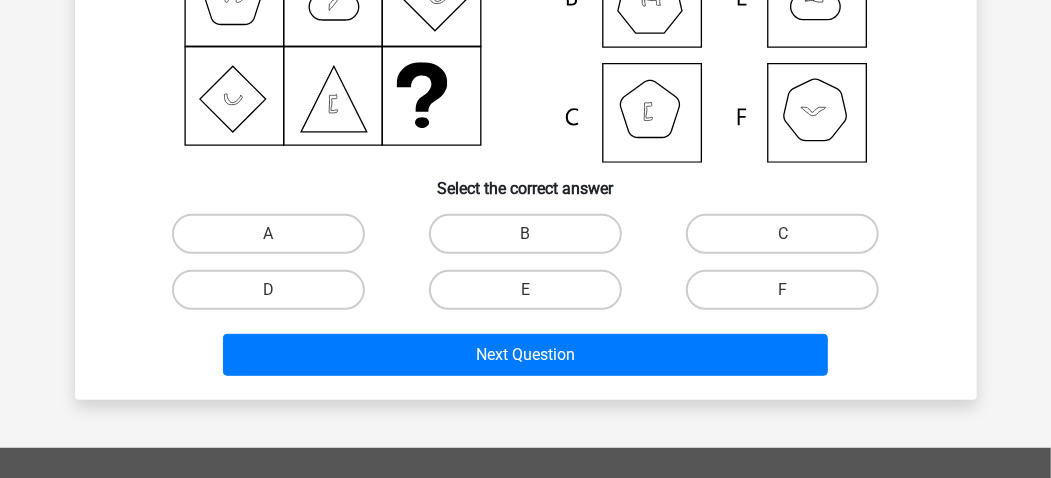 scroll, scrollTop: 358, scrollLeft: 0, axis: vertical 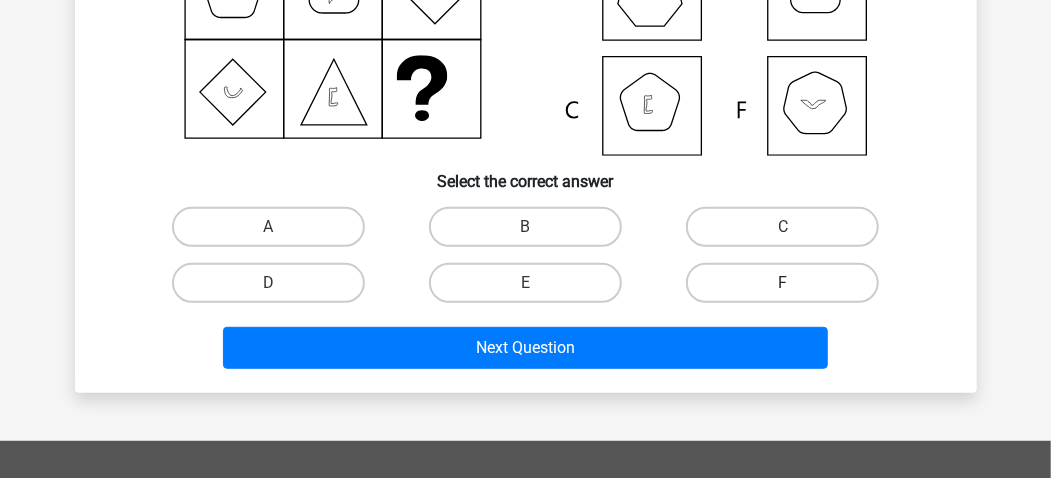 click on "F" at bounding box center [782, 283] 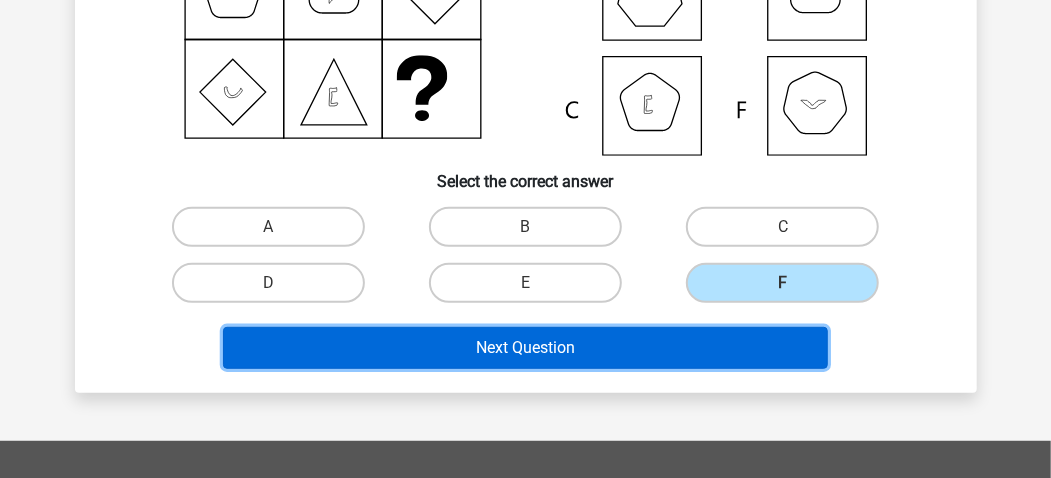 click on "Next Question" at bounding box center (525, 348) 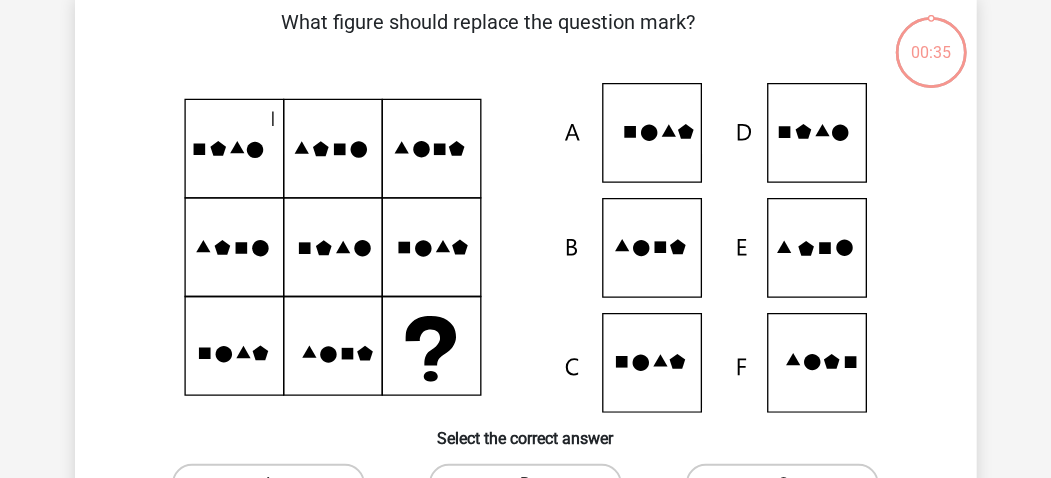 scroll, scrollTop: 92, scrollLeft: 0, axis: vertical 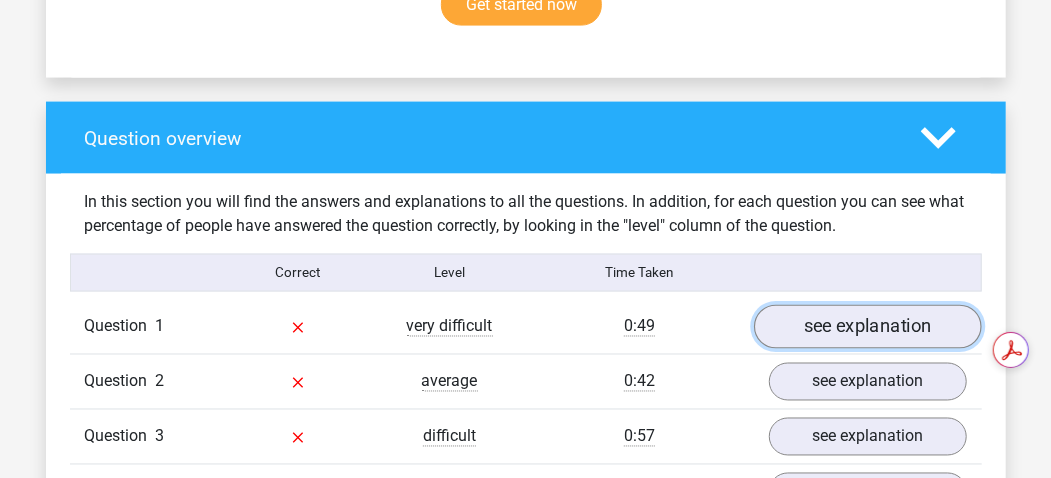 click on "see explanation" at bounding box center [868, 327] 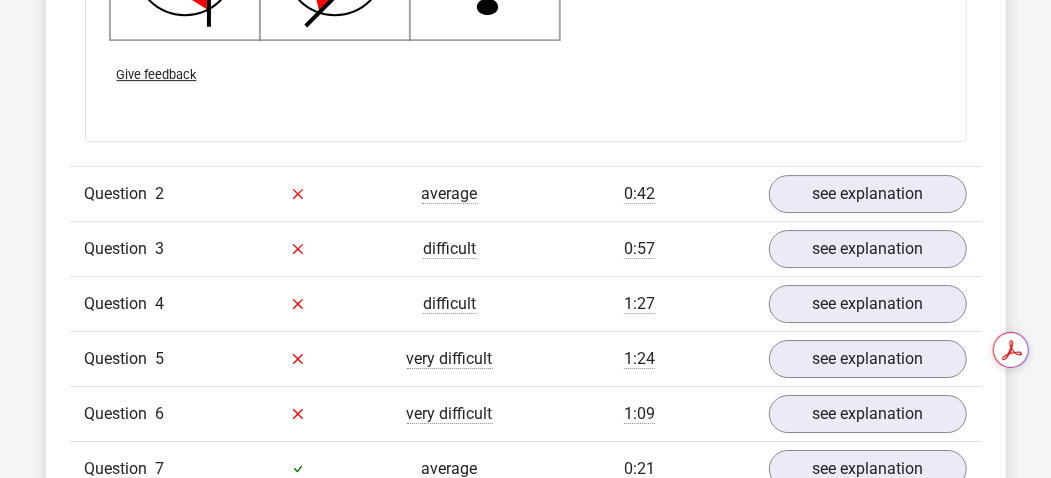scroll, scrollTop: 2800, scrollLeft: 0, axis: vertical 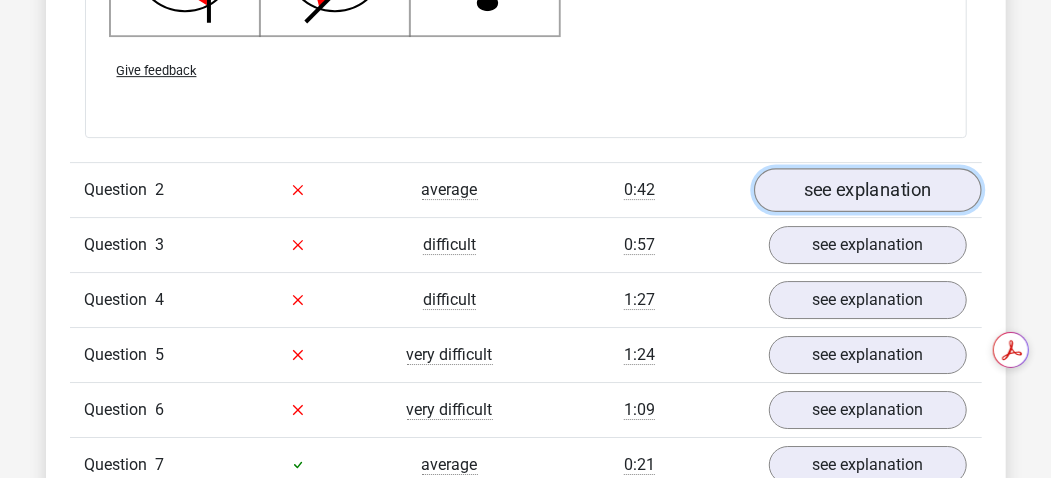 click on "see explanation" at bounding box center (868, 190) 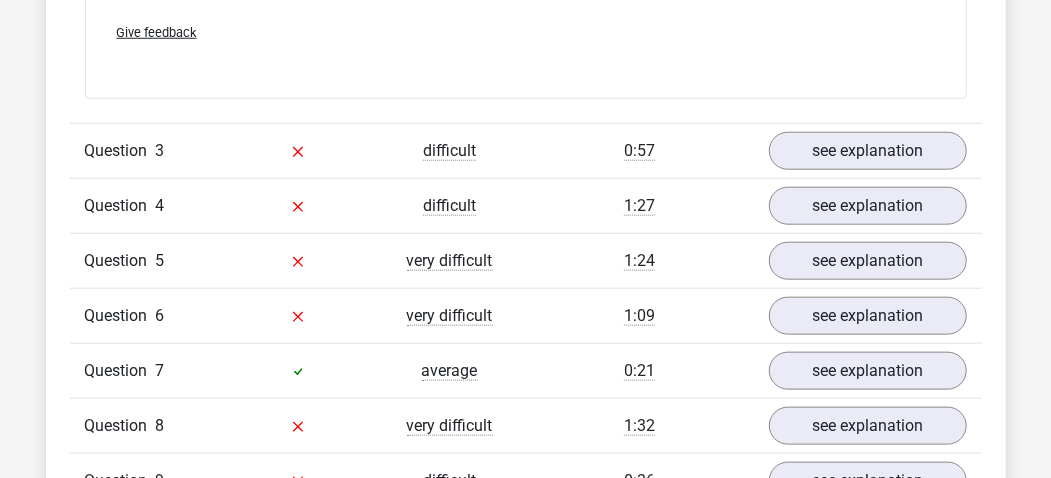 scroll, scrollTop: 4133, scrollLeft: 0, axis: vertical 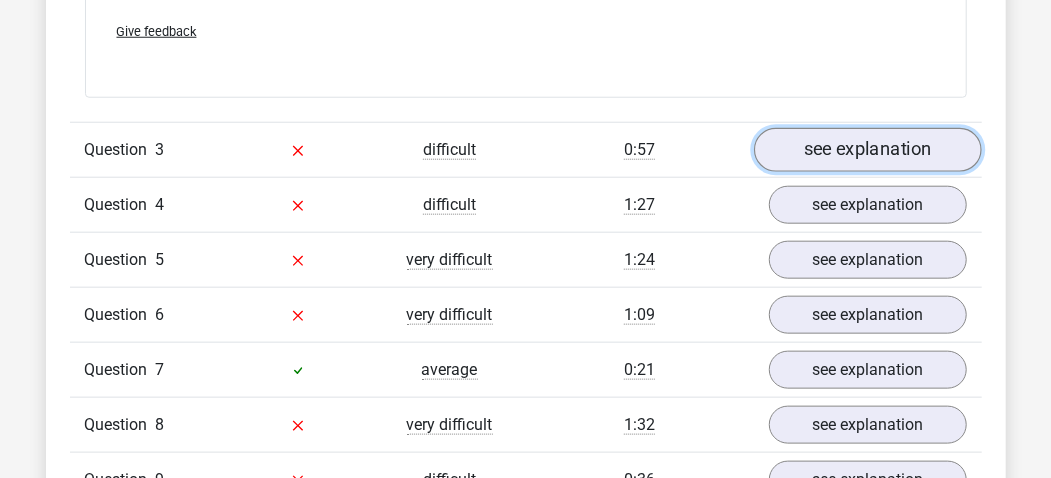 click on "see explanation" at bounding box center (868, 150) 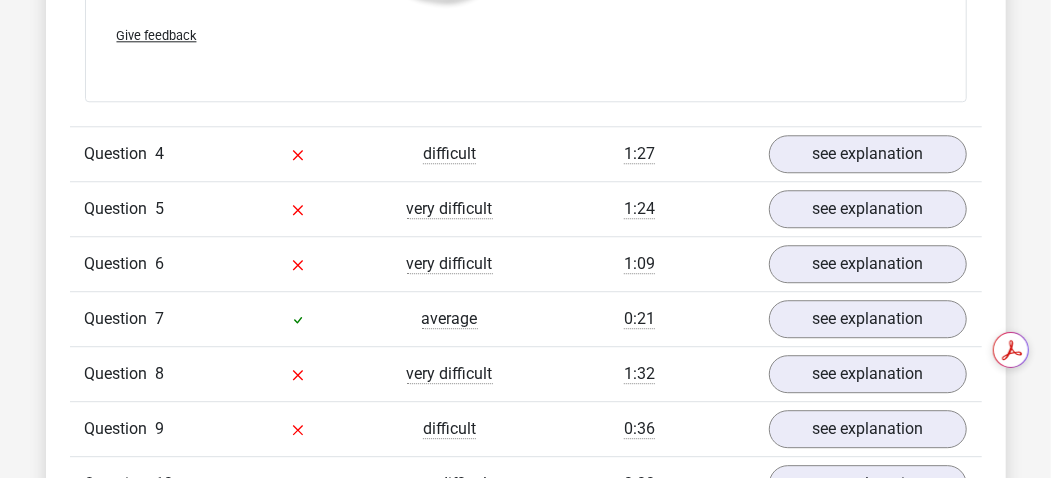 scroll, scrollTop: 5600, scrollLeft: 0, axis: vertical 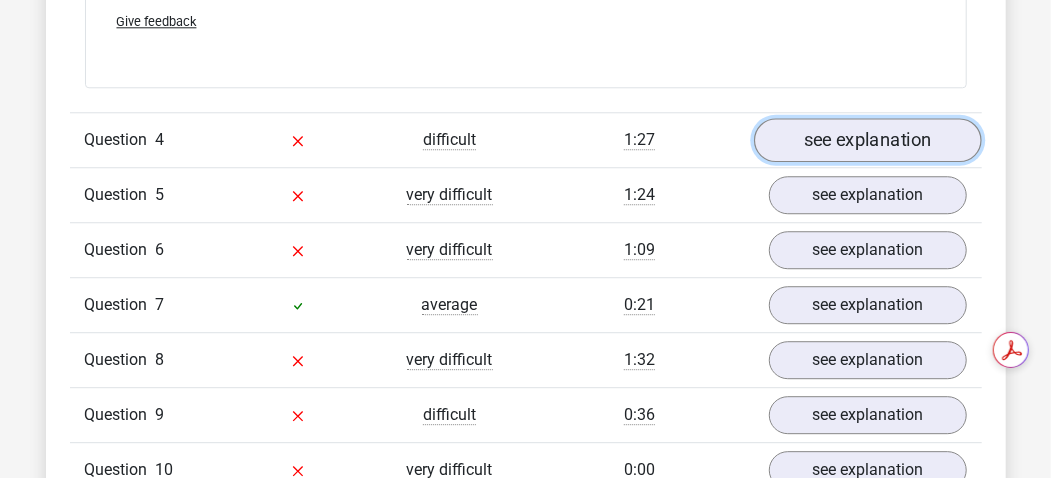 click on "see explanation" at bounding box center (868, 140) 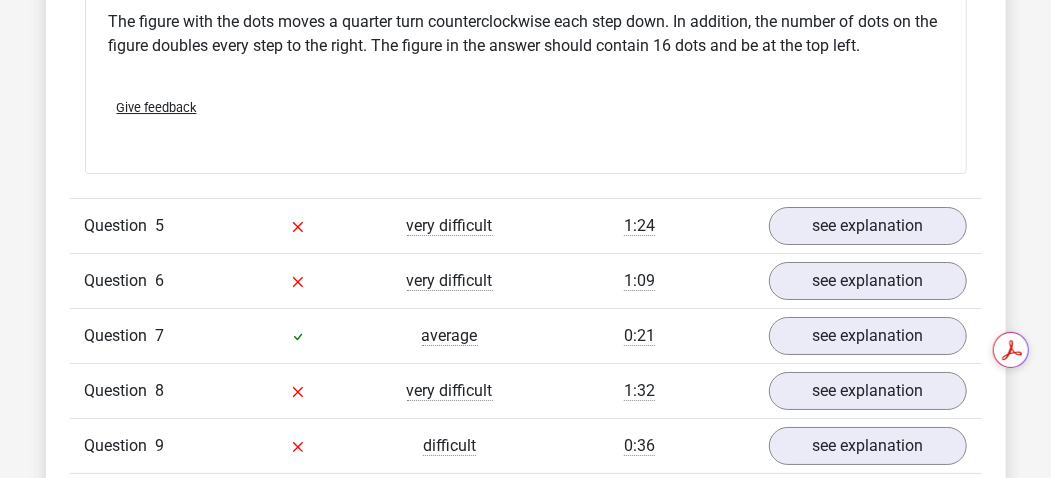 scroll, scrollTop: 6400, scrollLeft: 0, axis: vertical 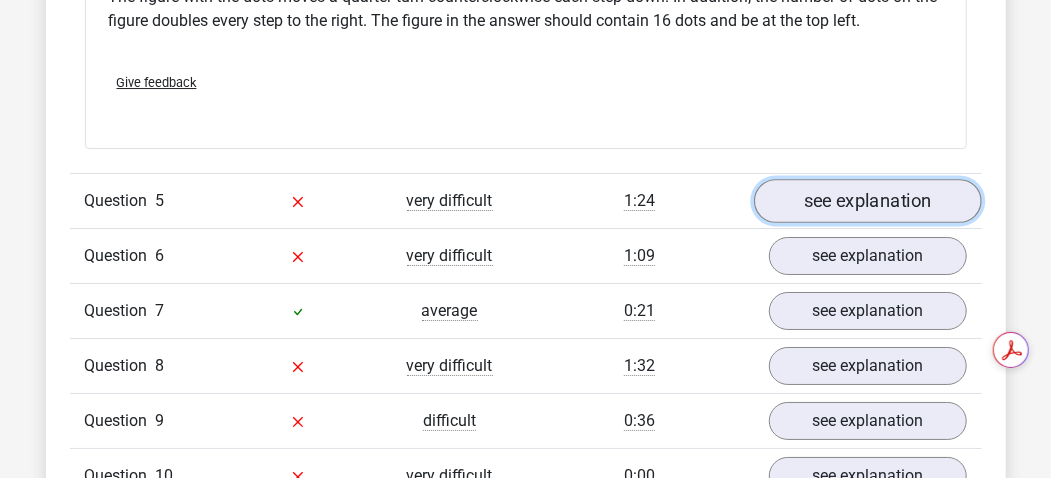 click on "see explanation" at bounding box center (868, 201) 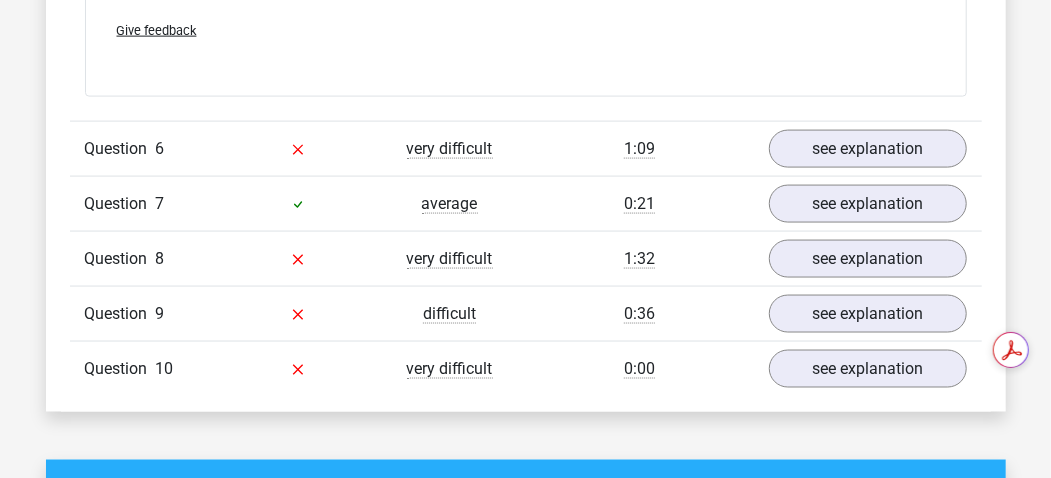 scroll, scrollTop: 7866, scrollLeft: 0, axis: vertical 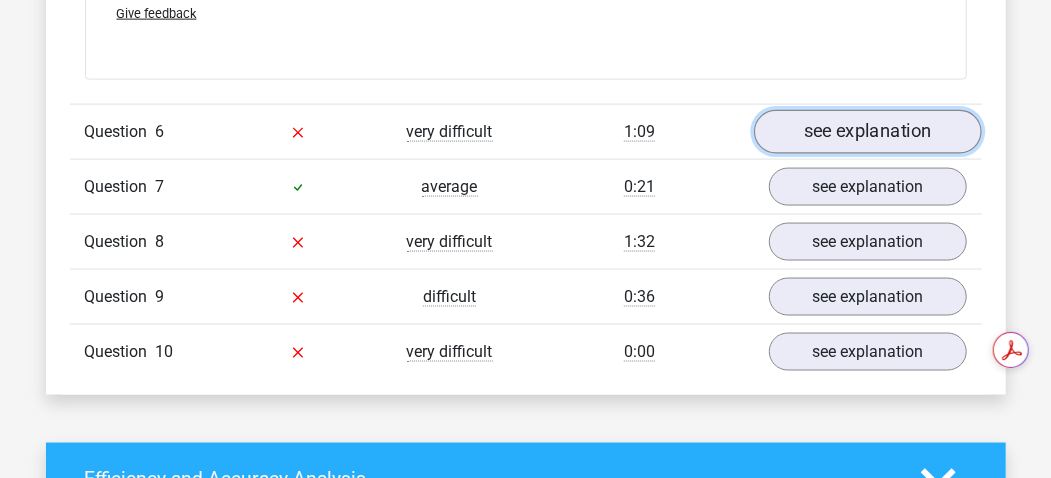click on "see explanation" at bounding box center (868, 133) 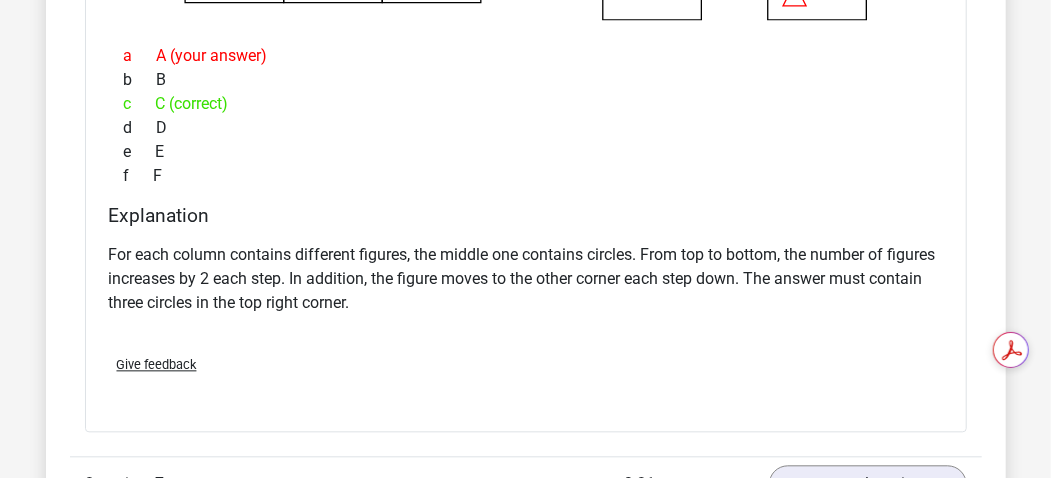 scroll, scrollTop: 8666, scrollLeft: 0, axis: vertical 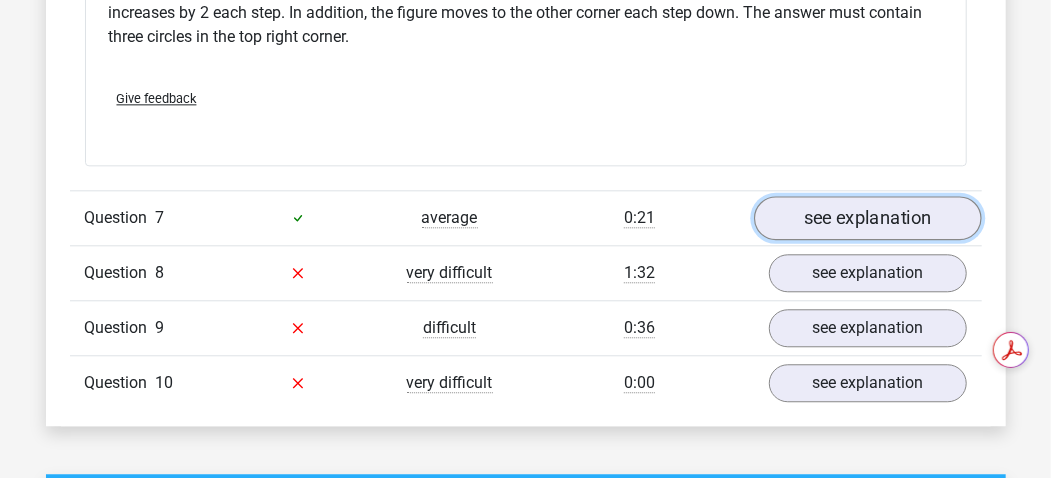 click on "see explanation" at bounding box center (868, 218) 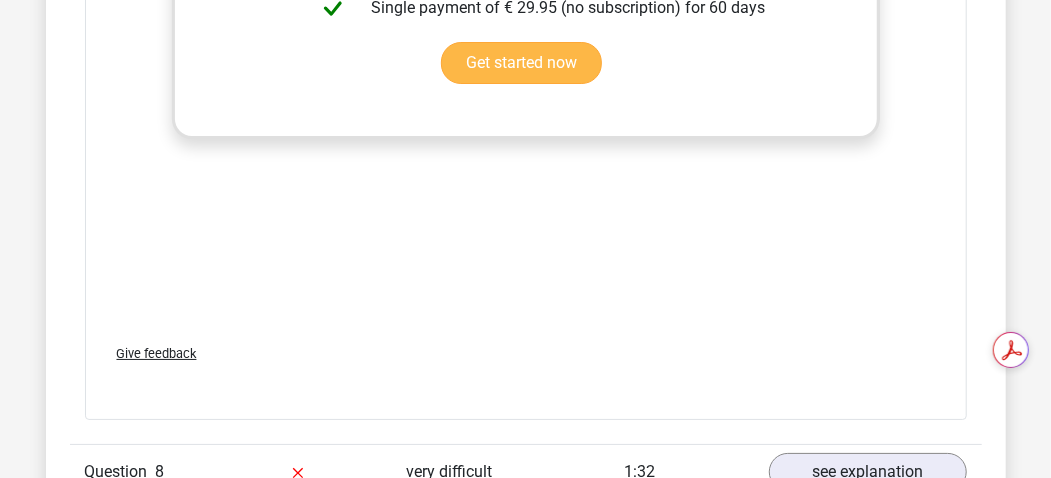 scroll, scrollTop: 10000, scrollLeft: 0, axis: vertical 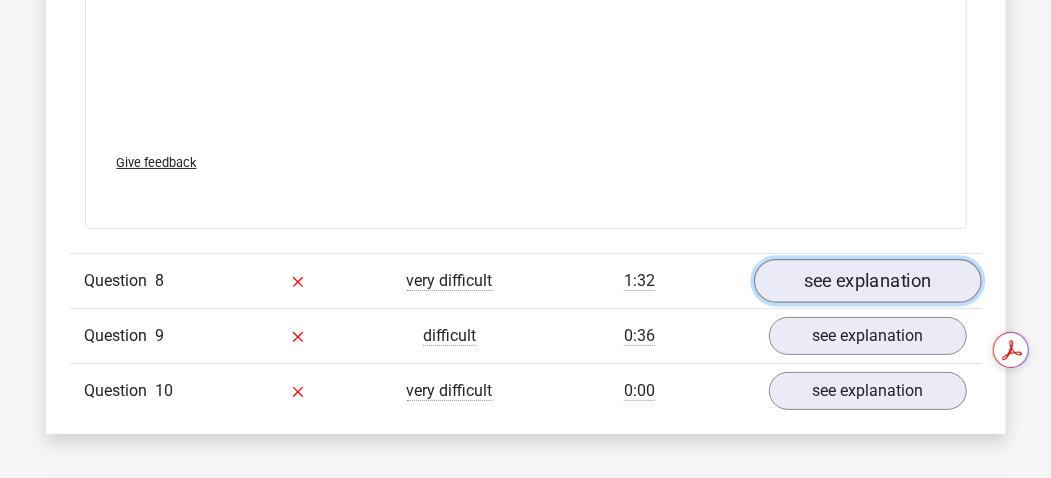 click on "see explanation" at bounding box center (868, 281) 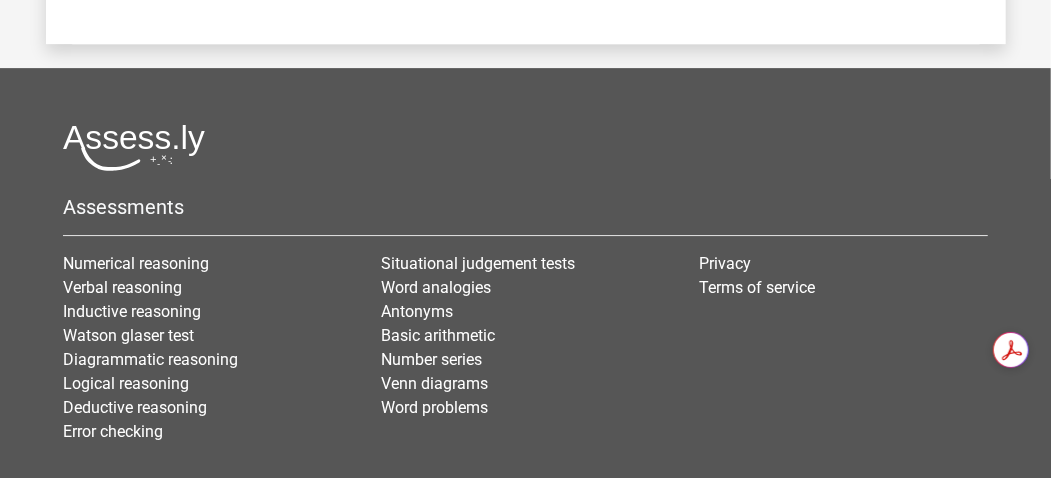 scroll, scrollTop: 12873, scrollLeft: 0, axis: vertical 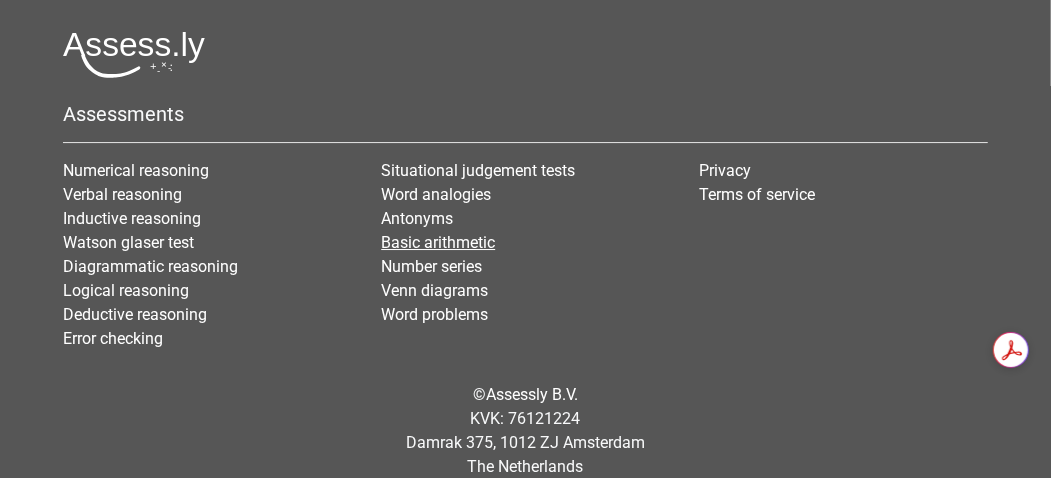 click on "Basic arithmetic" at bounding box center (438, 242) 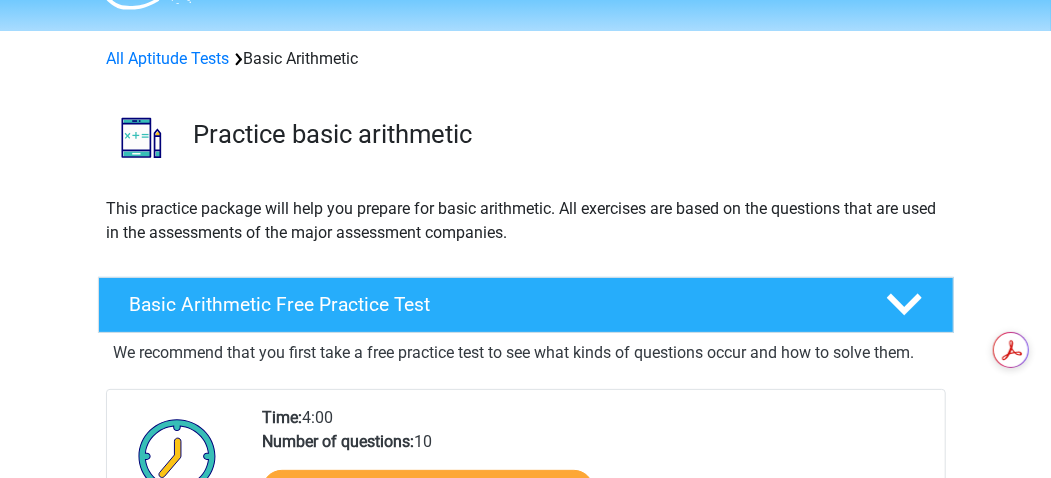 scroll, scrollTop: 0, scrollLeft: 0, axis: both 